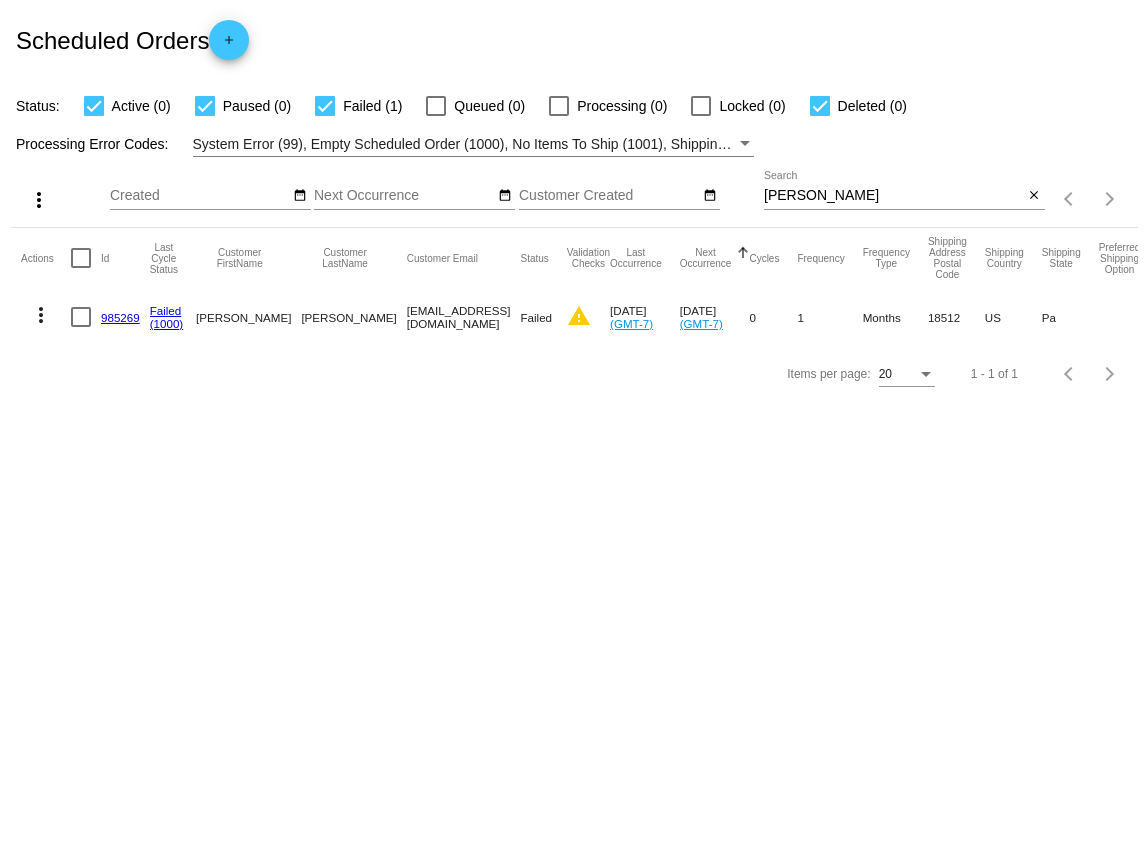 scroll, scrollTop: 0, scrollLeft: 0, axis: both 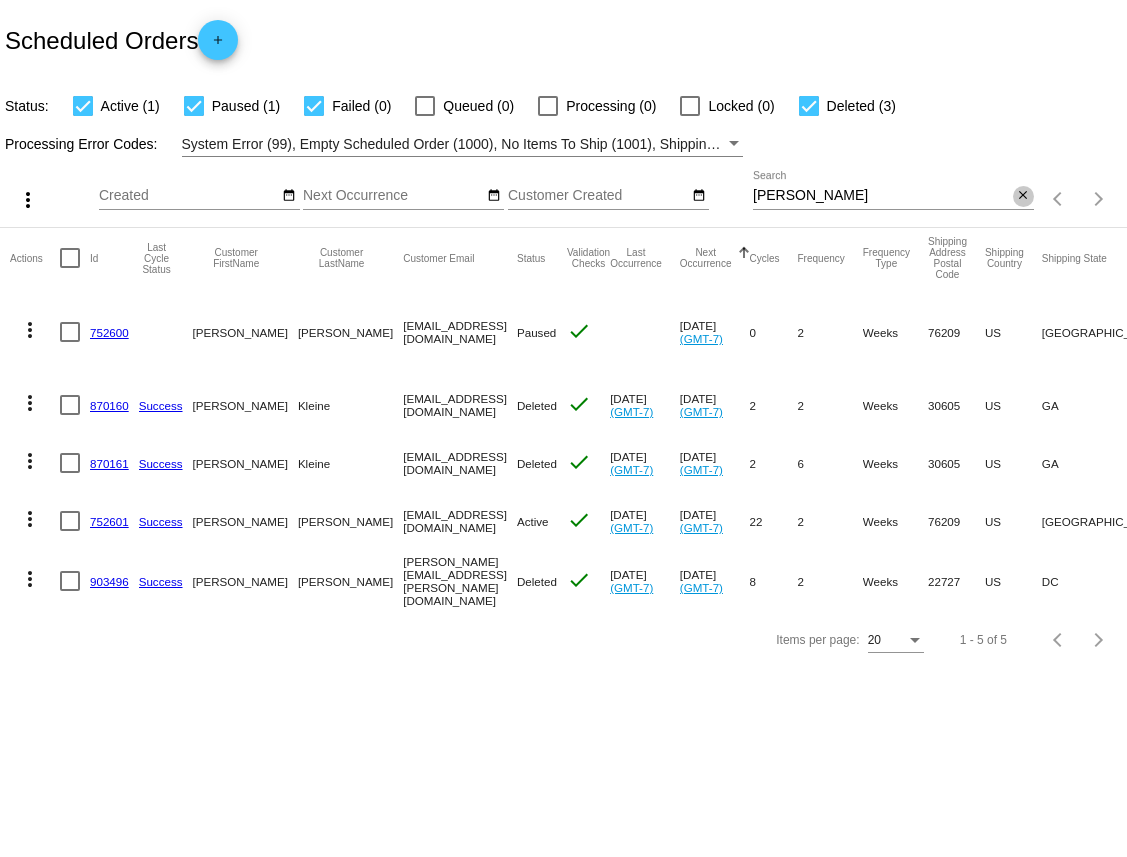 click on "close" 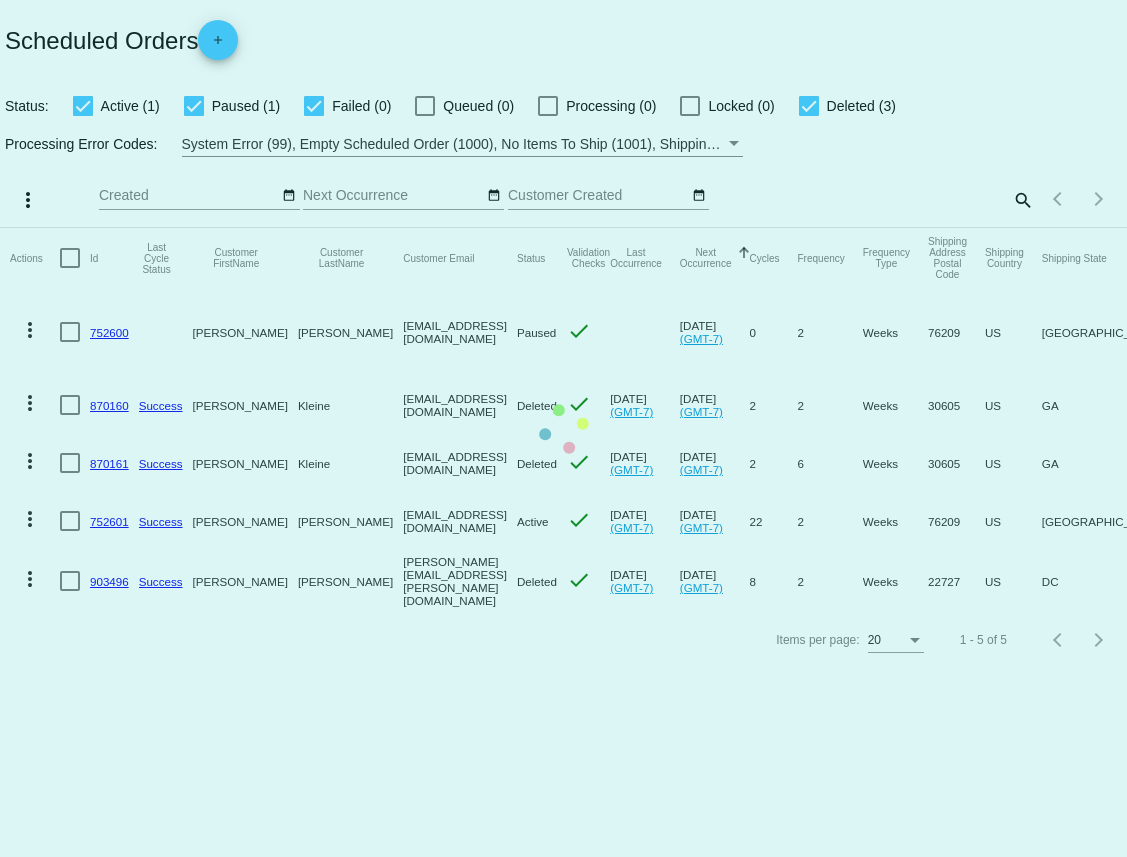 click on "Actions
Id   Last Cycle Status   Customer FirstName   Customer LastName   Customer Email   Status   Validation Checks   Last Occurrence   Next Occurrence   Sorted by NextOccurrenceUtc ascending  Cycles   Frequency   Frequency Type   Shipping Address Postal Code
Shipping Country
Shipping State
Preferred Shipping Option
Payment Method   Currency   Total Product Quantity   Scheduled Order Subtotal
Scheduled Order LTV
more_vert
752600
Stephanie
Corley
stephaniejcorley@gmail.com
Paused
check
May 9 2024
(GMT-7)
0  2  Weeks  76209  US  TX  USPS Ground Advantage, approx. 5-7 business days  AuthorizeNet  USD  2  31.50  TBD" 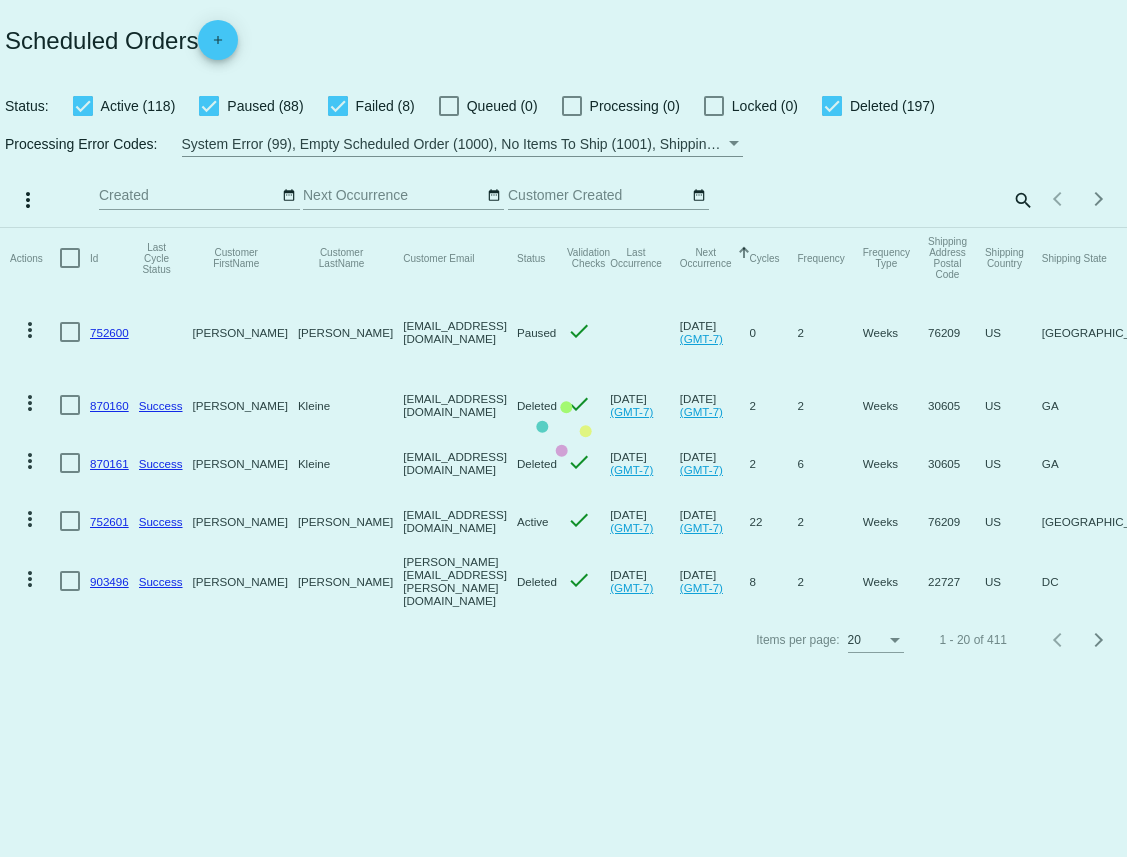 click on "Actions
Id   Last Cycle Status   Customer FirstName   Customer LastName   Customer Email   Status   Validation Checks   Last Occurrence   Next Occurrence   Sorted by NextOccurrenceUtc ascending  Cycles   Frequency   Frequency Type   Shipping Address Postal Code
Shipping Country
Shipping State
Preferred Shipping Option
Payment Method   Currency   Total Product Quantity   Scheduled Order Subtotal
Scheduled Order LTV
more_vert
752600
Stephanie
Corley
stephaniejcorley@gmail.com
Paused
check
May 9 2024
(GMT-7)
0  2  Weeks  76209  US  TX  USPS Ground Advantage, approx. 5-7 business days  AuthorizeNet  USD  2  31.50  TBD" 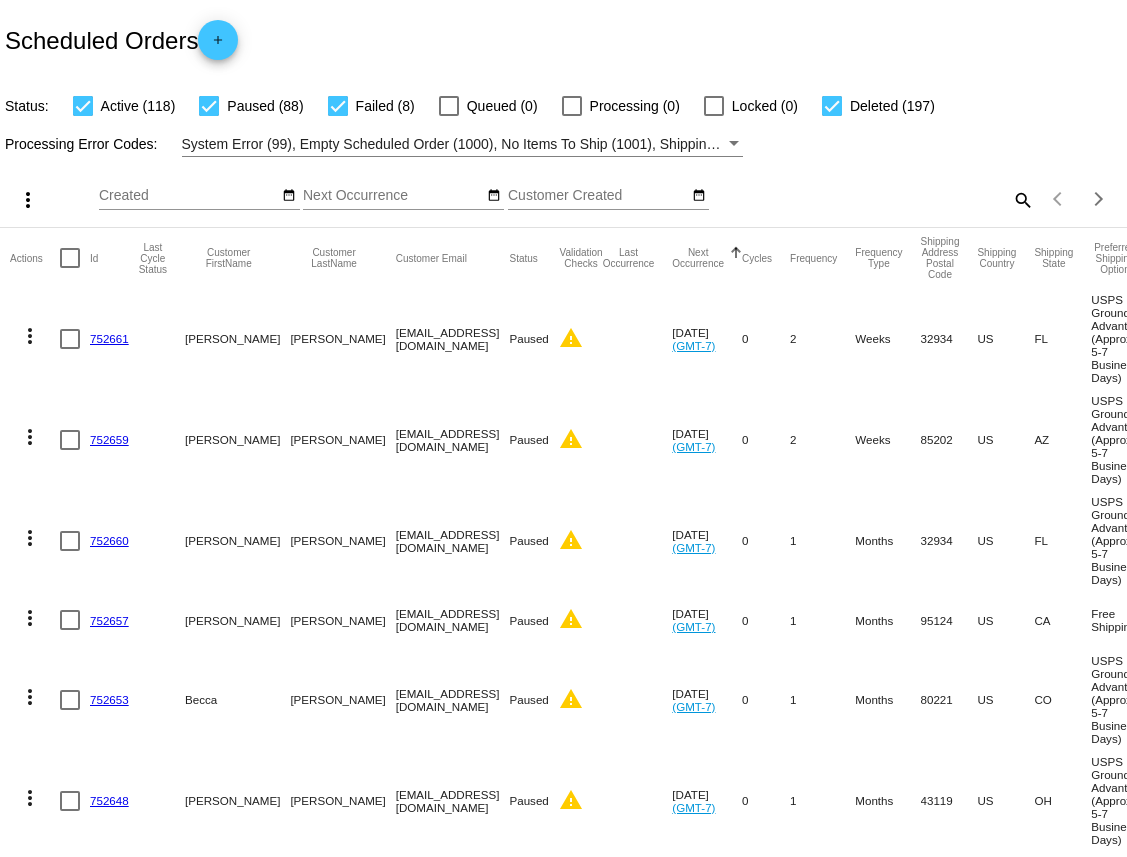 click on "search" 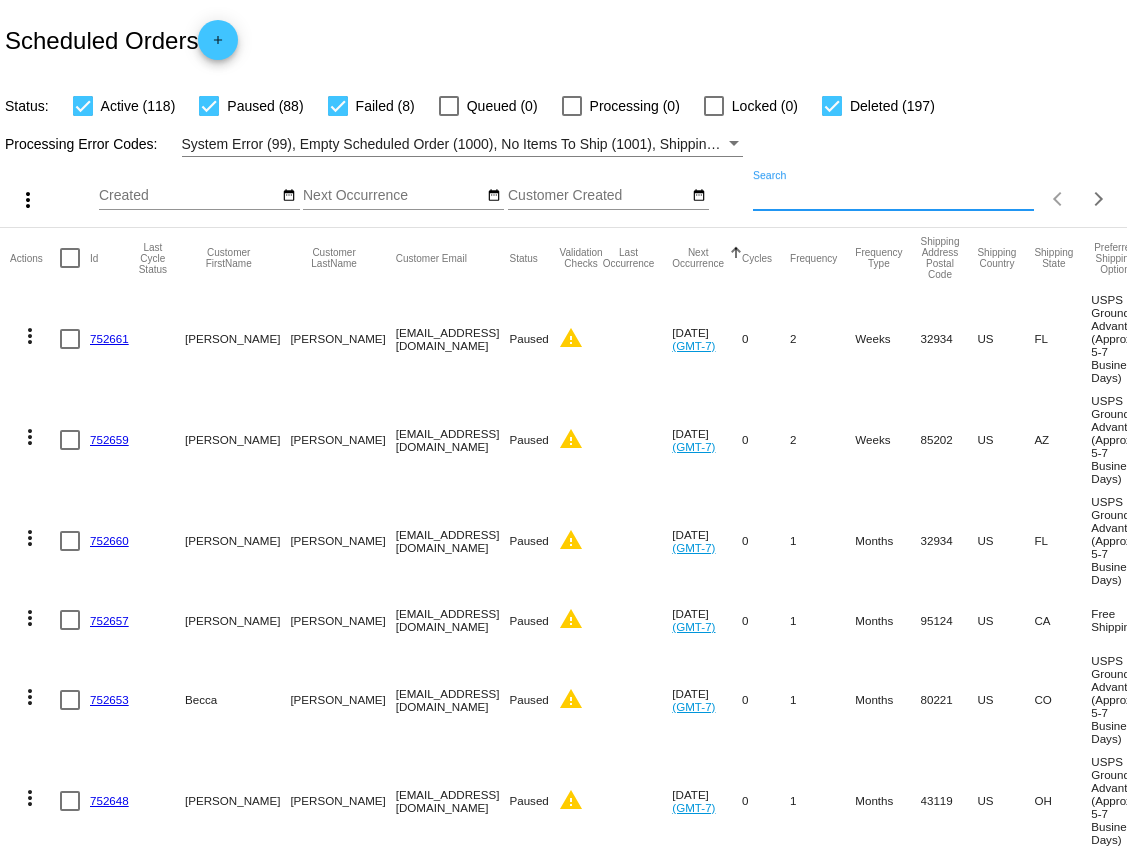 click on "Search" at bounding box center (893, 196) 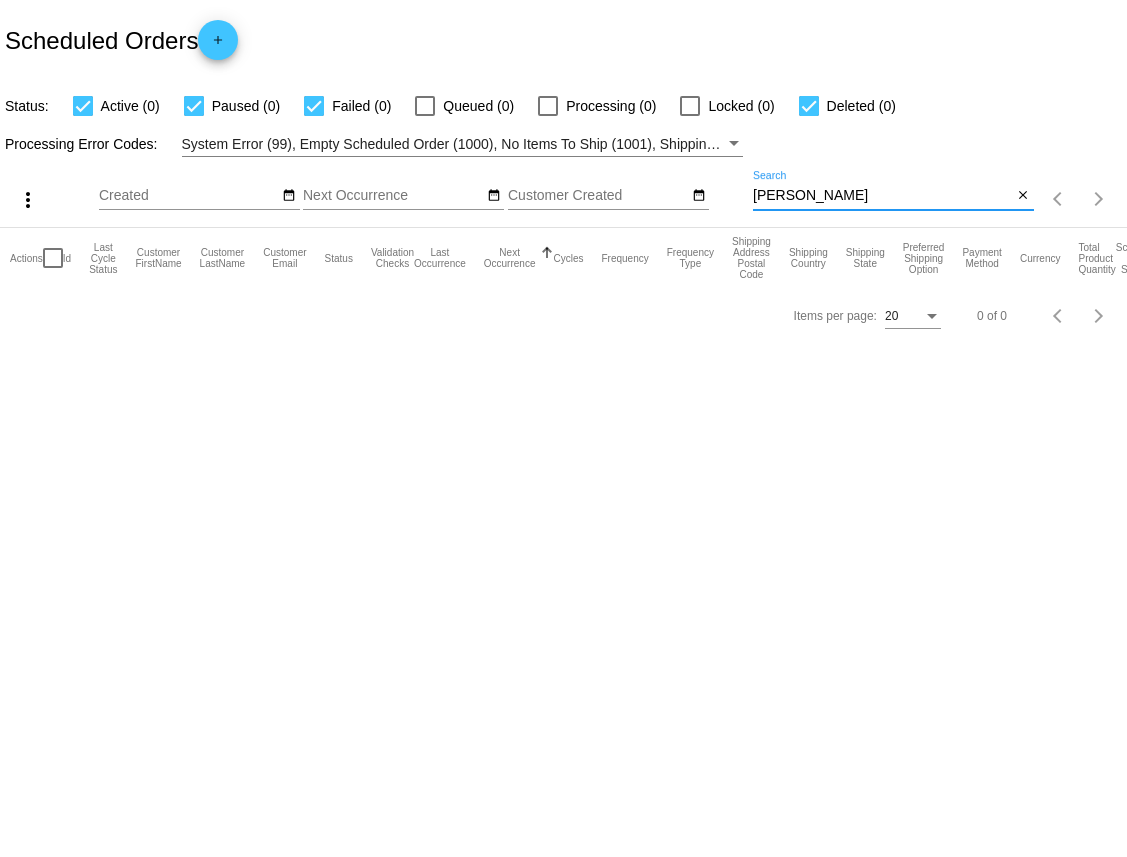 drag, startPoint x: 772, startPoint y: 192, endPoint x: 872, endPoint y: 191, distance: 100.005 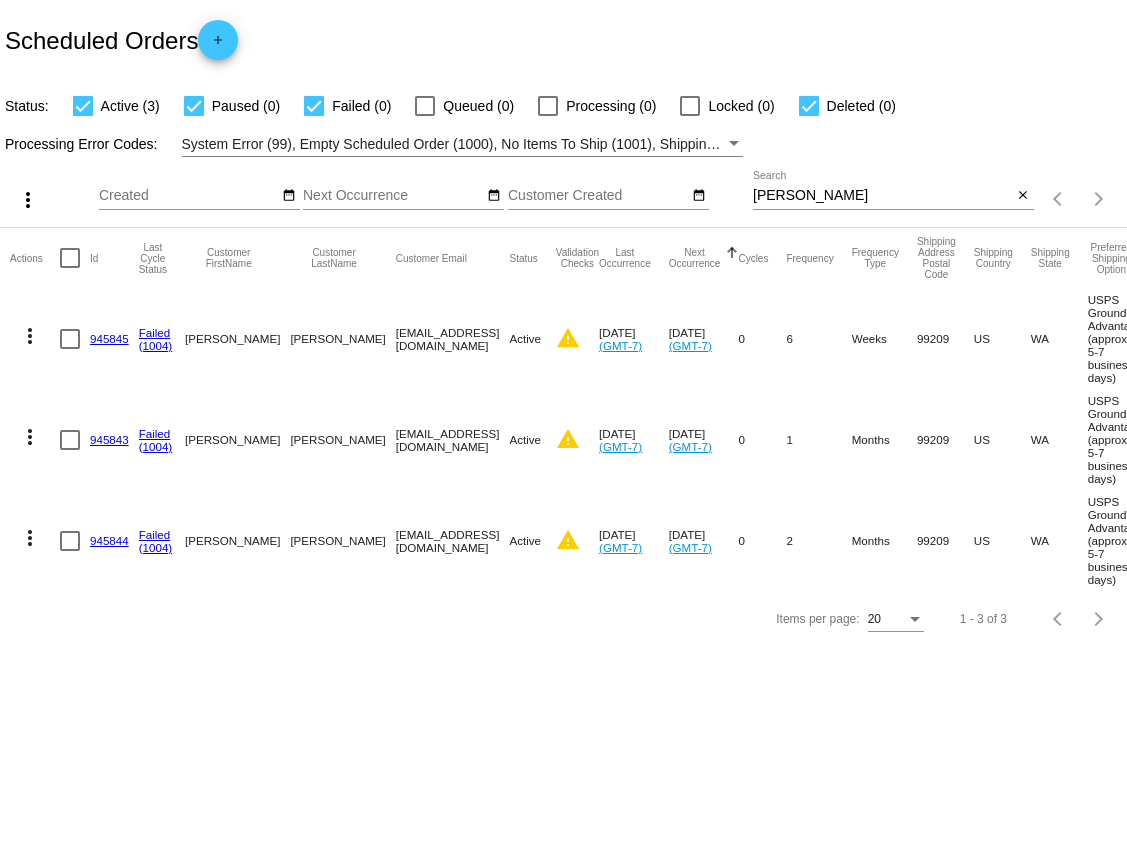 click on "deirdre" at bounding box center (883, 196) 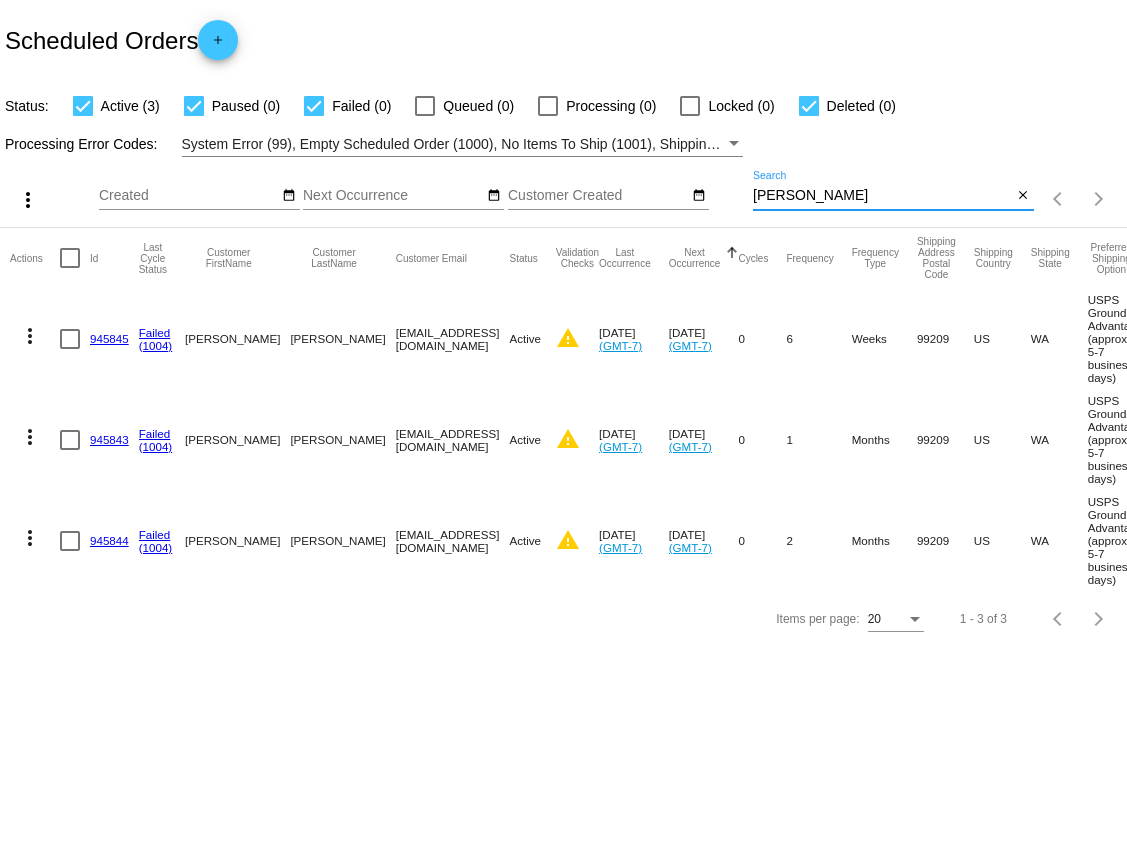 click on "deirdre" at bounding box center [883, 196] 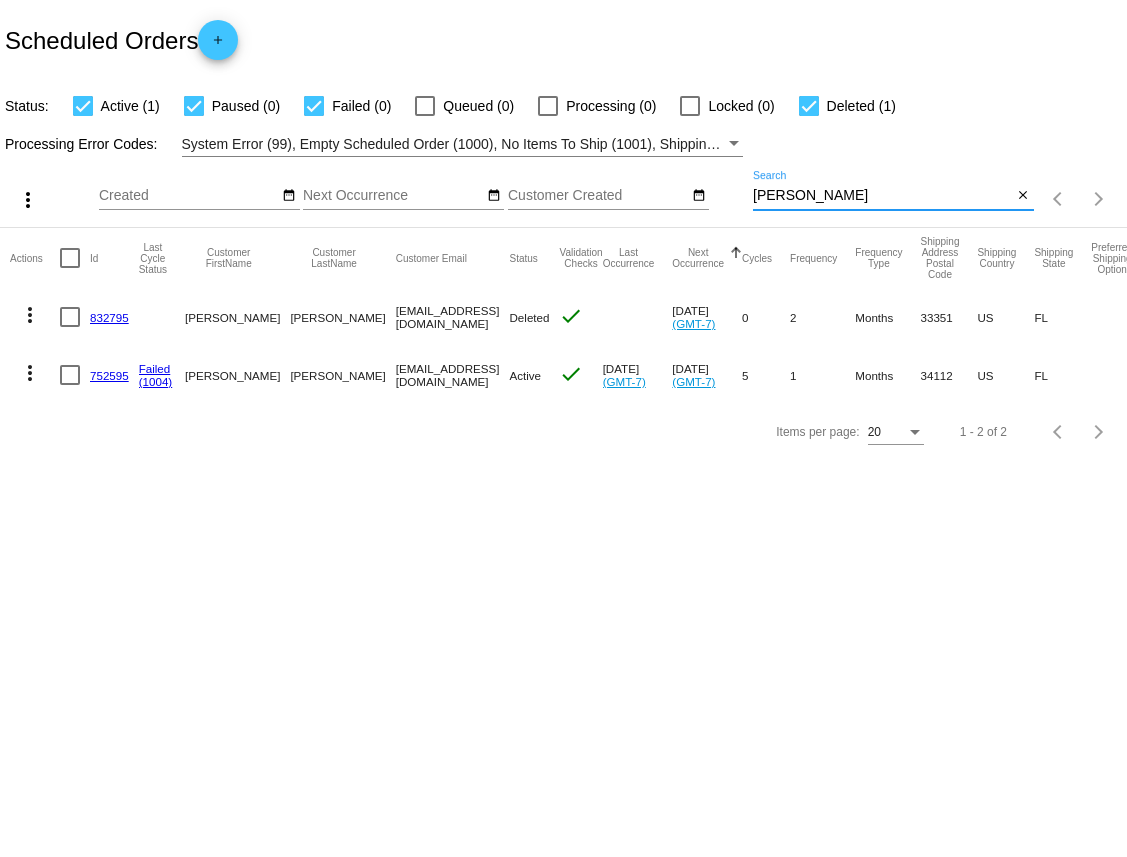 click on "752595" 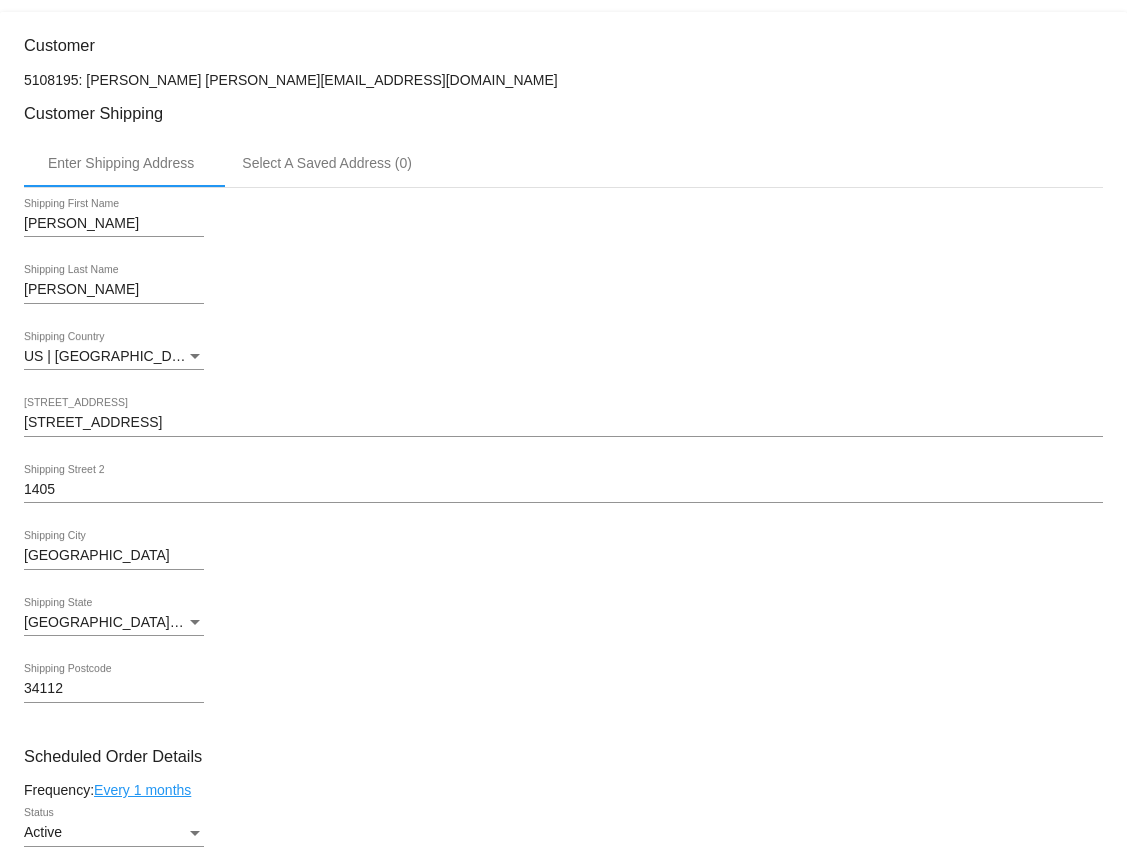 scroll, scrollTop: 0, scrollLeft: 0, axis: both 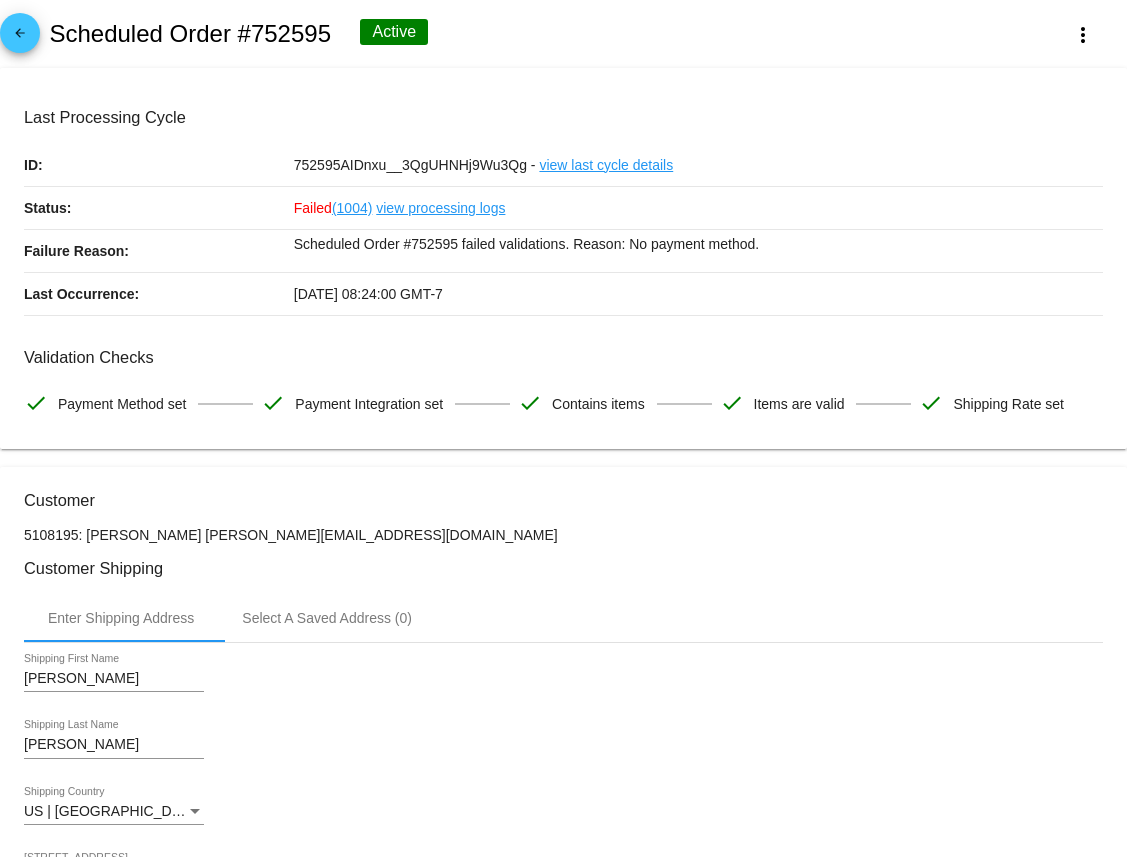 click on "view processing logs" 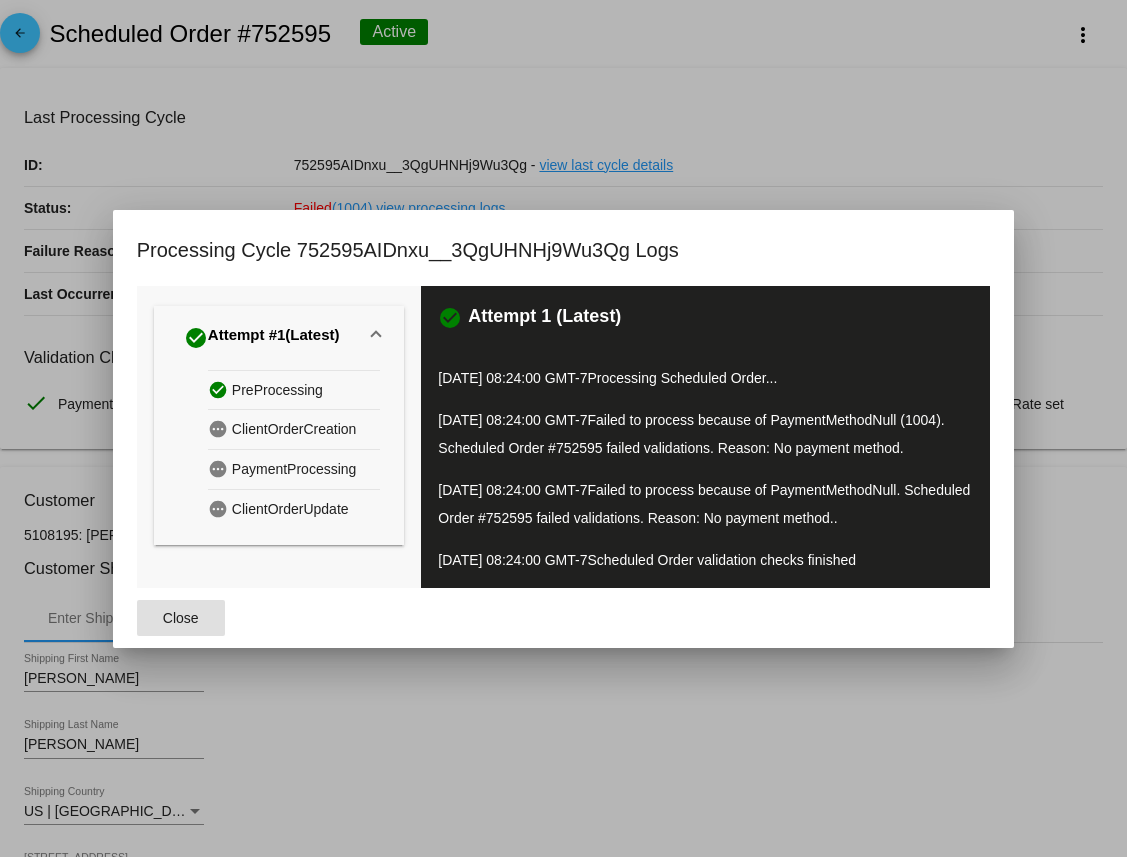 click at bounding box center [563, 428] 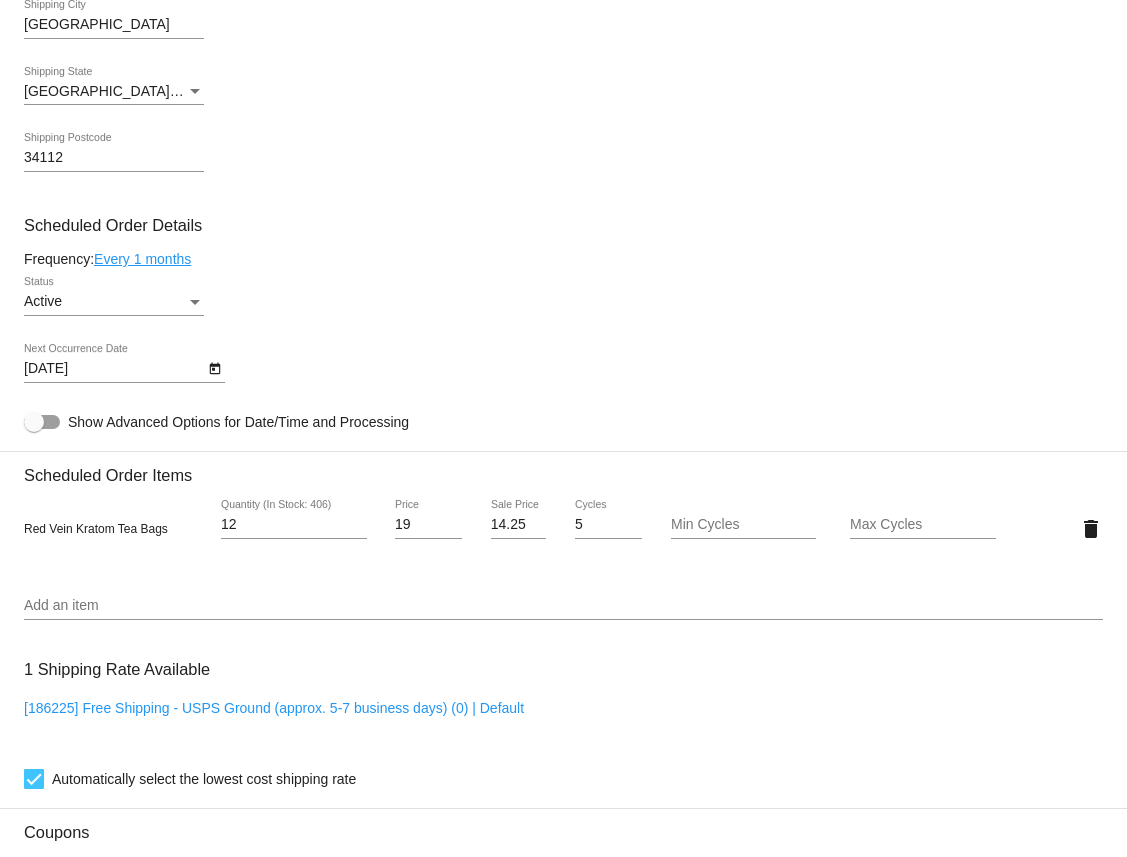 scroll, scrollTop: 0, scrollLeft: 0, axis: both 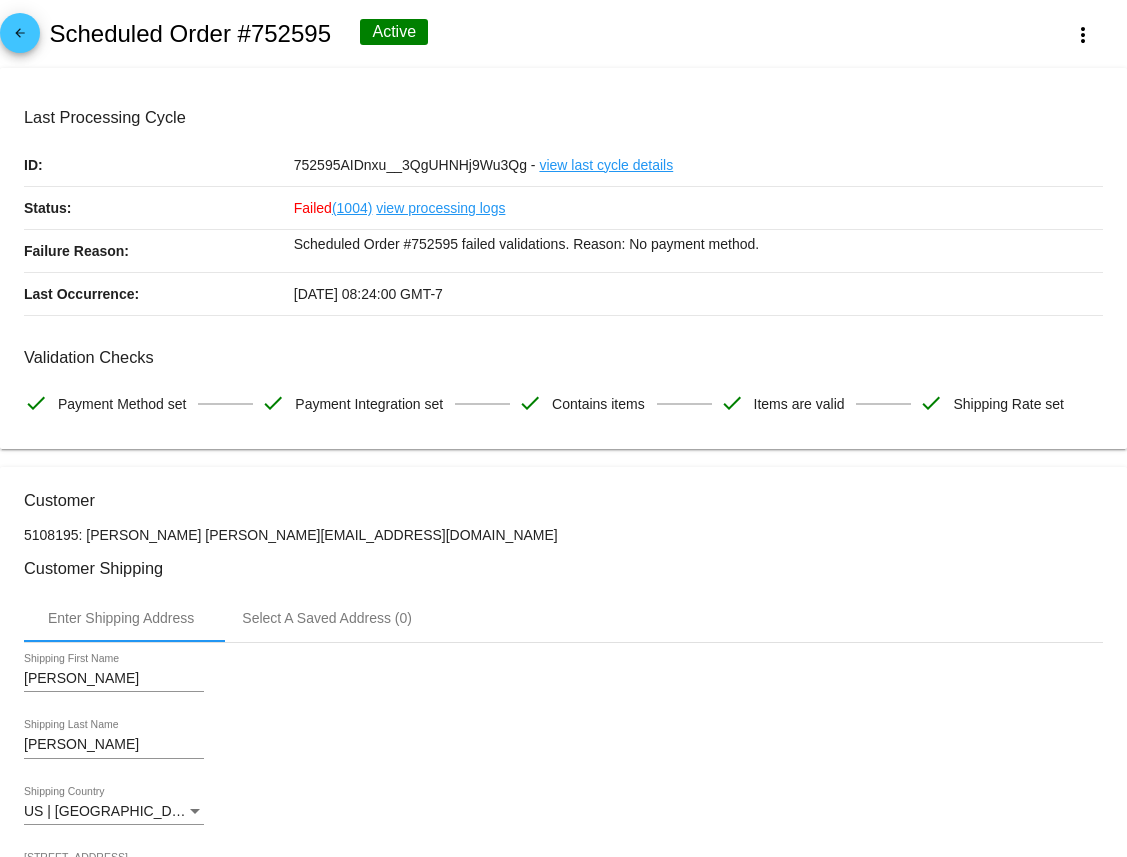 click on "arrow_back" 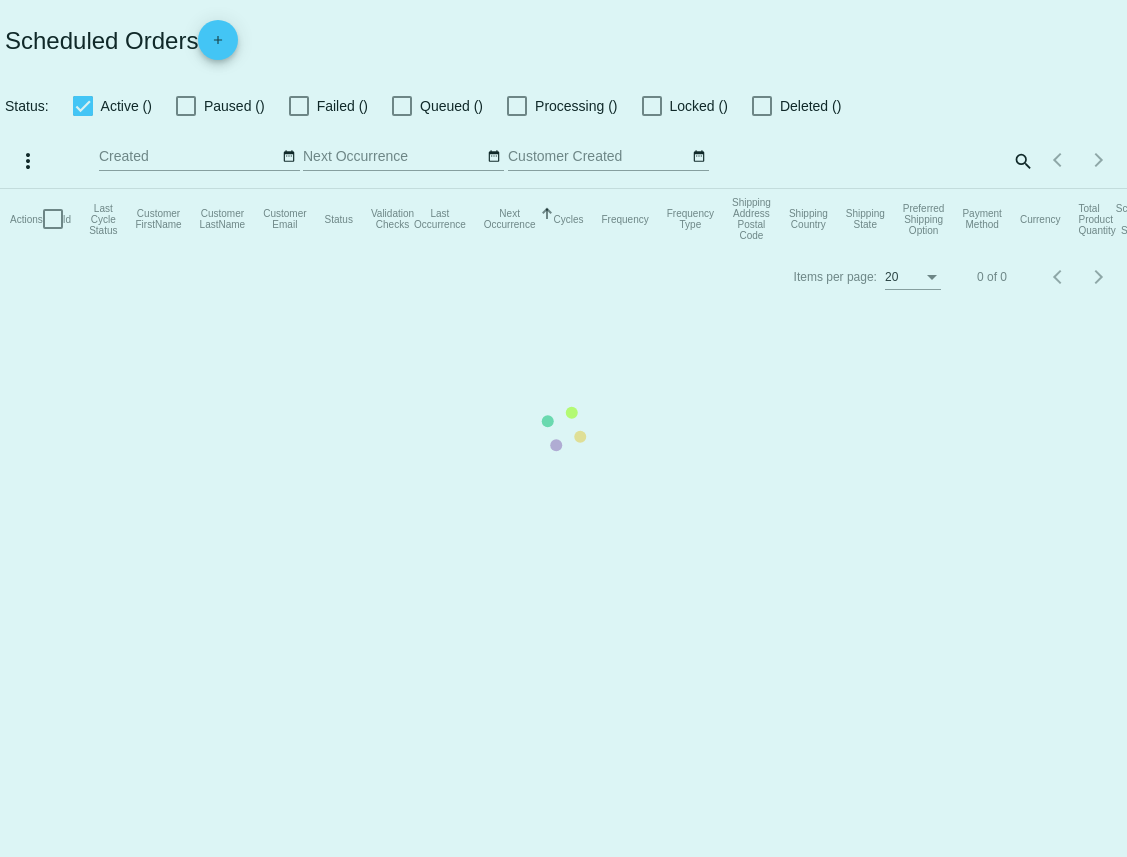 checkbox on "true" 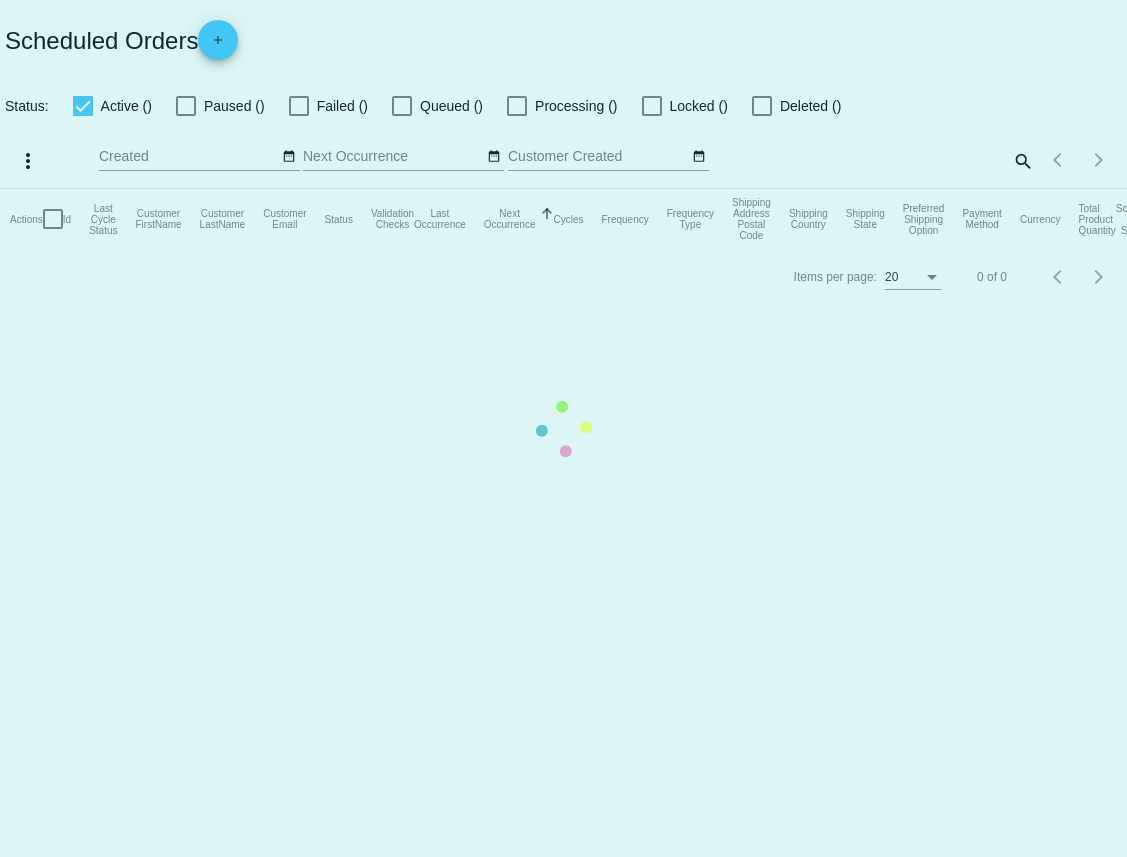 checkbox on "true" 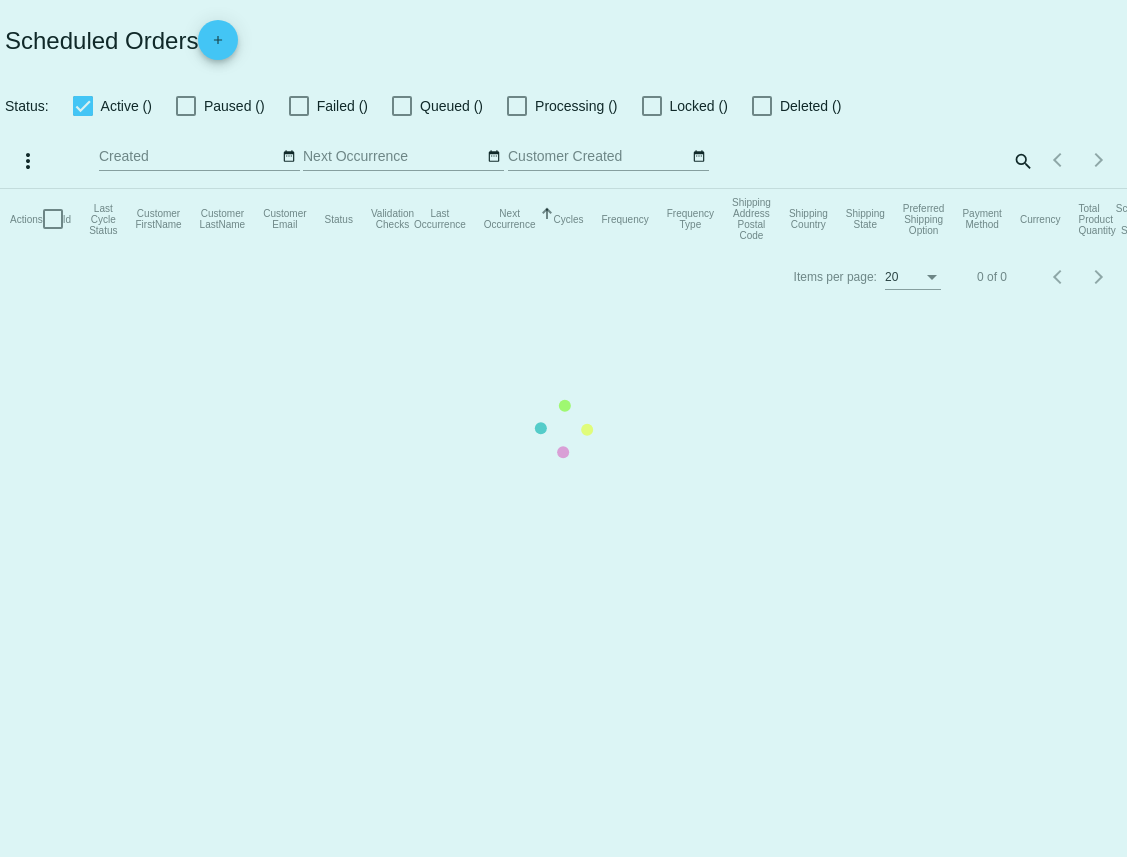 checkbox on "true" 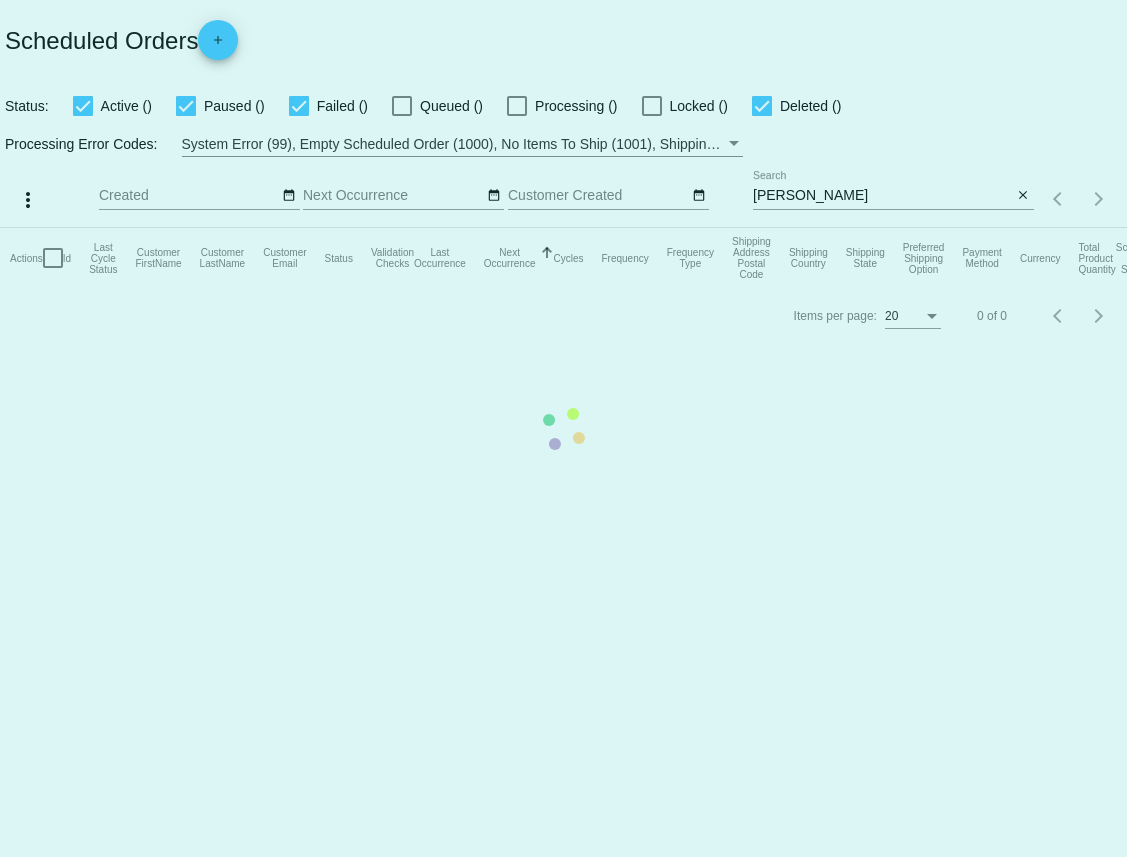 click on "Actions
Id   Last Cycle Status   Customer FirstName   Customer LastName   Customer Email   Status   Validation Checks   Last Occurrence   Next Occurrence   Sorted by NextOccurrenceUtc ascending  Cycles   Frequency   Frequency Type   Shipping Address Postal Code
Shipping Country
Shipping State
Preferred Shipping Option
Payment Method   Currency   Total Product Quantity   Scheduled Order Subtotal
Scheduled Order LTV" 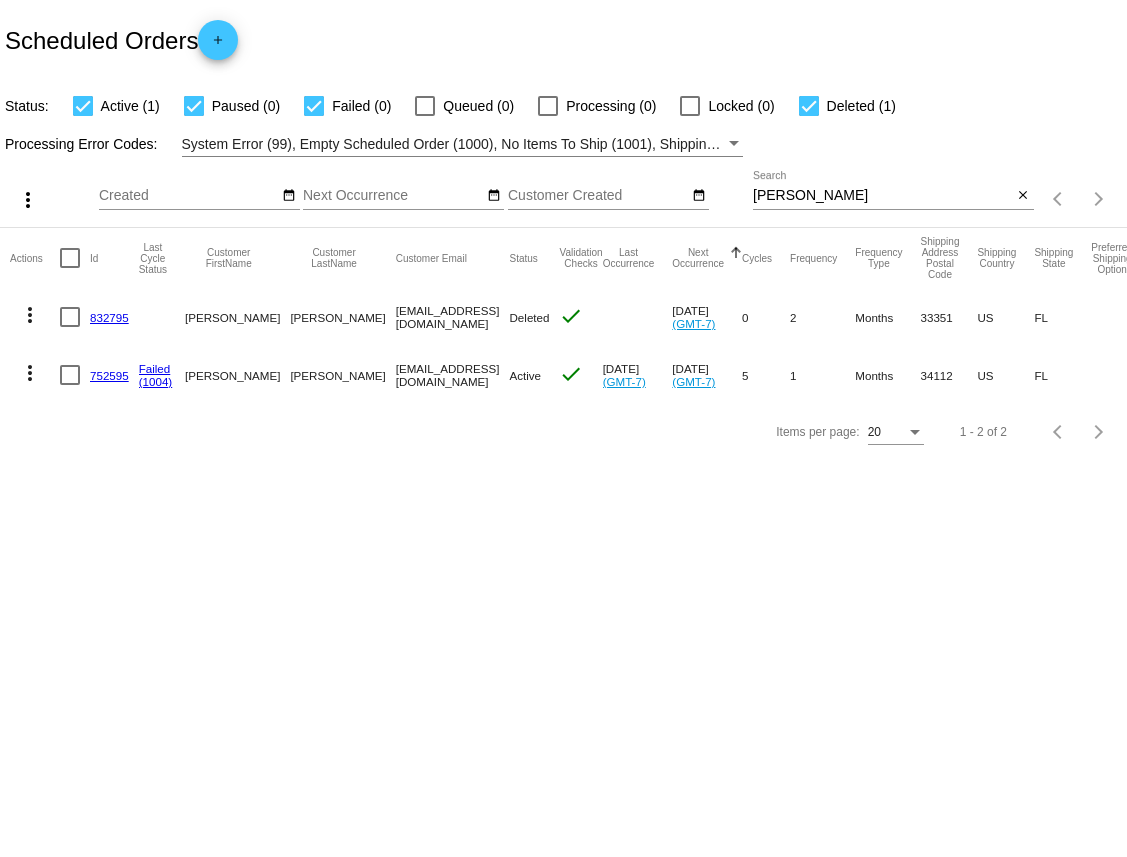 click on "lucas" at bounding box center [883, 196] 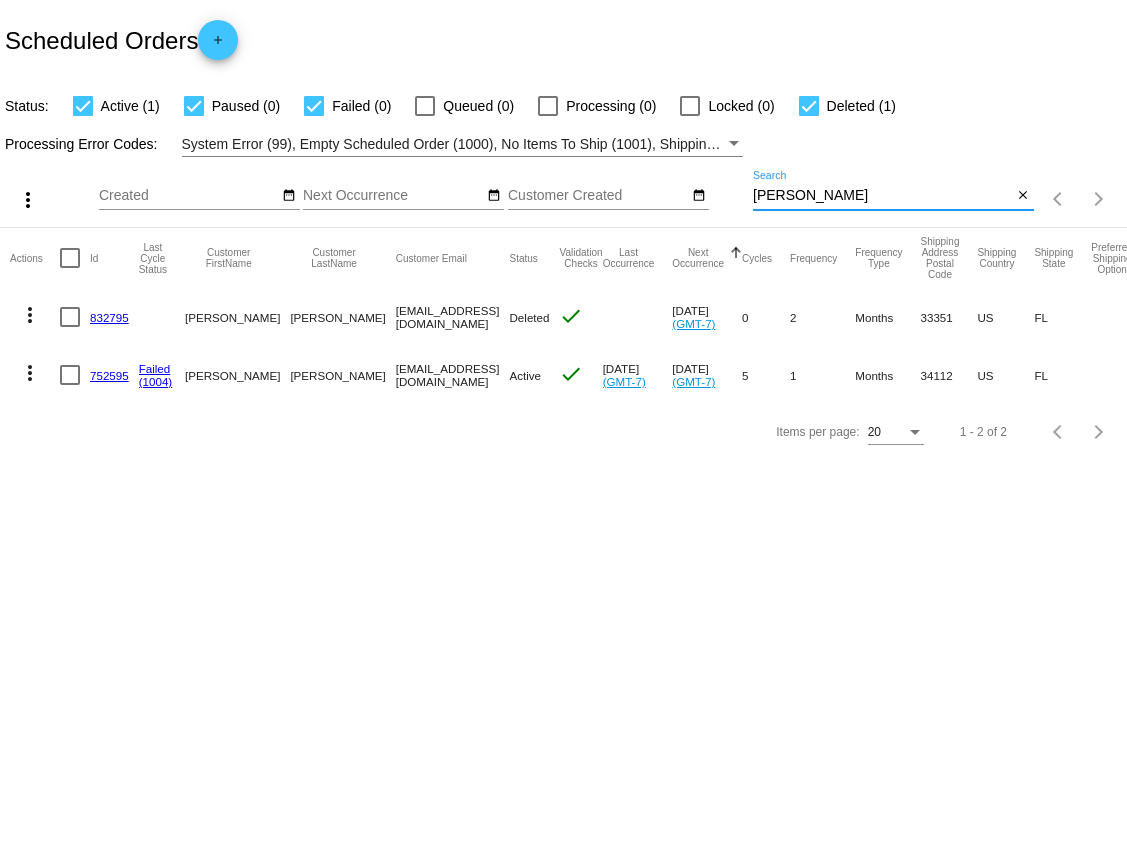 click on "lucas" at bounding box center [883, 196] 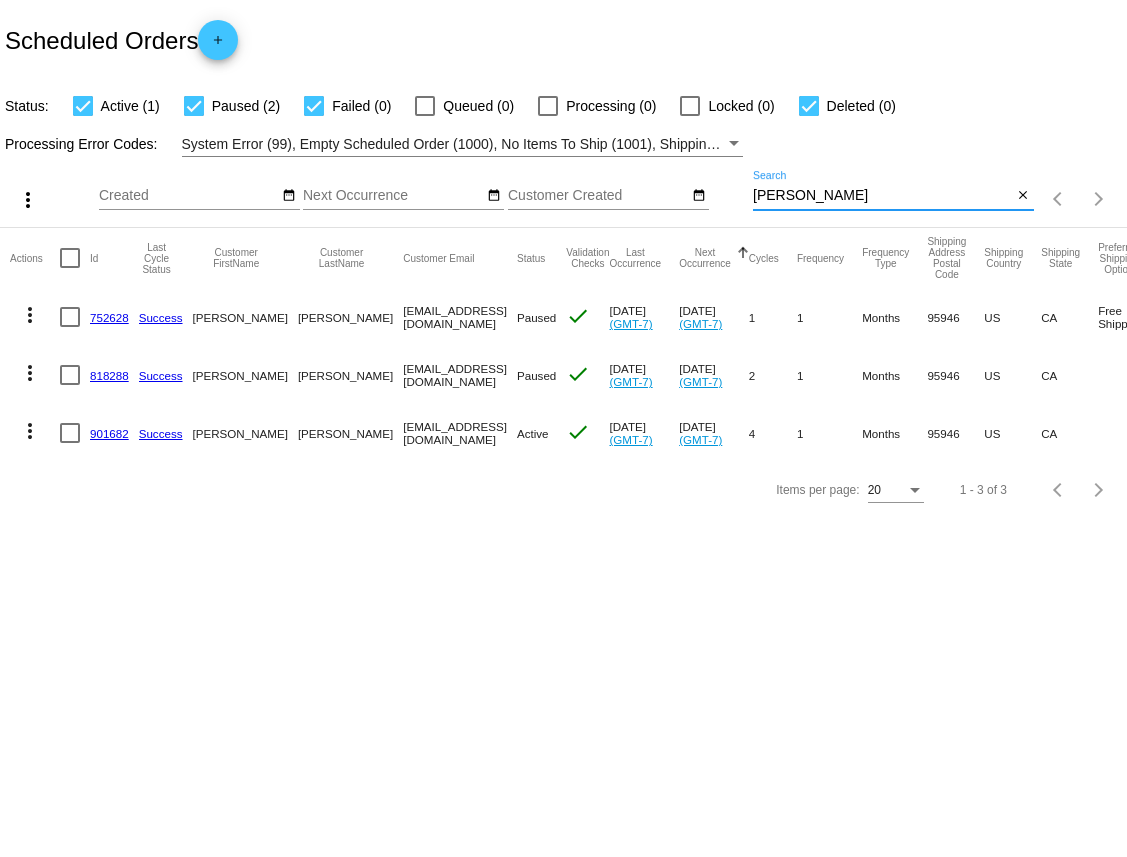 click on "901682" 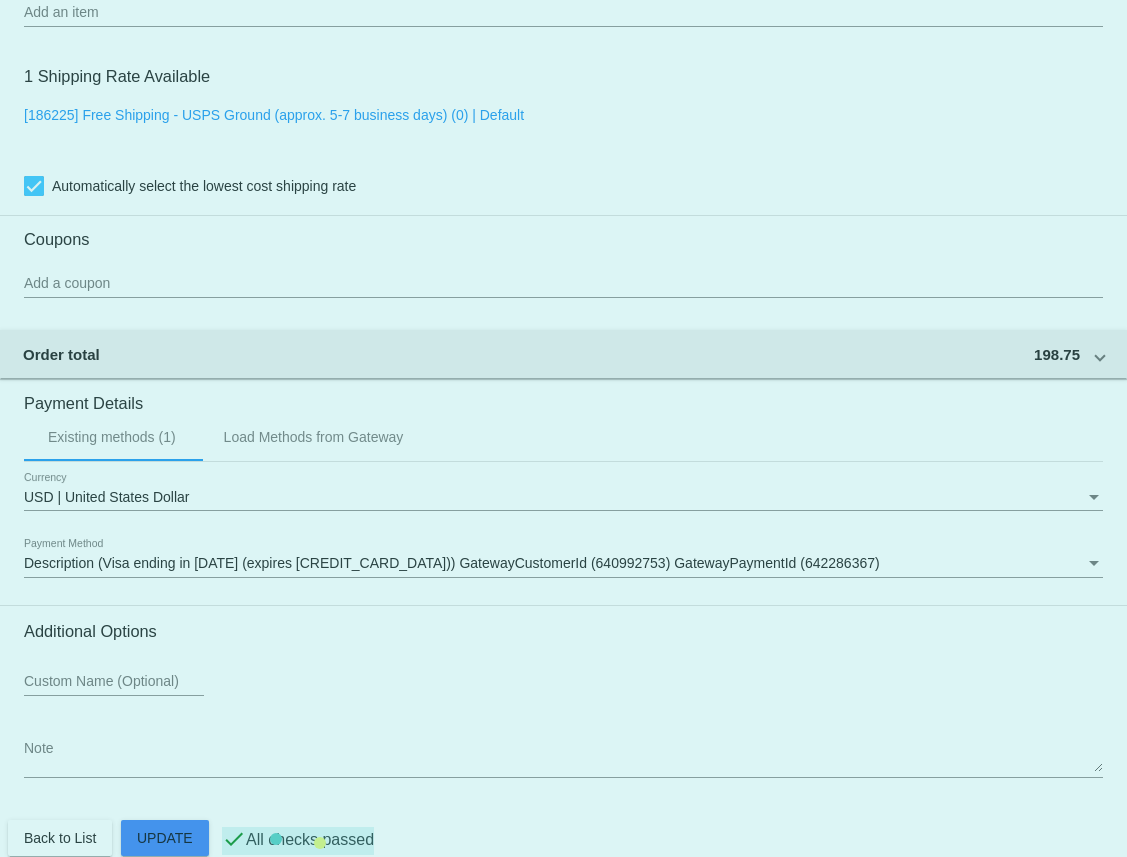 scroll, scrollTop: 1584, scrollLeft: 0, axis: vertical 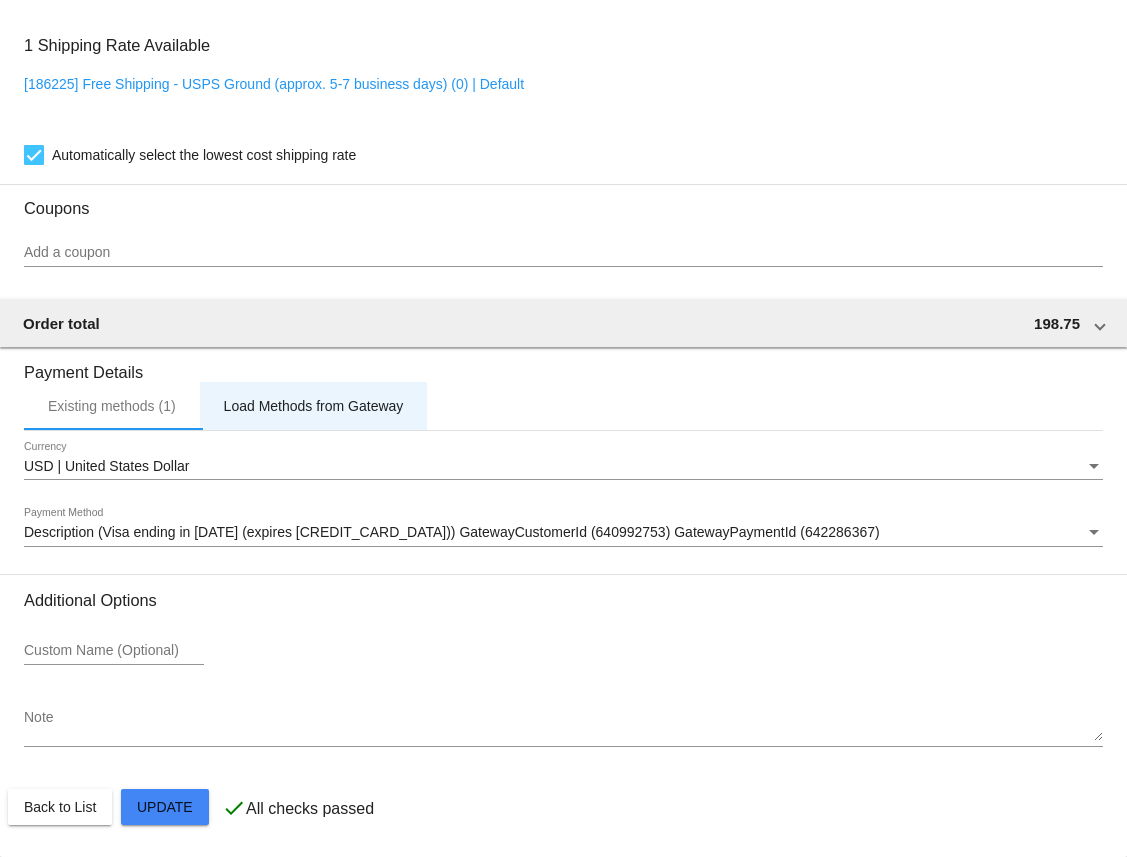 click on "Load Methods from Gateway" at bounding box center [314, 406] 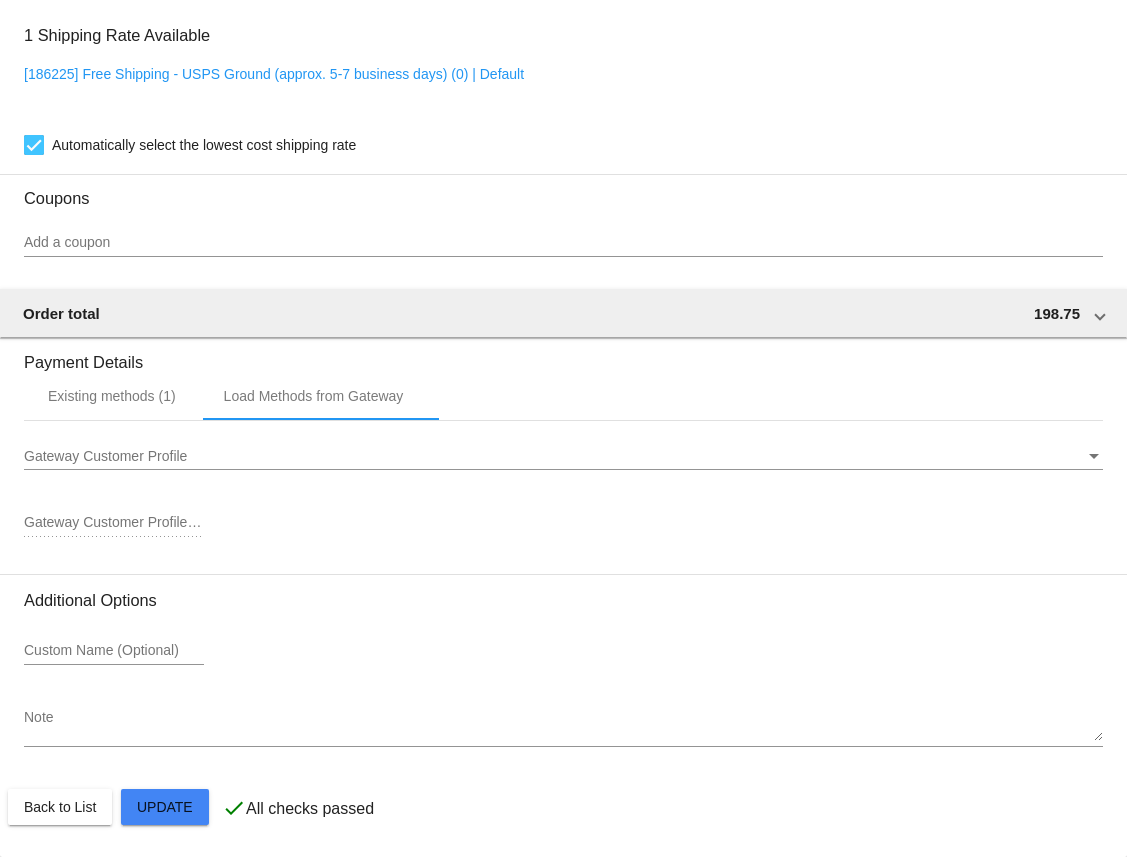 click on "Payment Details" 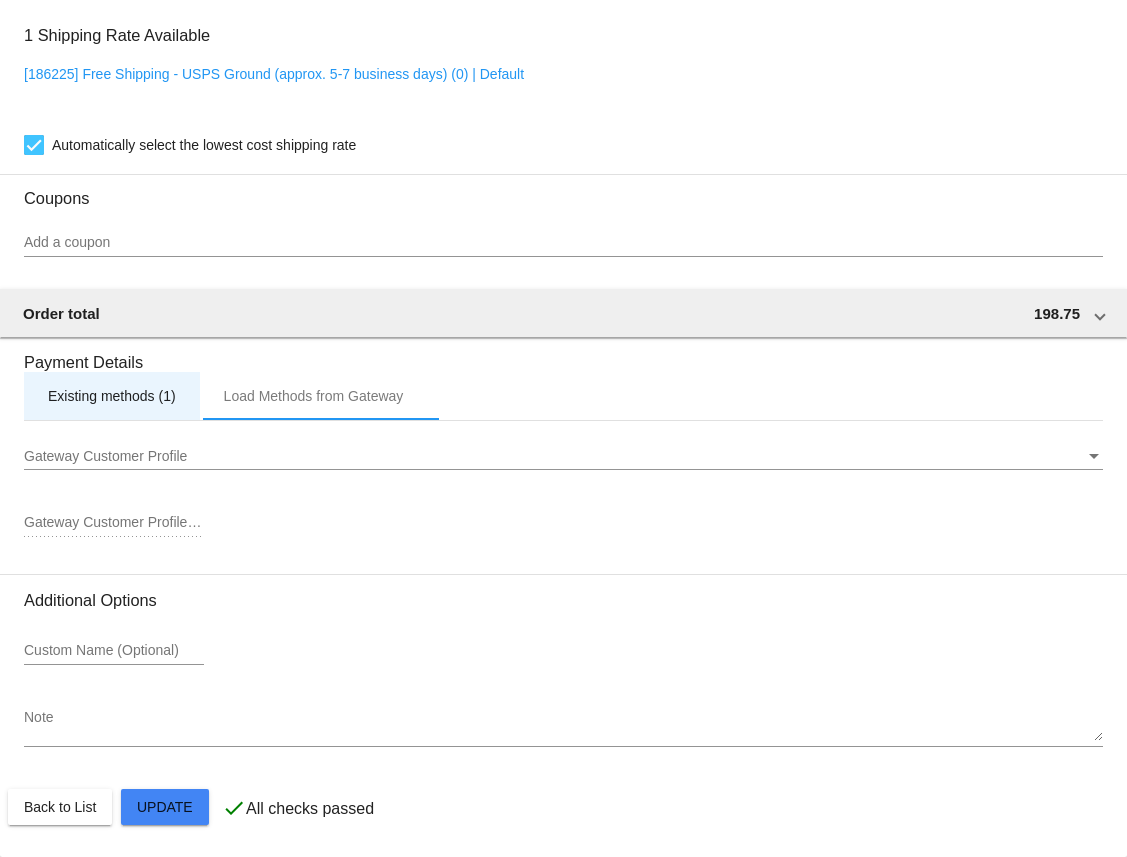 click on "Existing methods (1)" at bounding box center [112, 396] 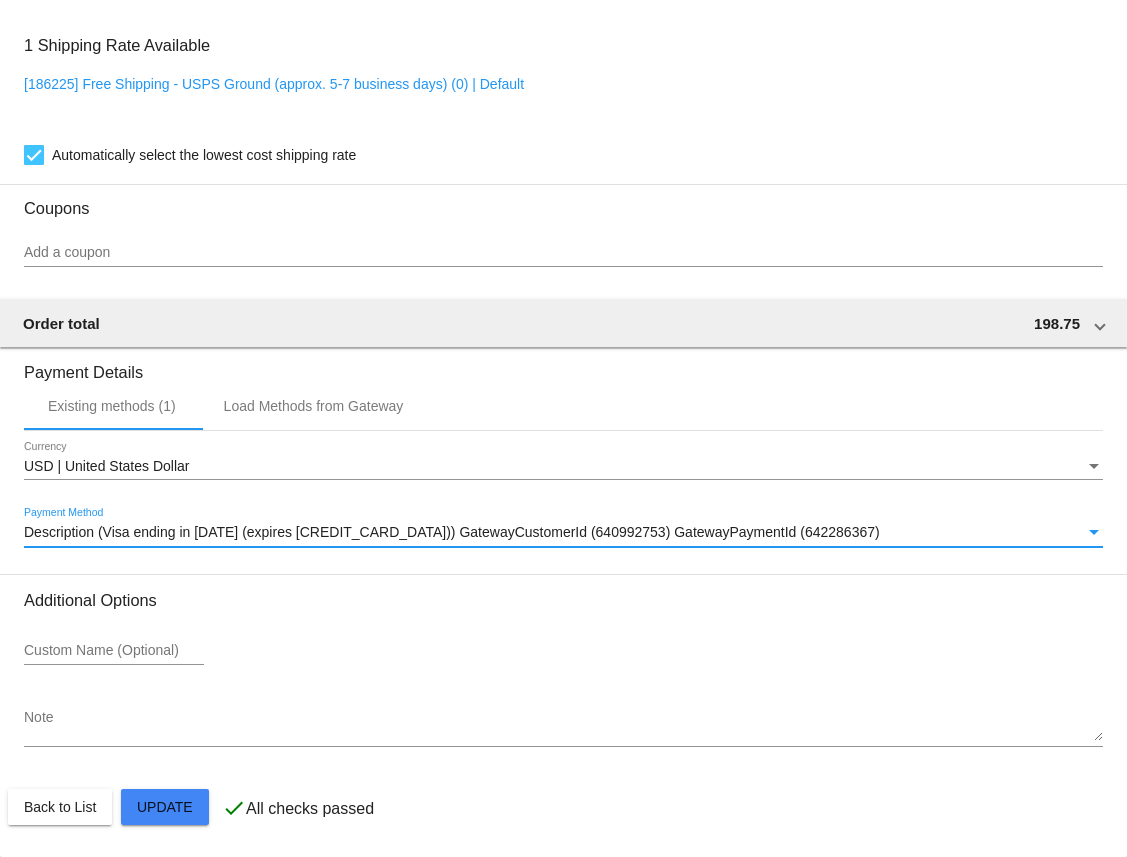 click on "Description (Visa ending in [DATE] (expires [CREDIT_CARD_DATA])) GatewayCustomerId (640992753)
GatewayPaymentId (642286367)" at bounding box center (452, 532) 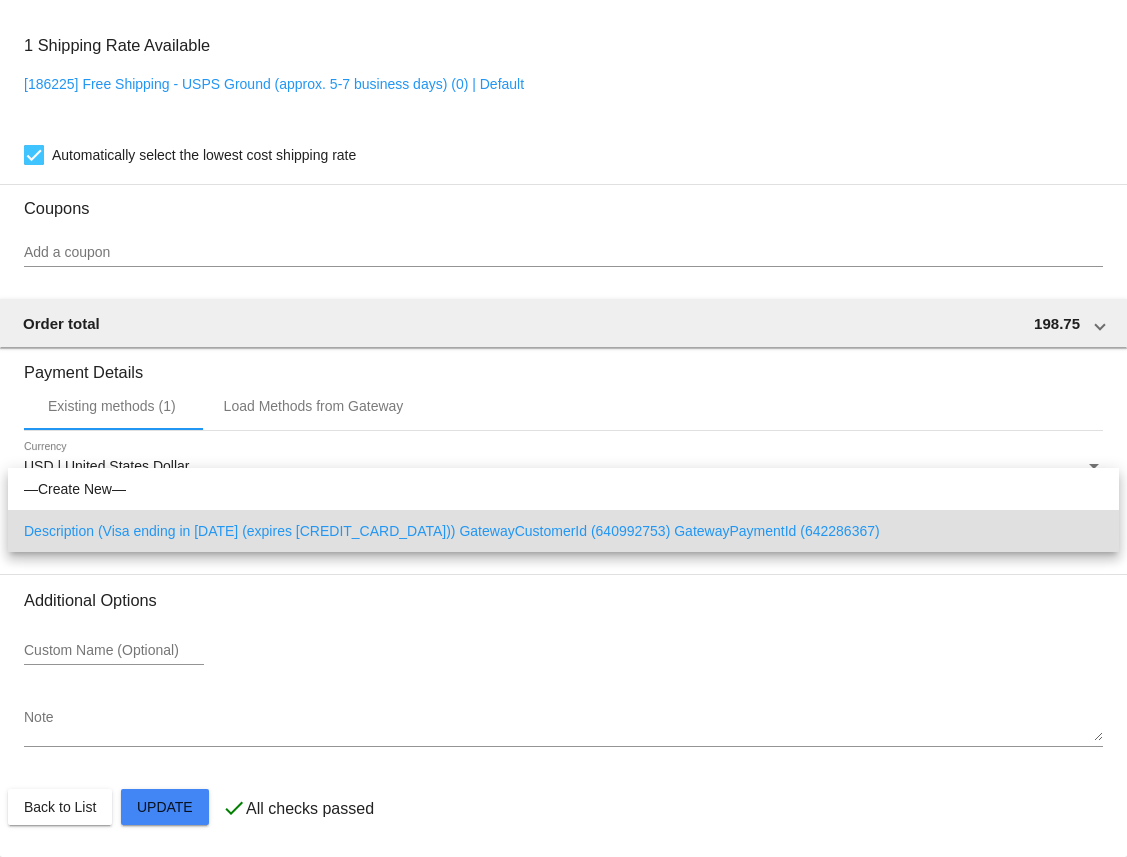 click at bounding box center [563, 428] 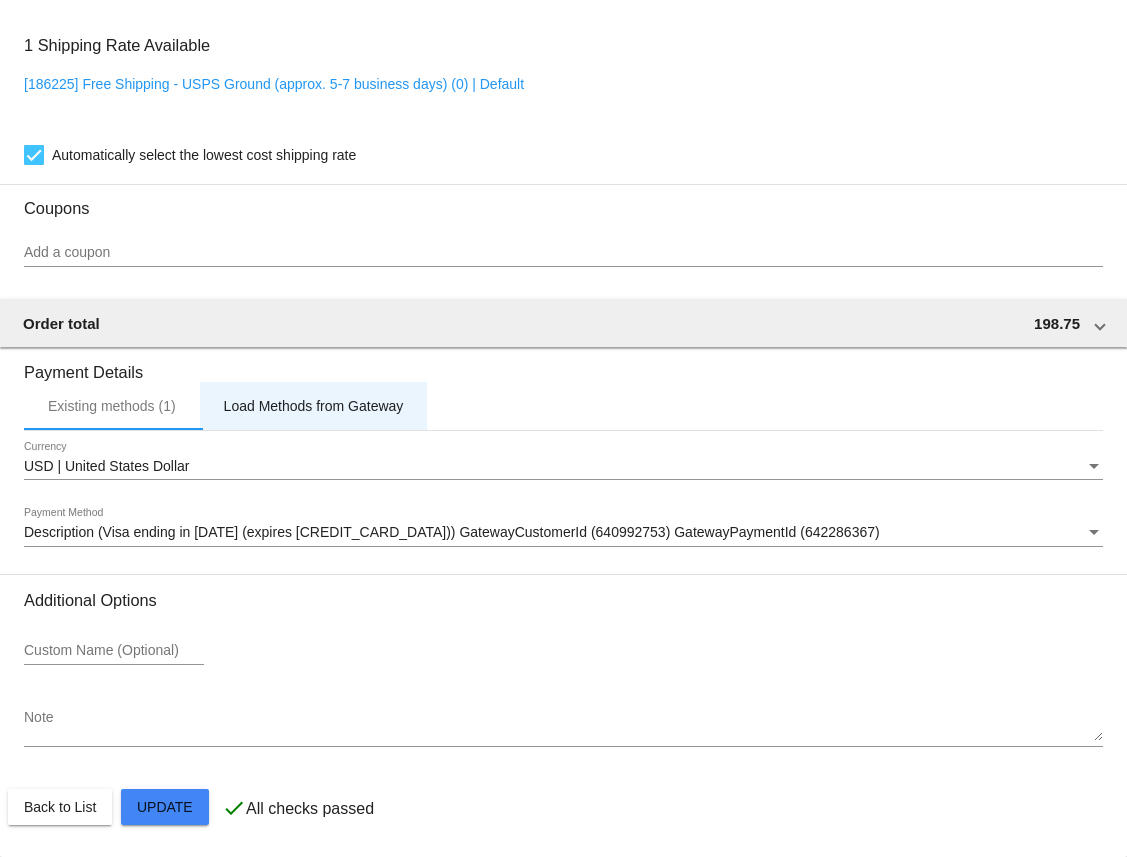 click on "Load Methods from Gateway" at bounding box center (314, 406) 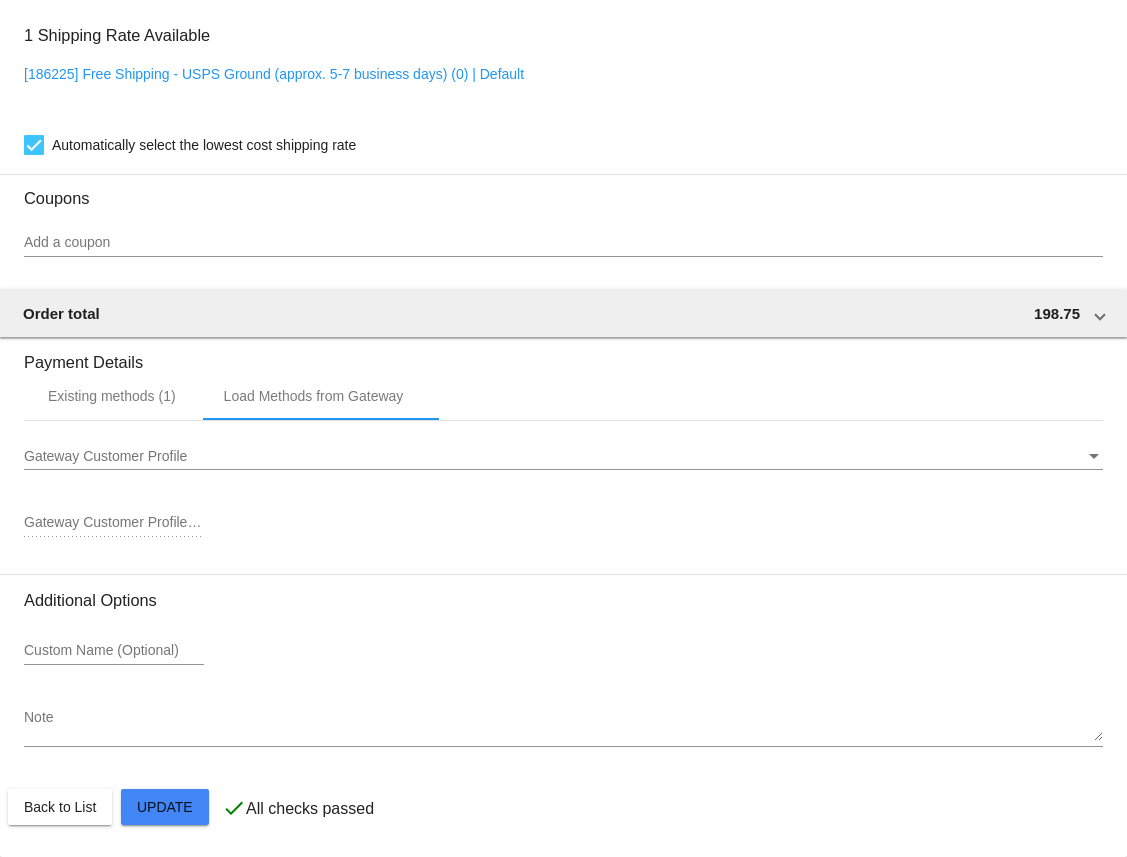 click on "Gateway Customer Profile
Gateway Customer Profile" at bounding box center (563, 459) 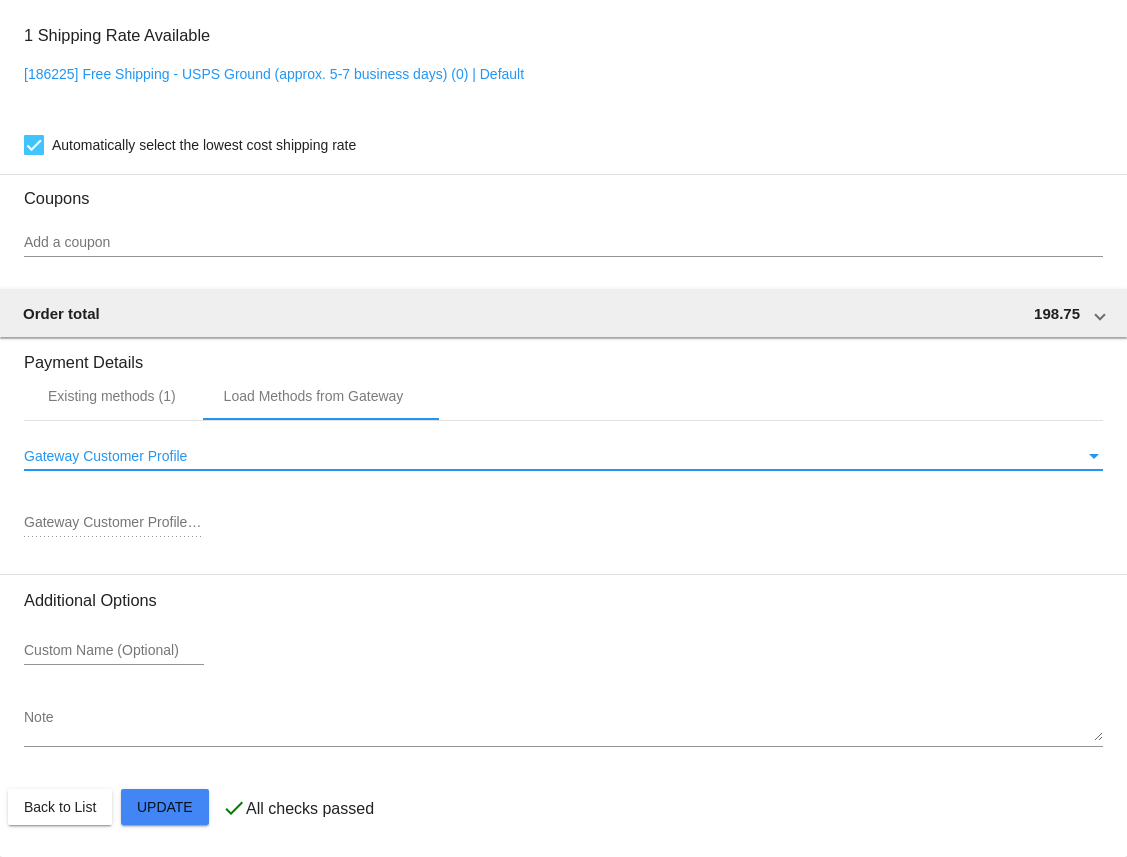 click on "Gateway Customer Profile" at bounding box center (105, 456) 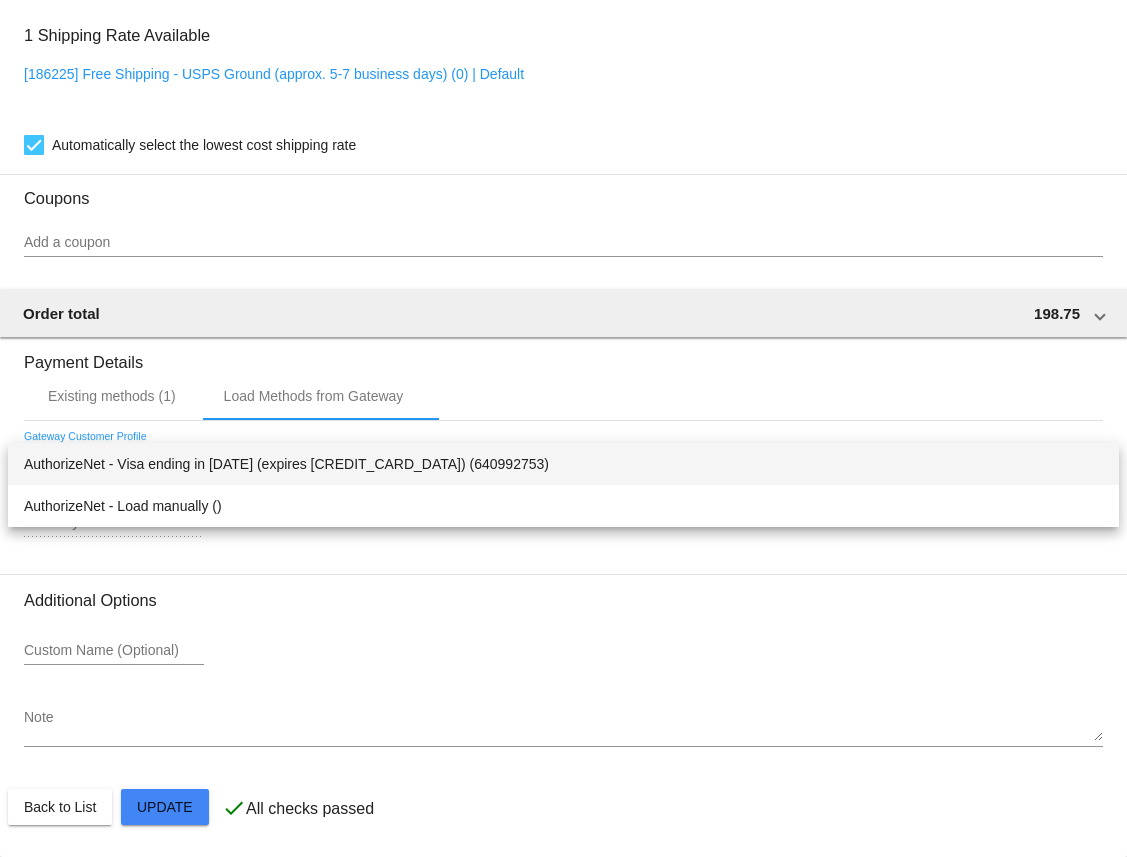 click at bounding box center (563, 428) 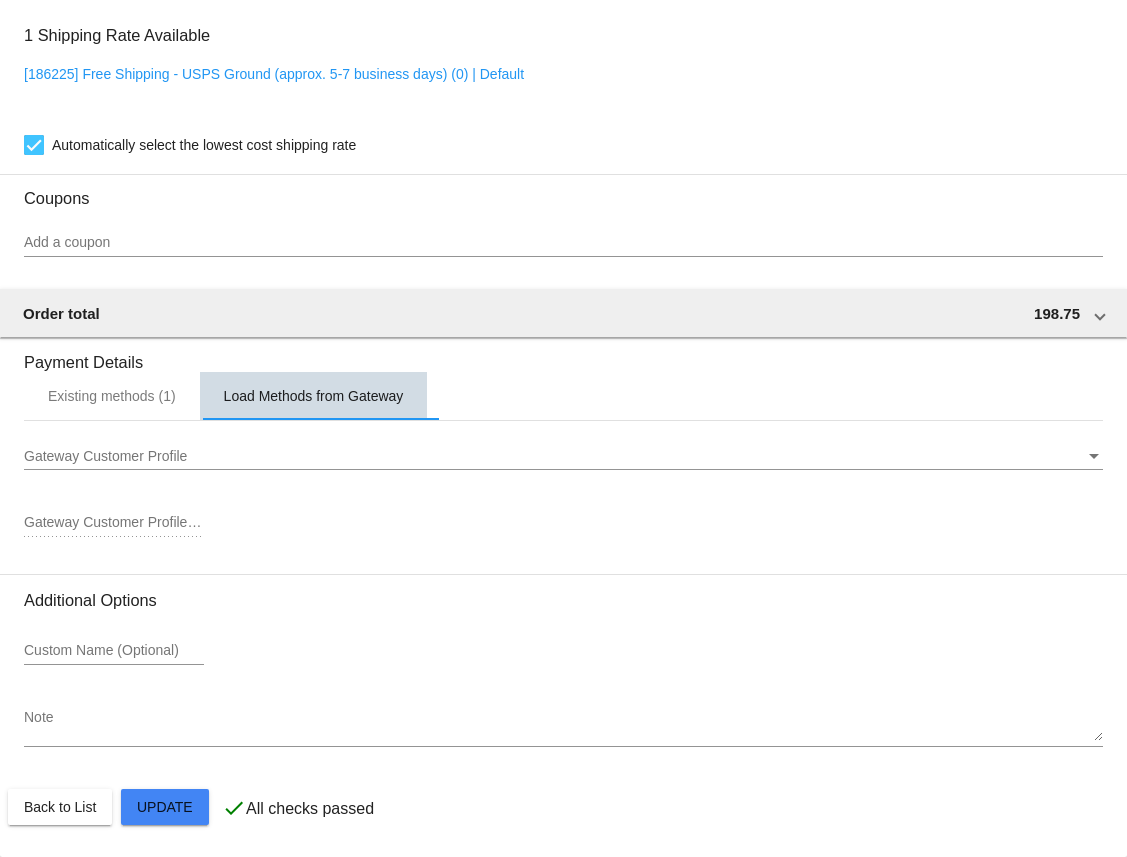 click on "Load Methods from Gateway" at bounding box center [314, 396] 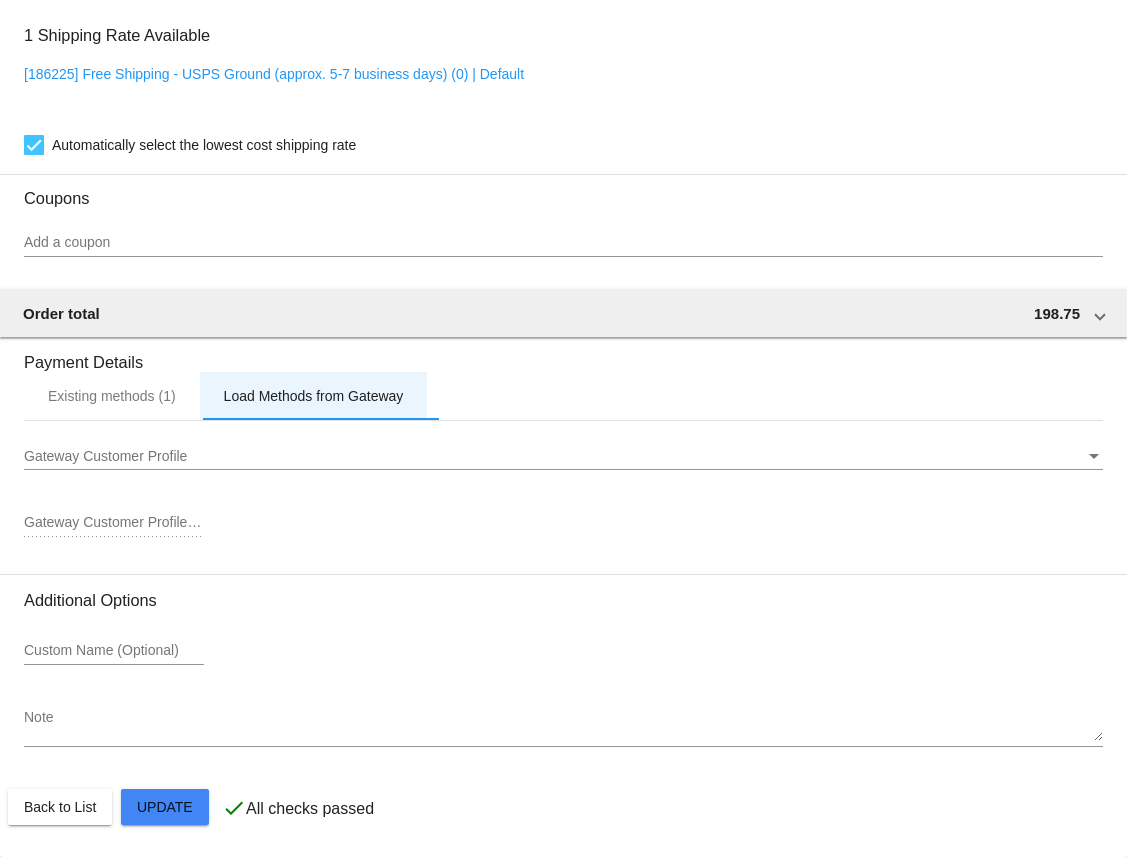 click on "Load Methods from Gateway" at bounding box center (314, 396) 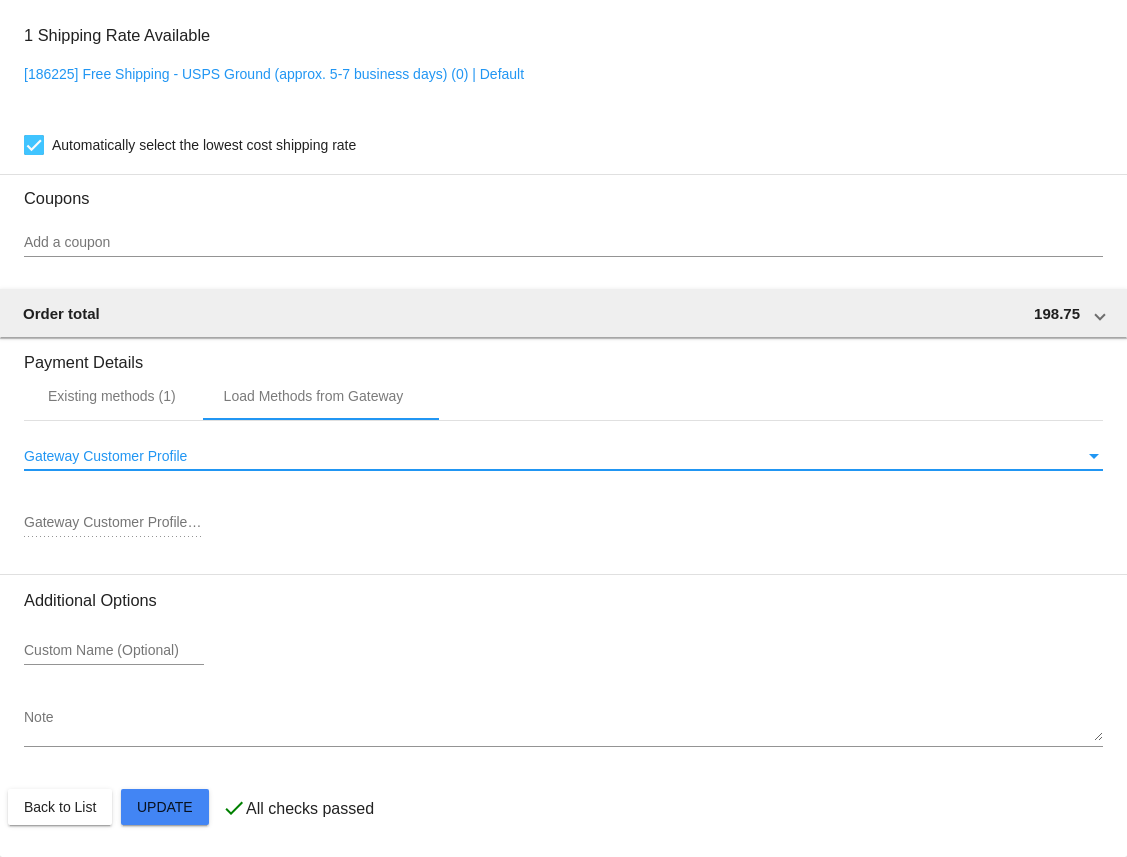 click on "Gateway Customer Profile" at bounding box center (554, 457) 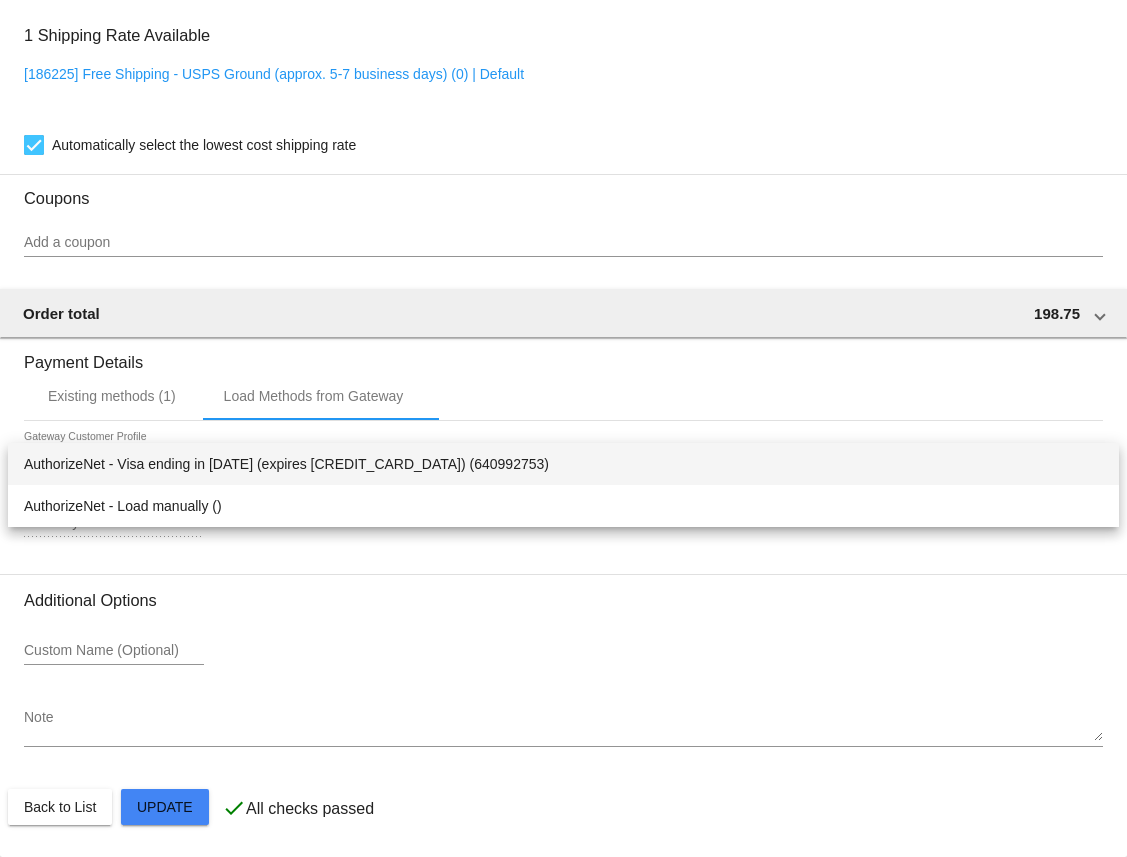 click at bounding box center (563, 428) 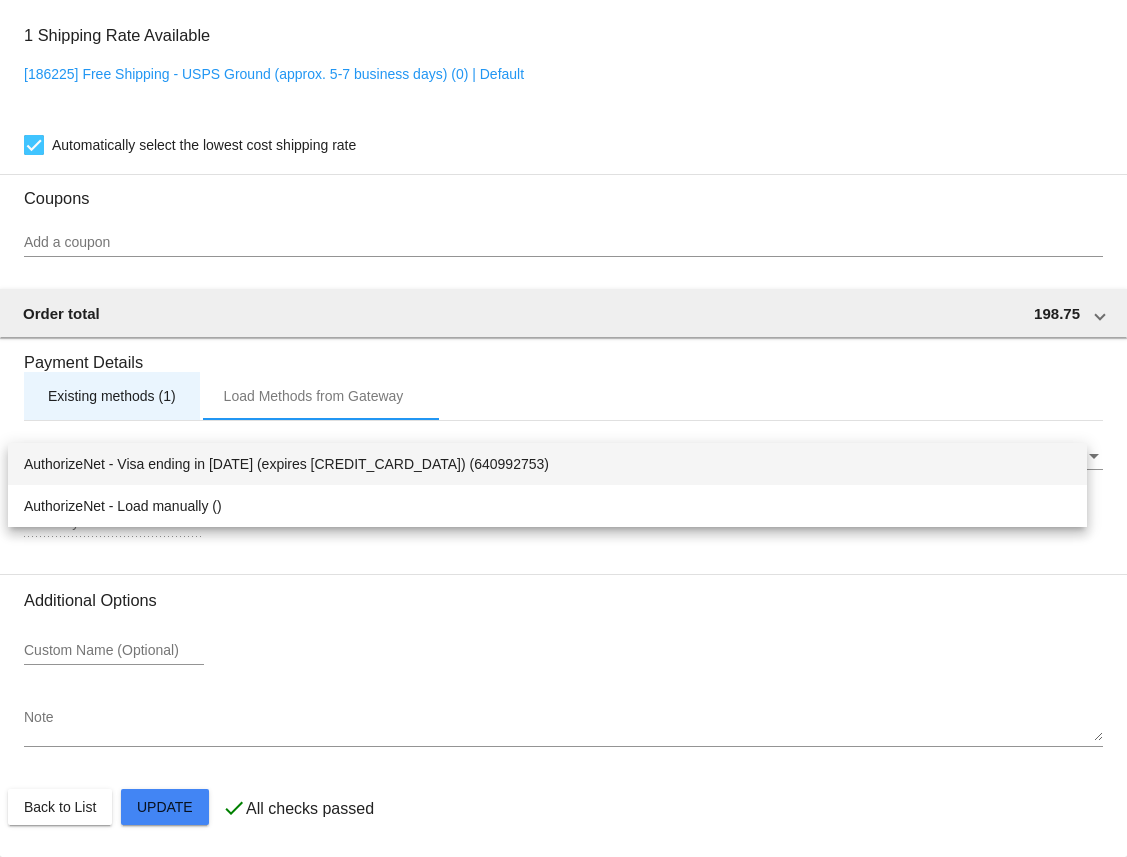 click on "Existing methods (1)" at bounding box center [112, 396] 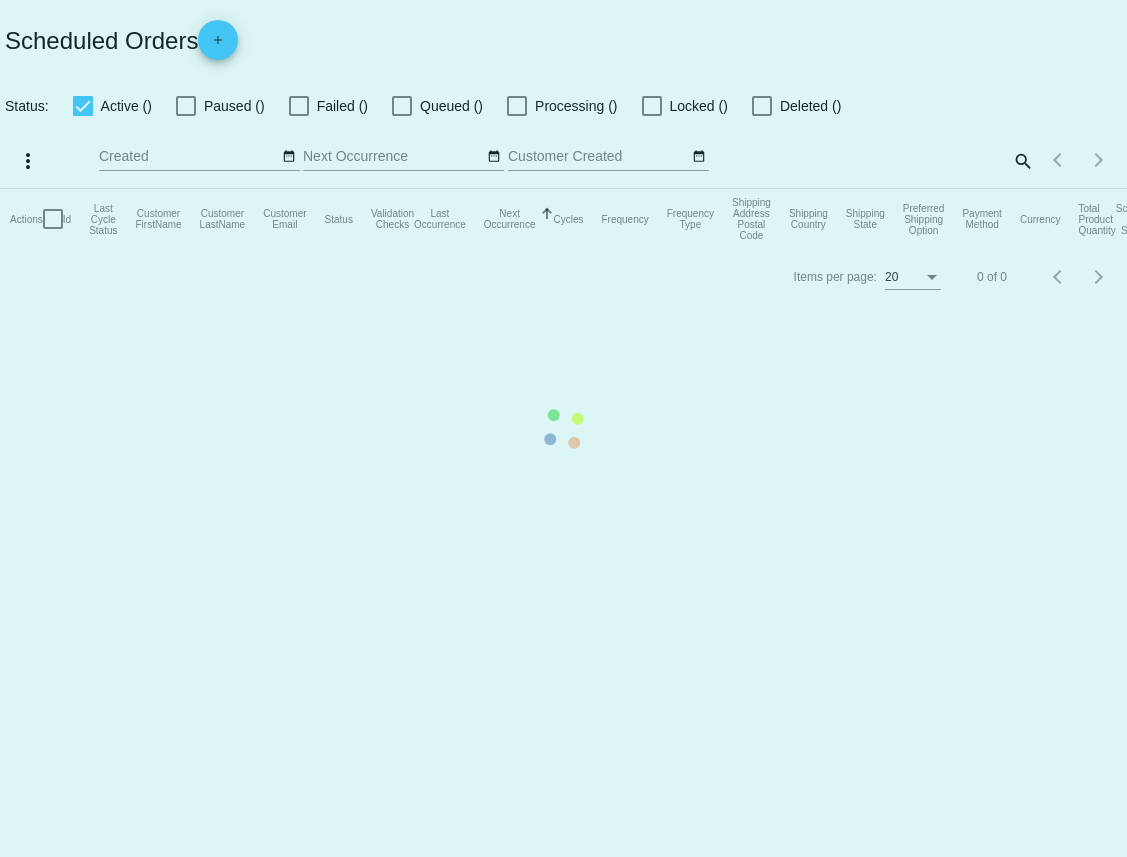 scroll, scrollTop: 0, scrollLeft: 0, axis: both 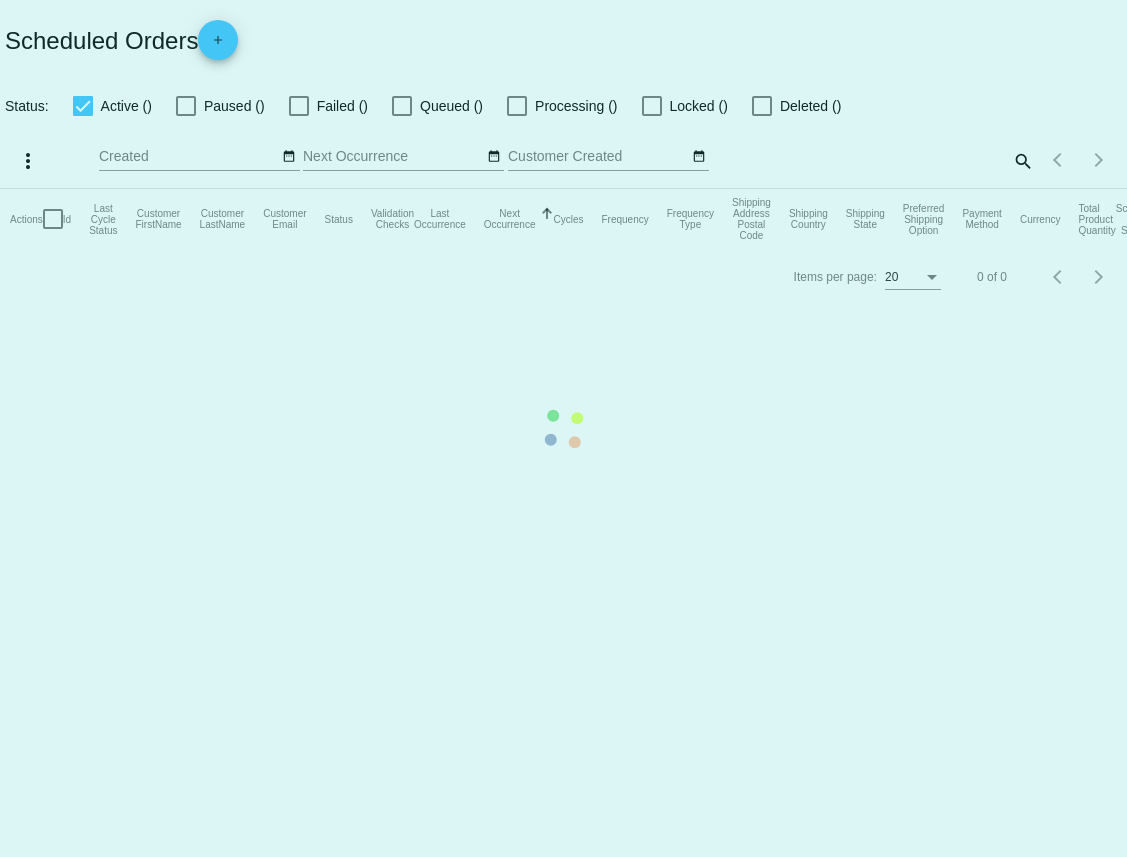 checkbox on "true" 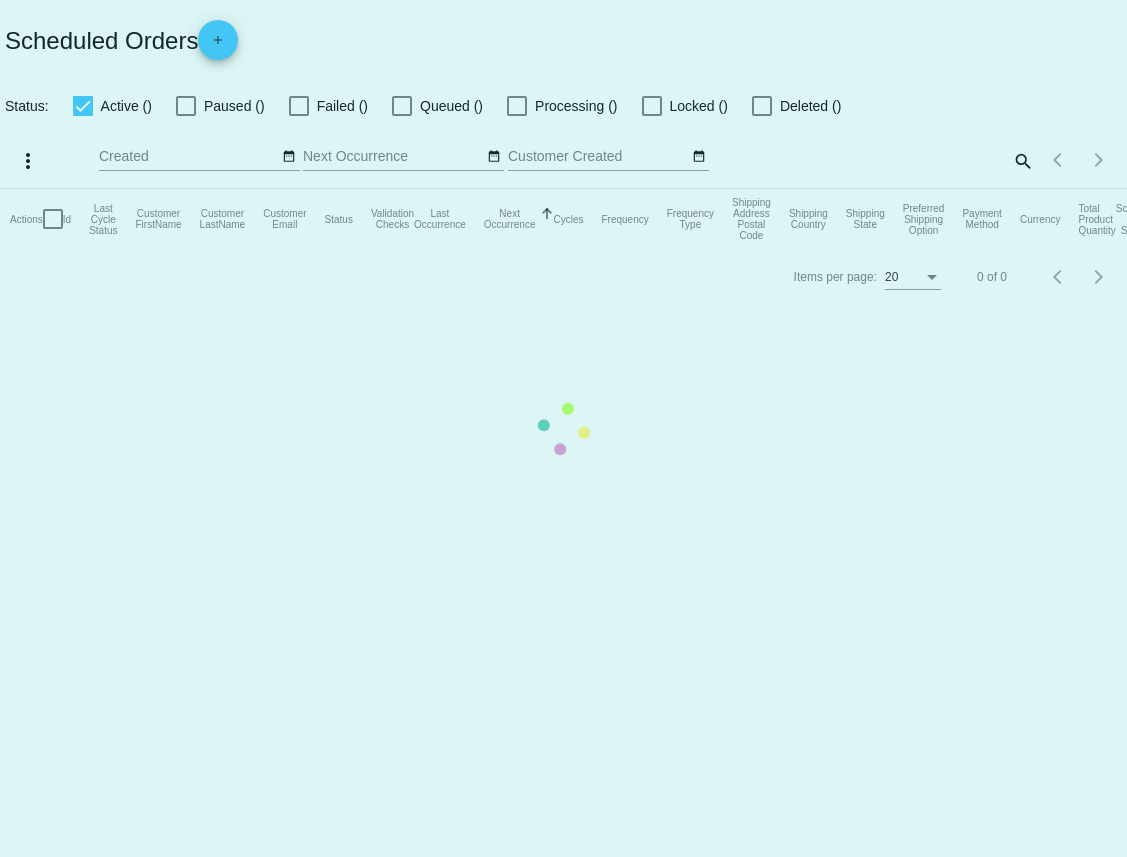 checkbox on "true" 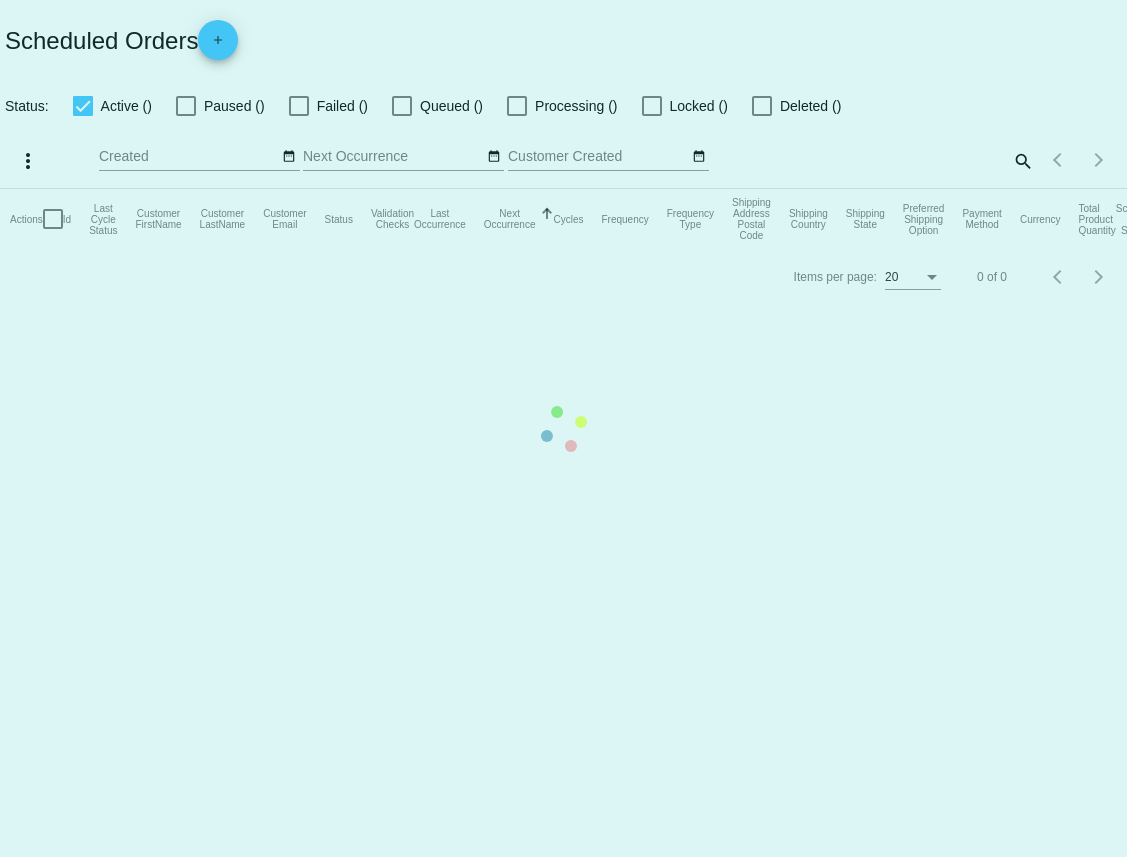 checkbox on "true" 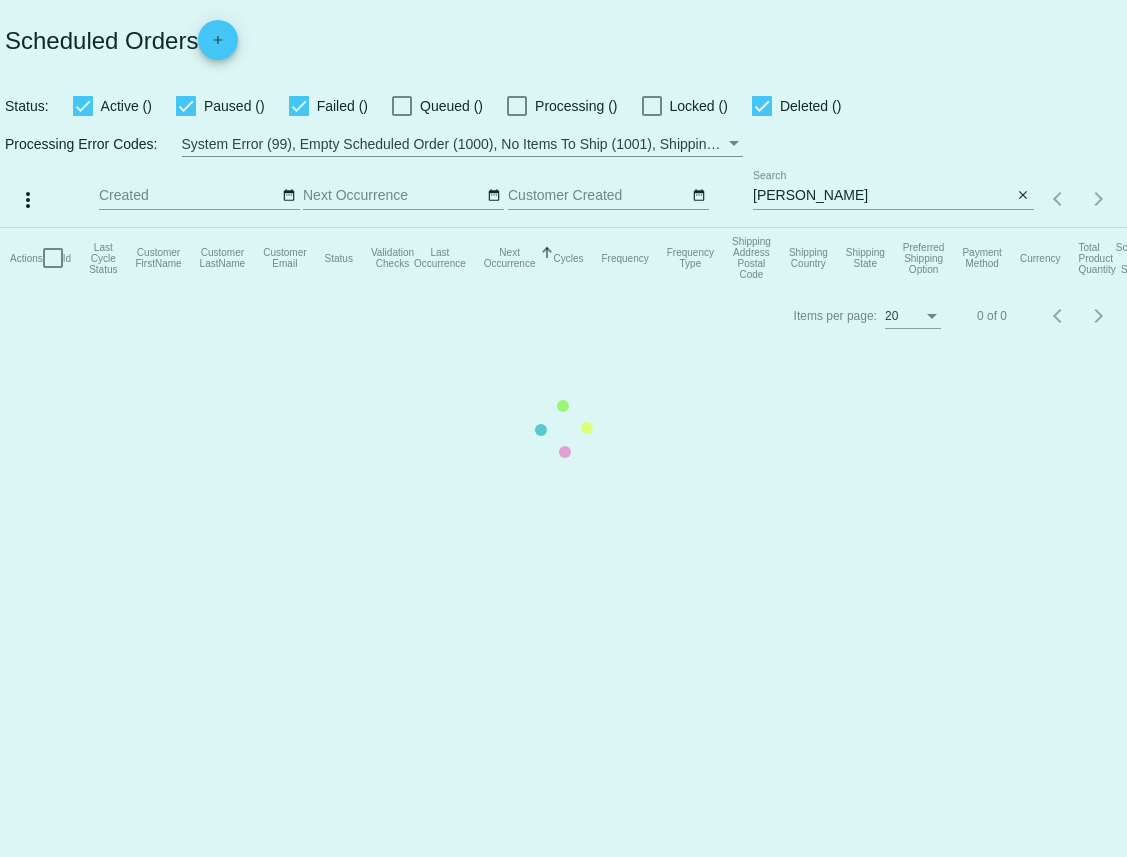 click on "Actions
Id   Last Cycle Status   Customer FirstName   Customer LastName   Customer Email   Status   Validation Checks   Last Occurrence   Next Occurrence   Sorted by NextOccurrenceUtc ascending  Cycles   Frequency   Frequency Type   Shipping Address Postal Code
Shipping Country
Shipping State
Preferred Shipping Option
Payment Method   Currency   Total Product Quantity   Scheduled Order Subtotal
Scheduled Order LTV" 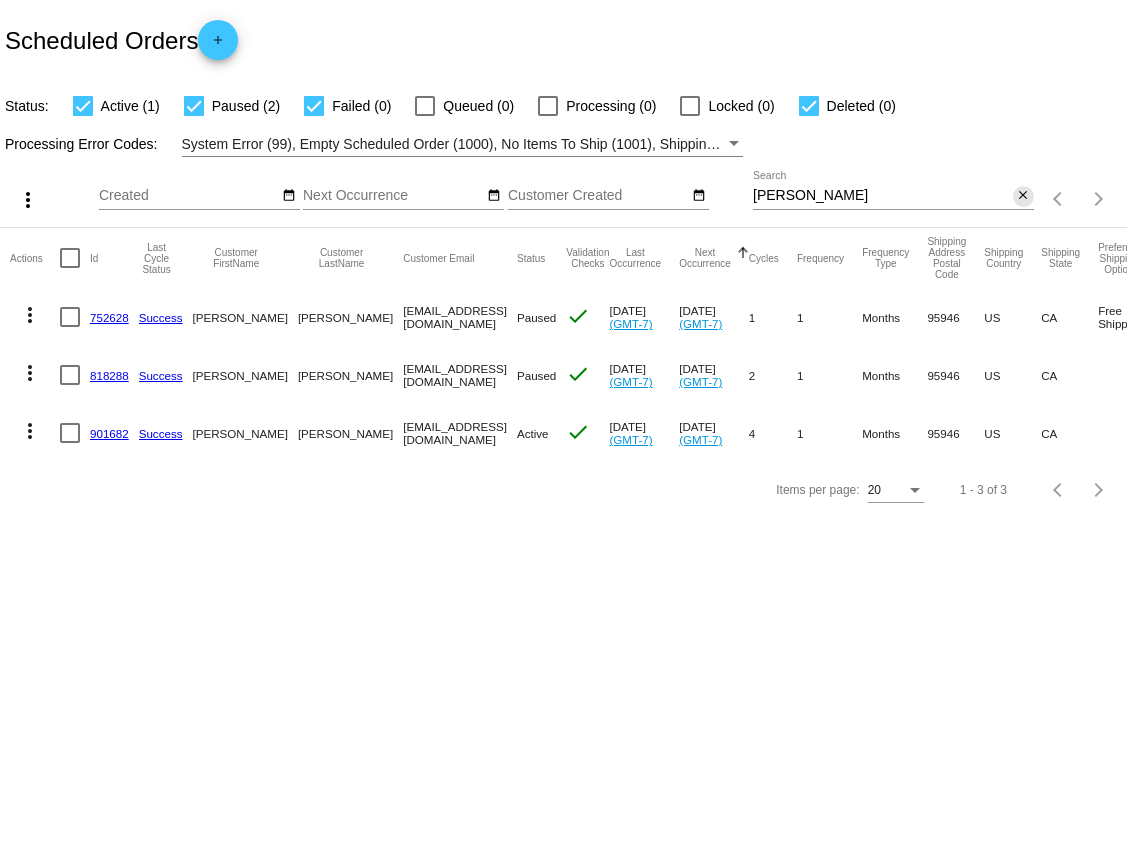 click on "close" 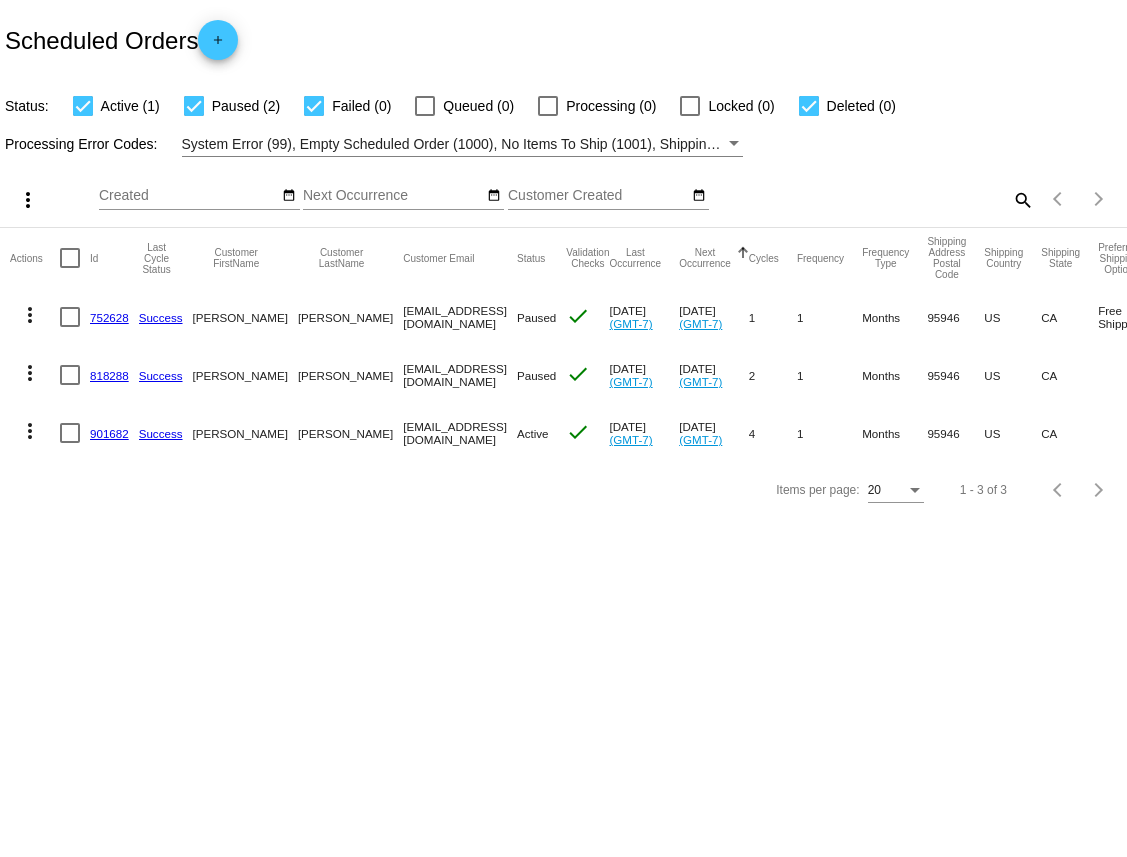 click on "search" 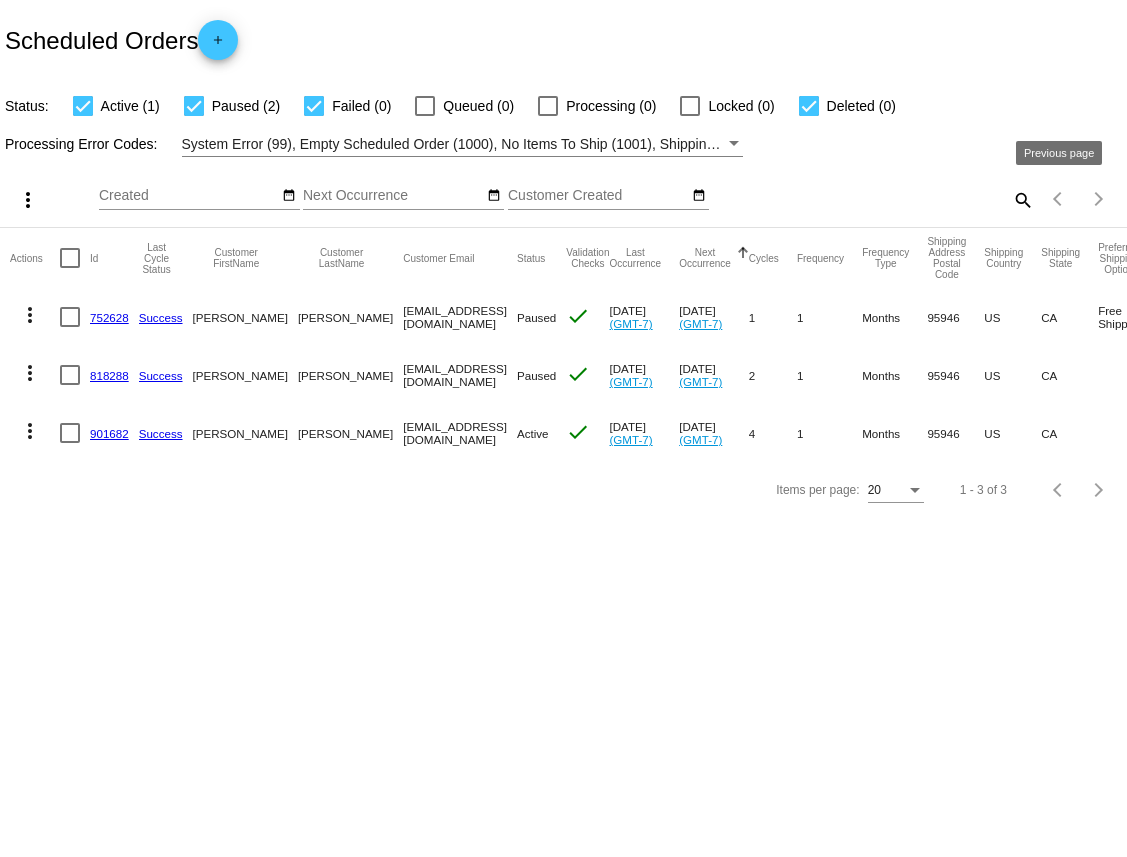 click on "Actions
Id   Last Cycle Status   Customer FirstName   Customer LastName   Customer Email   Status   Validation Checks   Last Occurrence   Next Occurrence   Sorted by NextOccurrenceUtc ascending  Cycles   Frequency   Frequency Type   Shipping Address Postal Code
Shipping Country
Shipping State
Preferred Shipping Option
Payment Method   Currency   Total Product Quantity   Scheduled Order Subtotal
Scheduled Order LTV
more_vert
752628
Success
Brian
Konet
akabk.billpay@gmail.com
Paused
check
Aug 7 2024
(GMT-7)
Sep 7 2024
(GMT-7)
1  1  Months  95946  US  CA  Free Shipping  AuthorizeNet  USD  6  85.50  85.50
more_vert" 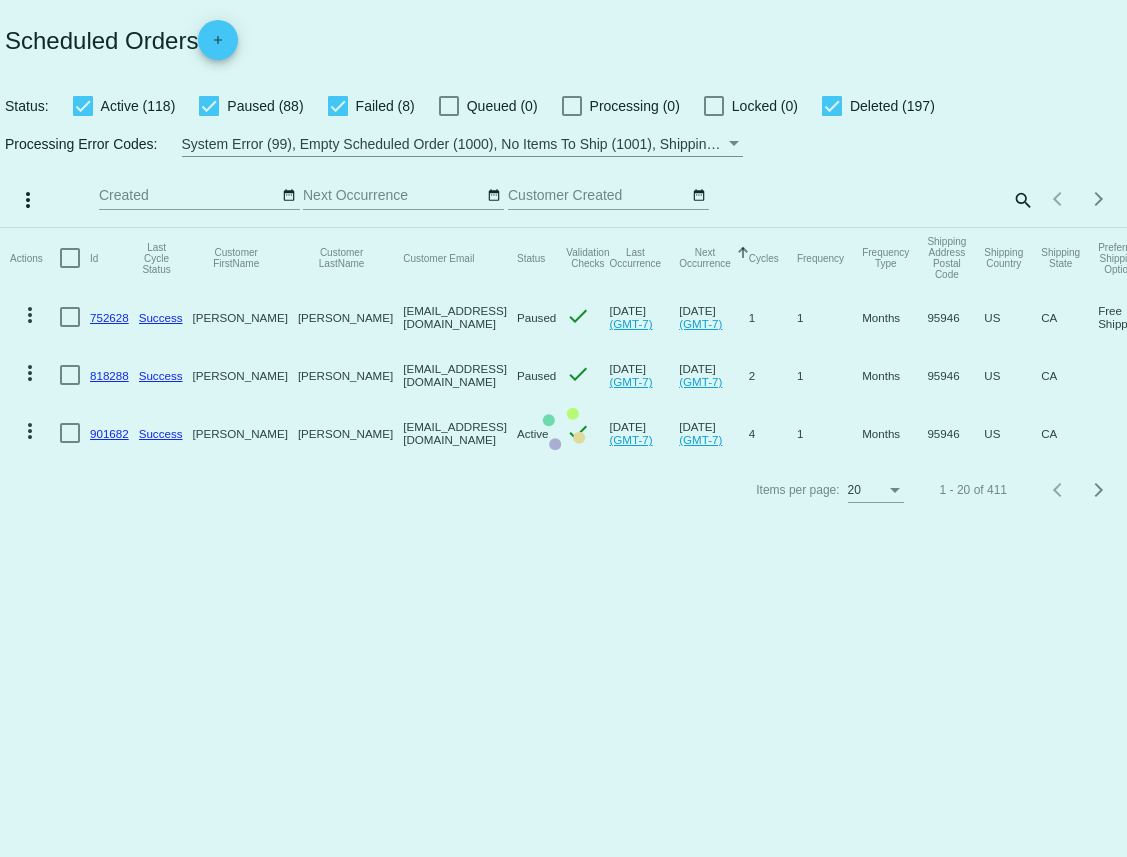 click on "Actions
Id   Last Cycle Status   Customer FirstName   Customer LastName   Customer Email   Status   Validation Checks   Last Occurrence   Next Occurrence   Sorted by NextOccurrenceUtc ascending  Cycles   Frequency   Frequency Type   Shipping Address Postal Code
Shipping Country
Shipping State
Preferred Shipping Option
Payment Method   Currency   Total Product Quantity   Scheduled Order Subtotal
Scheduled Order LTV
more_vert
752628
Success
Brian
Konet
akabk.billpay@gmail.com
Paused
check
Aug 7 2024
(GMT-7)
Sep 7 2024
(GMT-7)
1  1  Months  95946  US  CA  Free Shipping  AuthorizeNet  USD  6  85.50  85.50
more_vert" 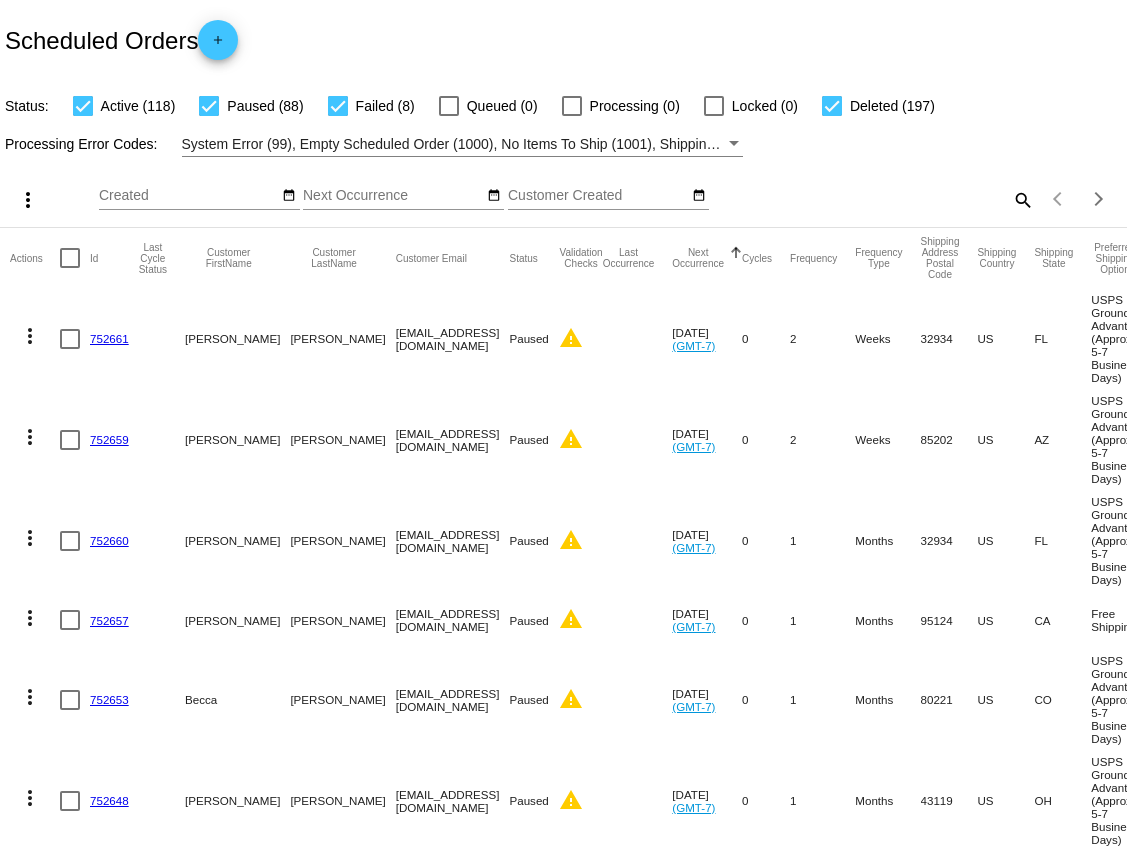 click on "search" 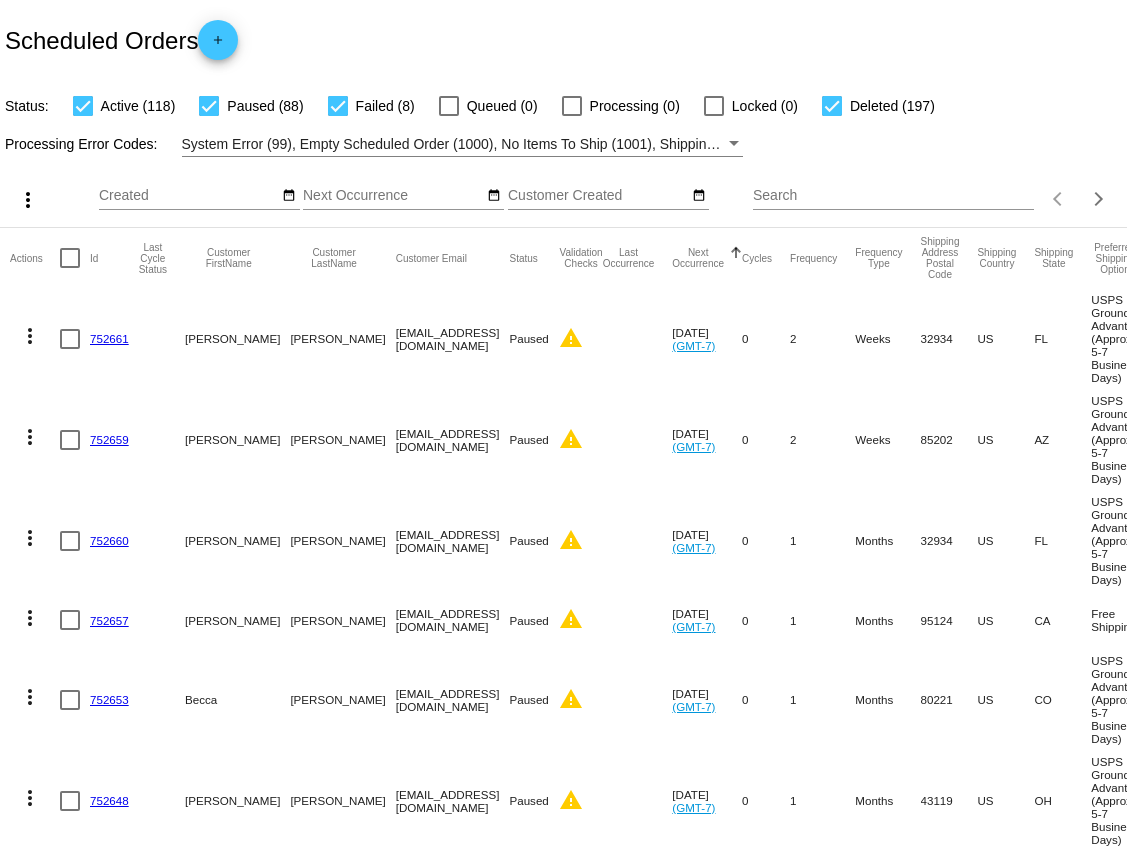 click on "Search" at bounding box center (893, 196) 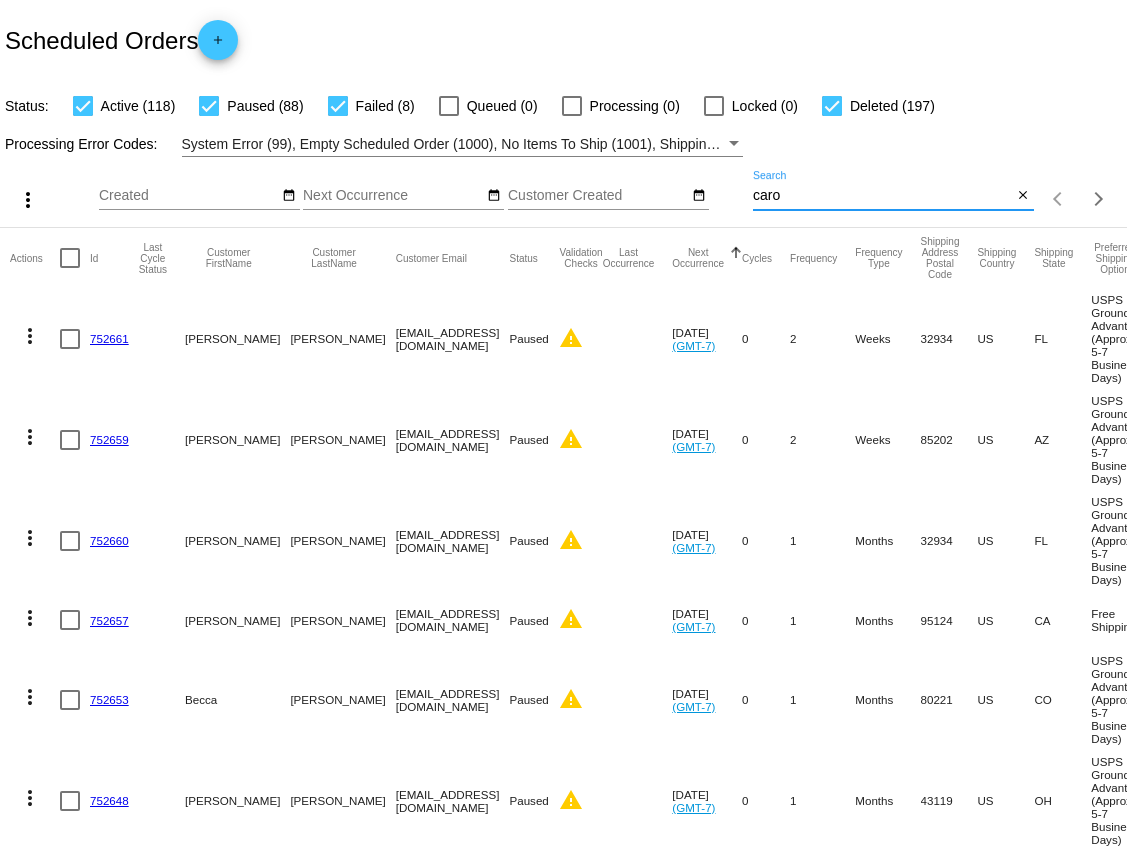 type on "caro" 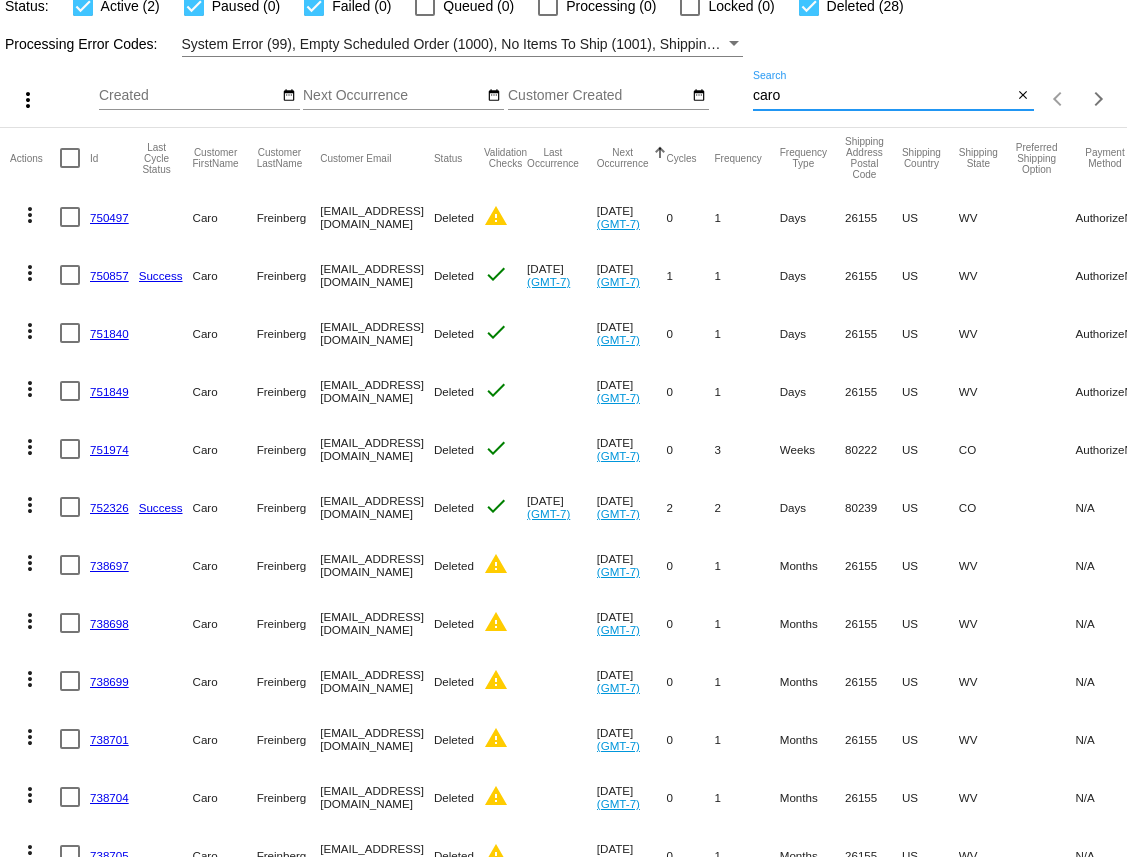 scroll, scrollTop: 0, scrollLeft: 0, axis: both 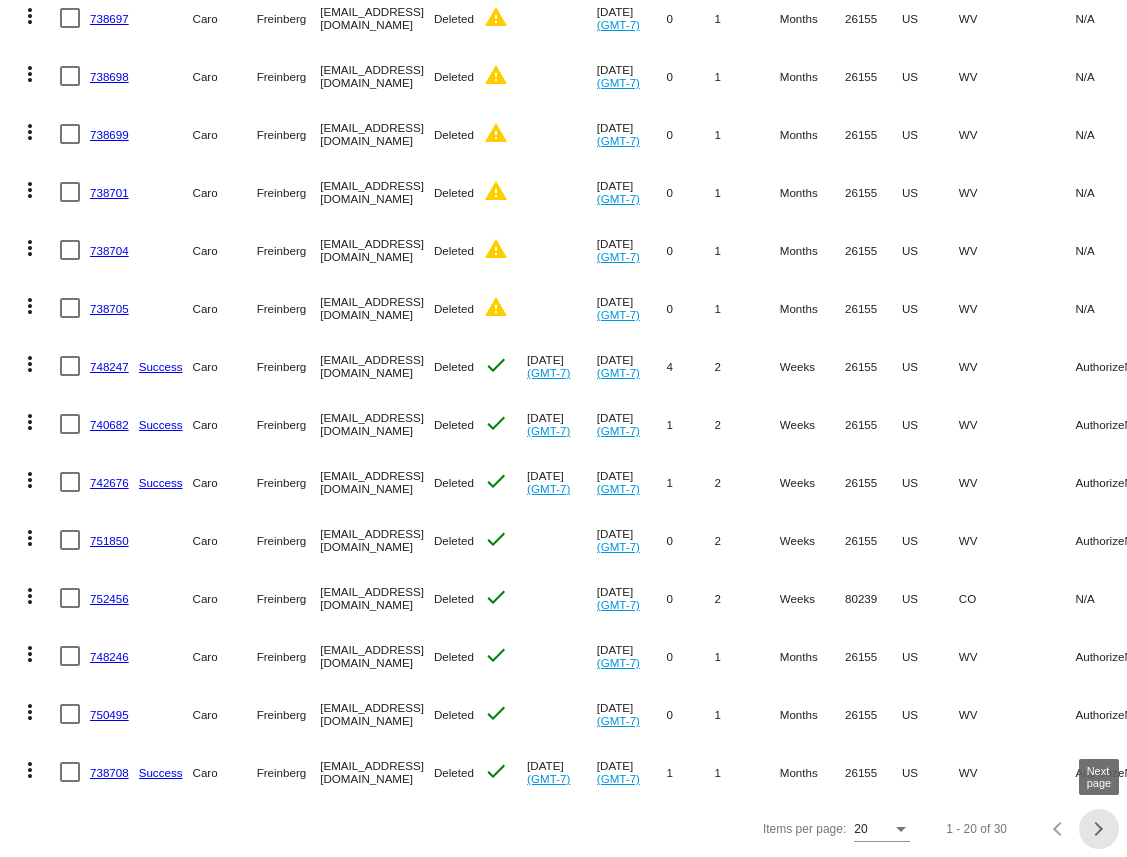 click 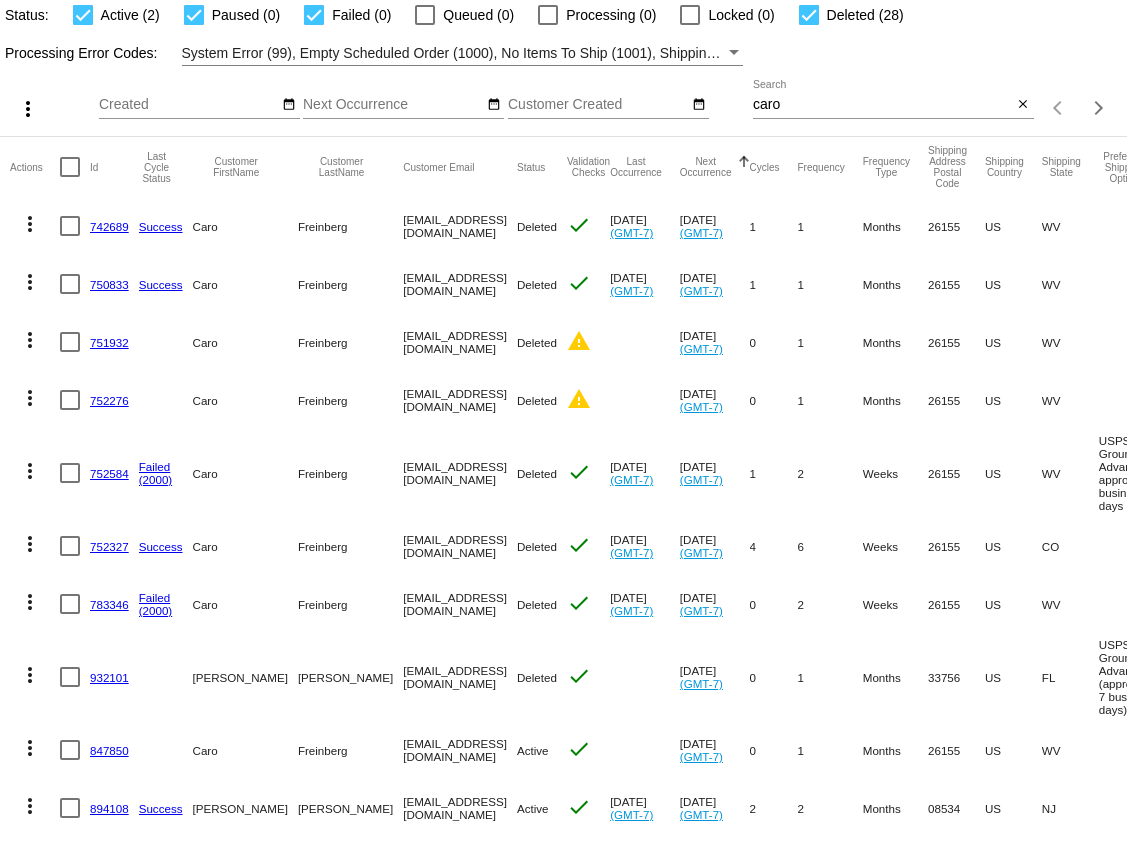 scroll, scrollTop: 140, scrollLeft: 0, axis: vertical 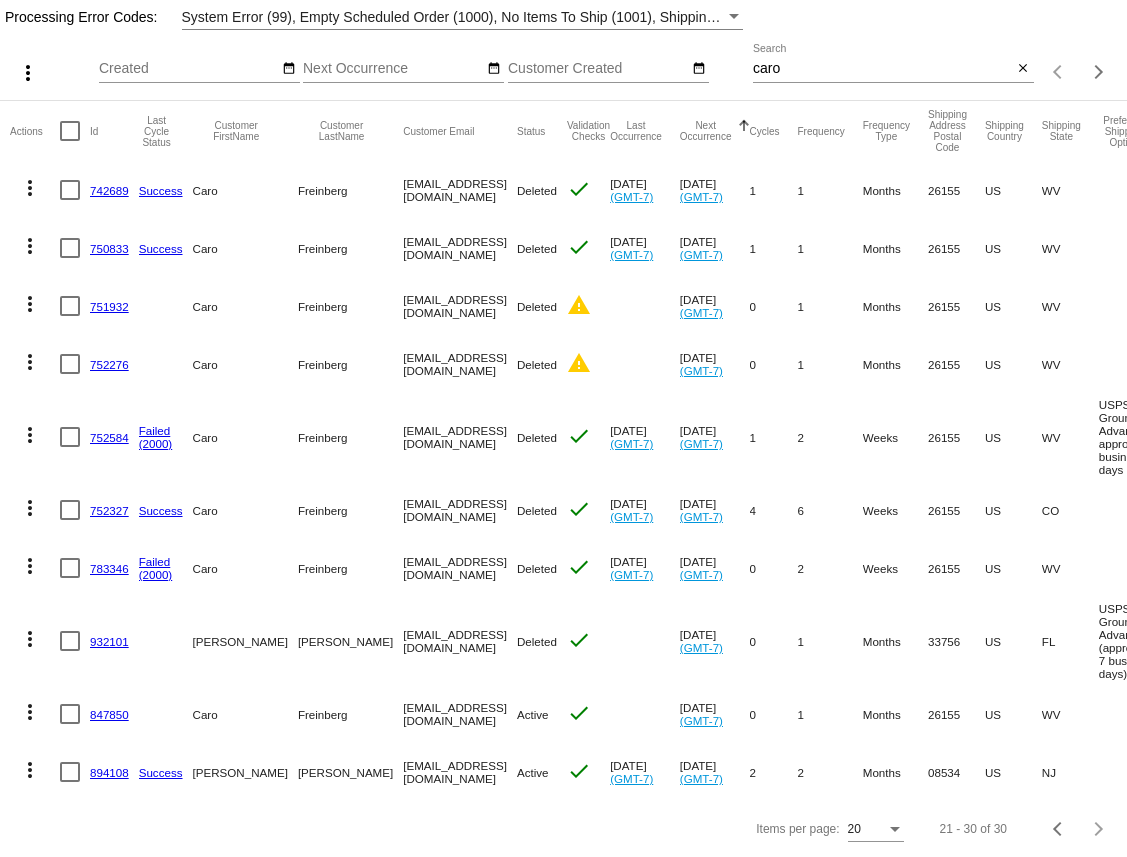 click on "847850" 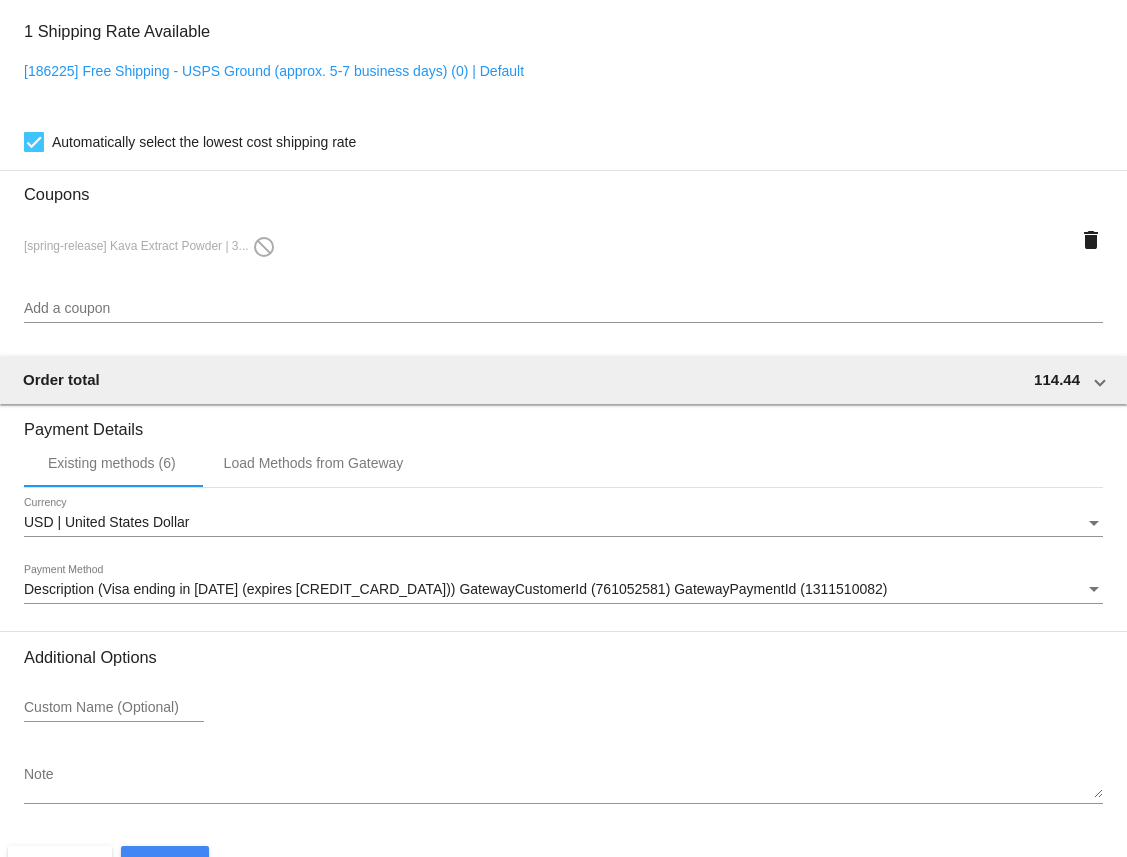 scroll, scrollTop: 1644, scrollLeft: 0, axis: vertical 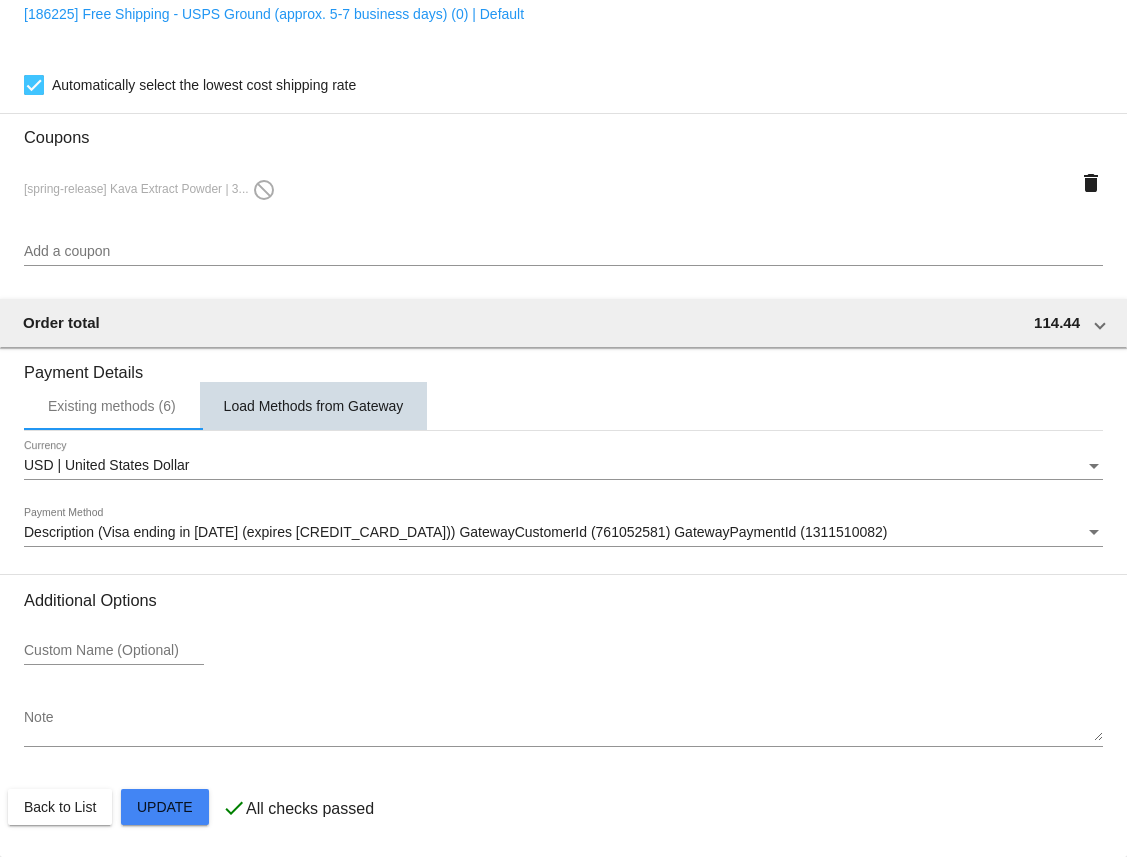 click on "Load Methods from Gateway" at bounding box center [314, 406] 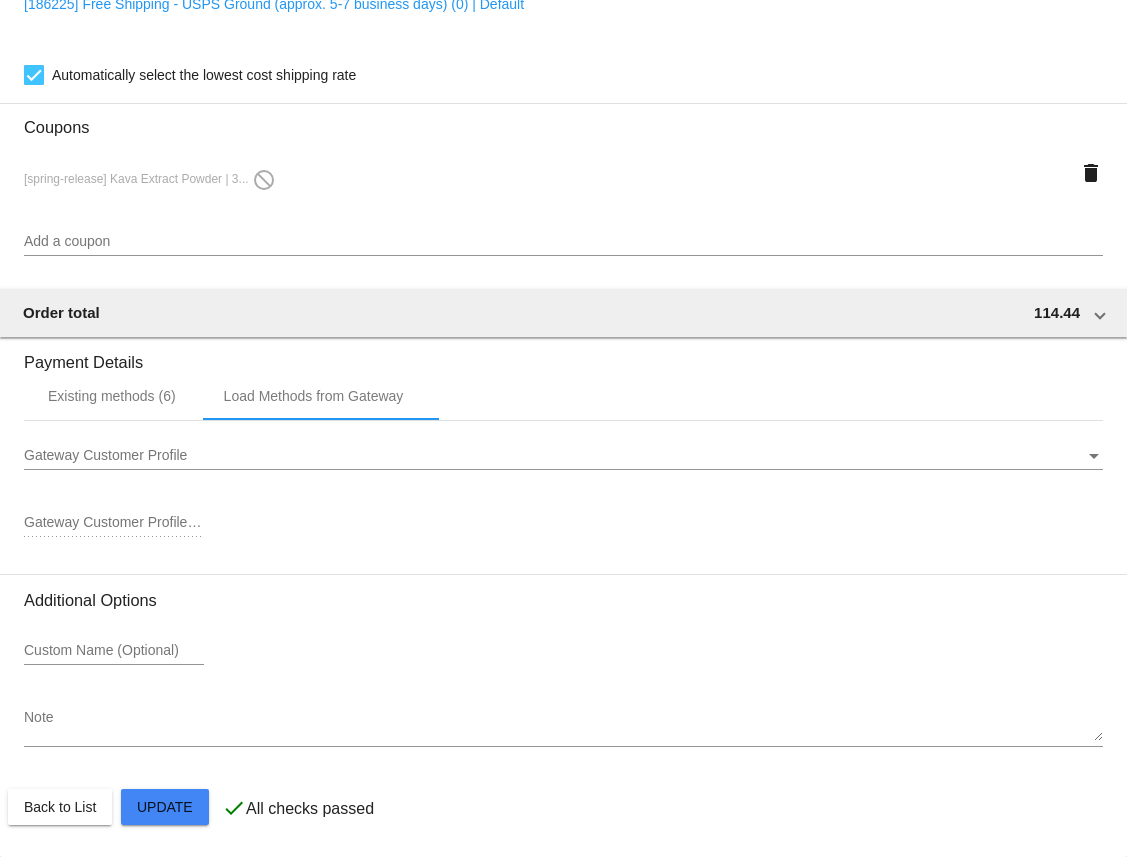 click on "Gateway Customer Profile" at bounding box center [105, 455] 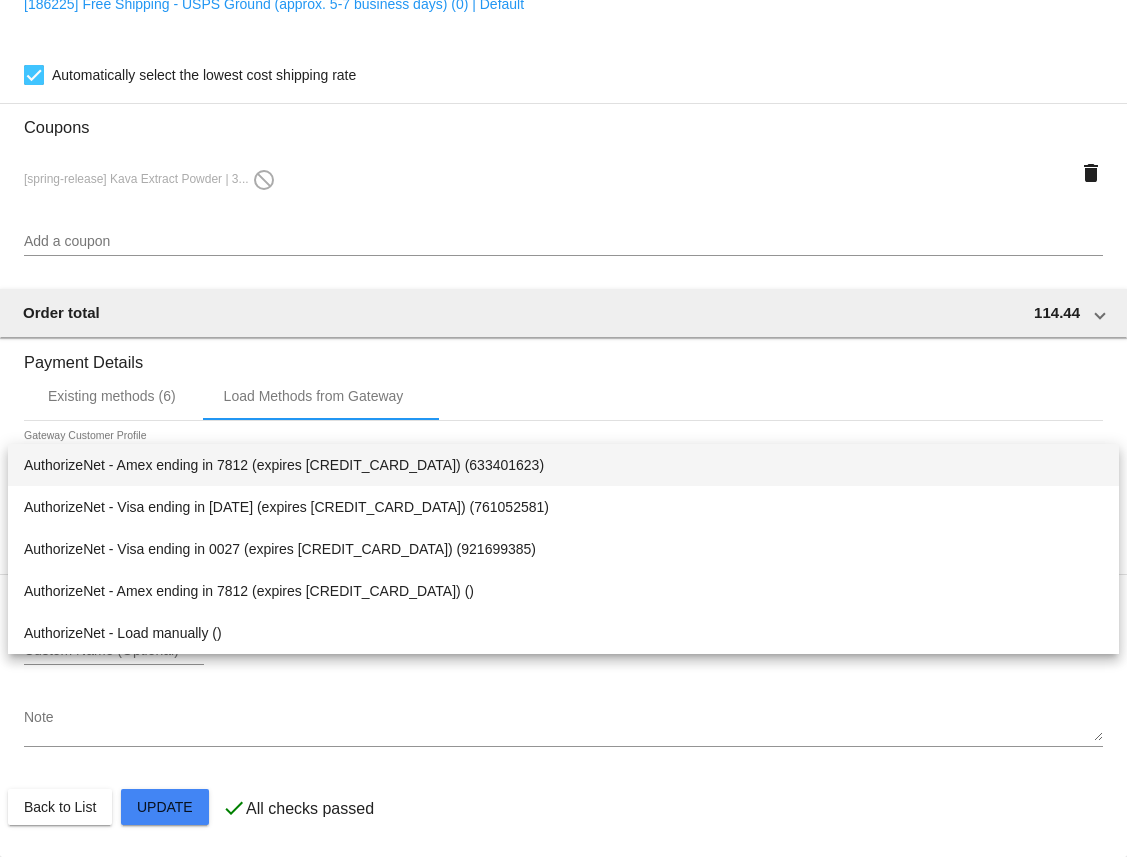 click at bounding box center (563, 428) 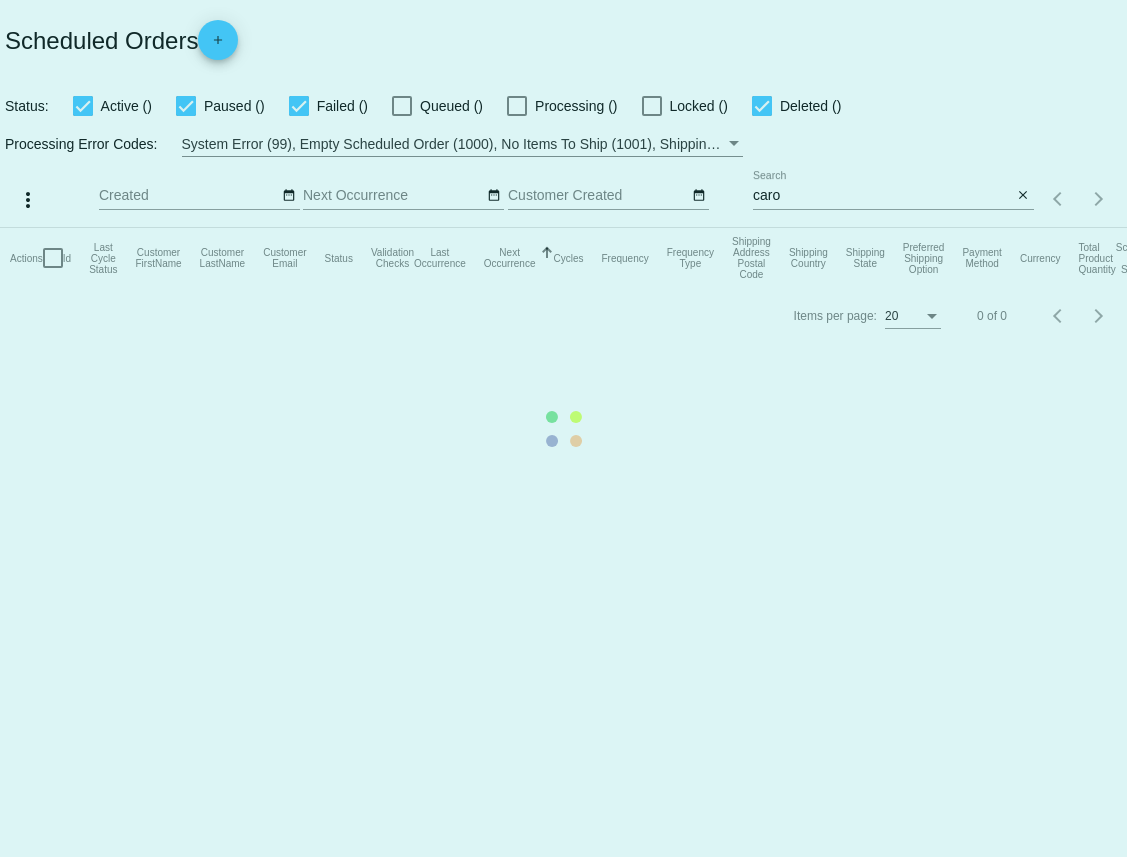 scroll, scrollTop: 0, scrollLeft: 0, axis: both 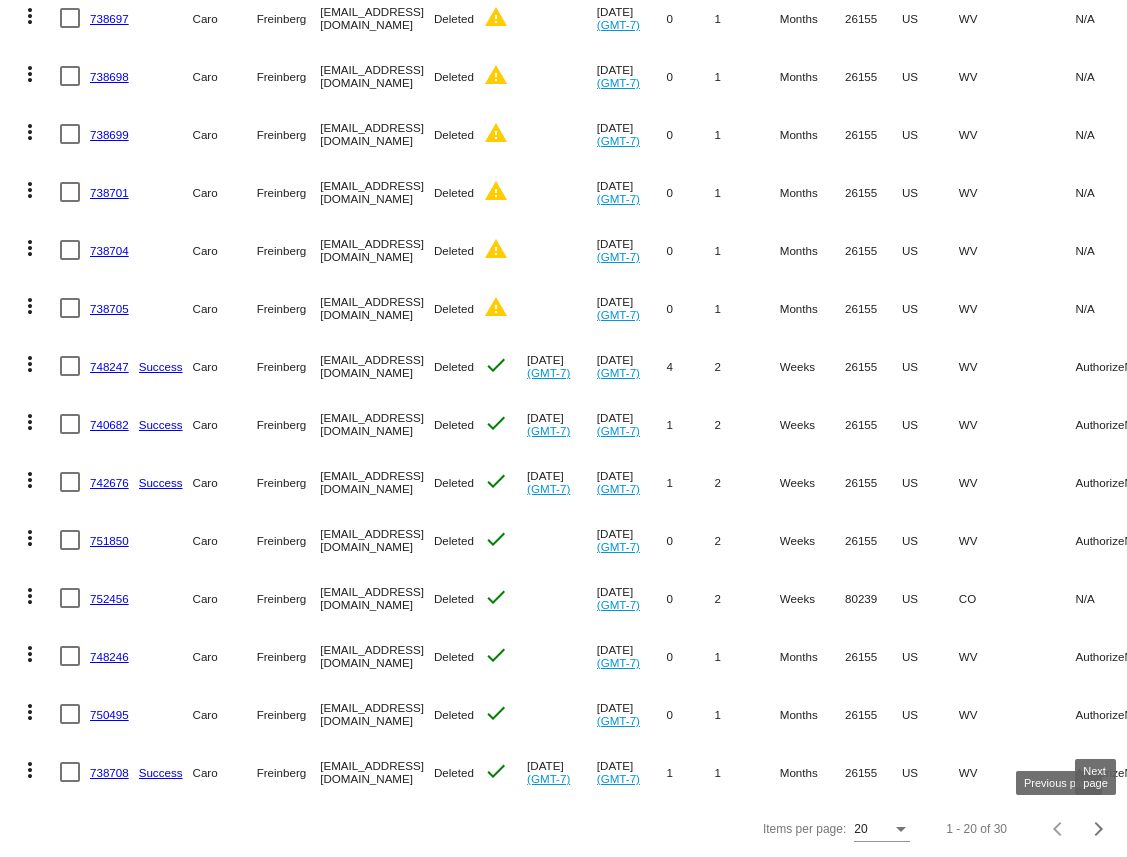 click 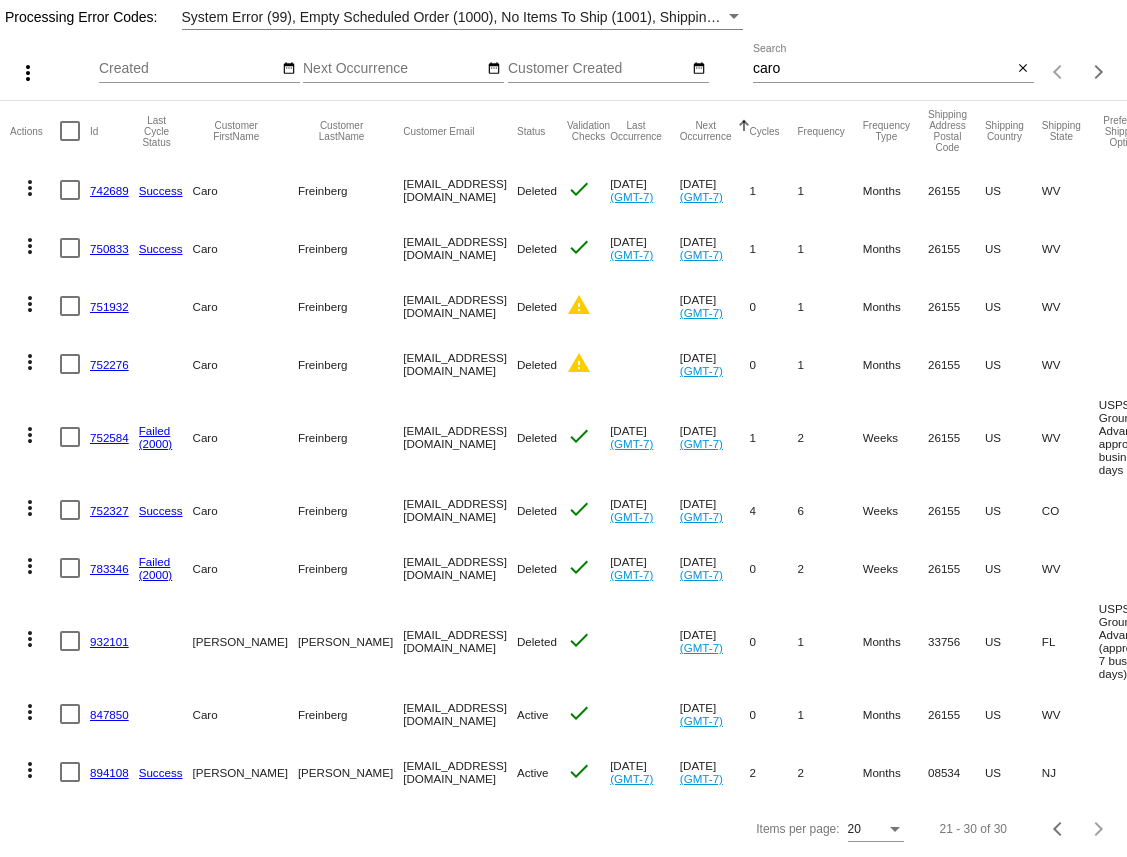 scroll, scrollTop: 140, scrollLeft: 0, axis: vertical 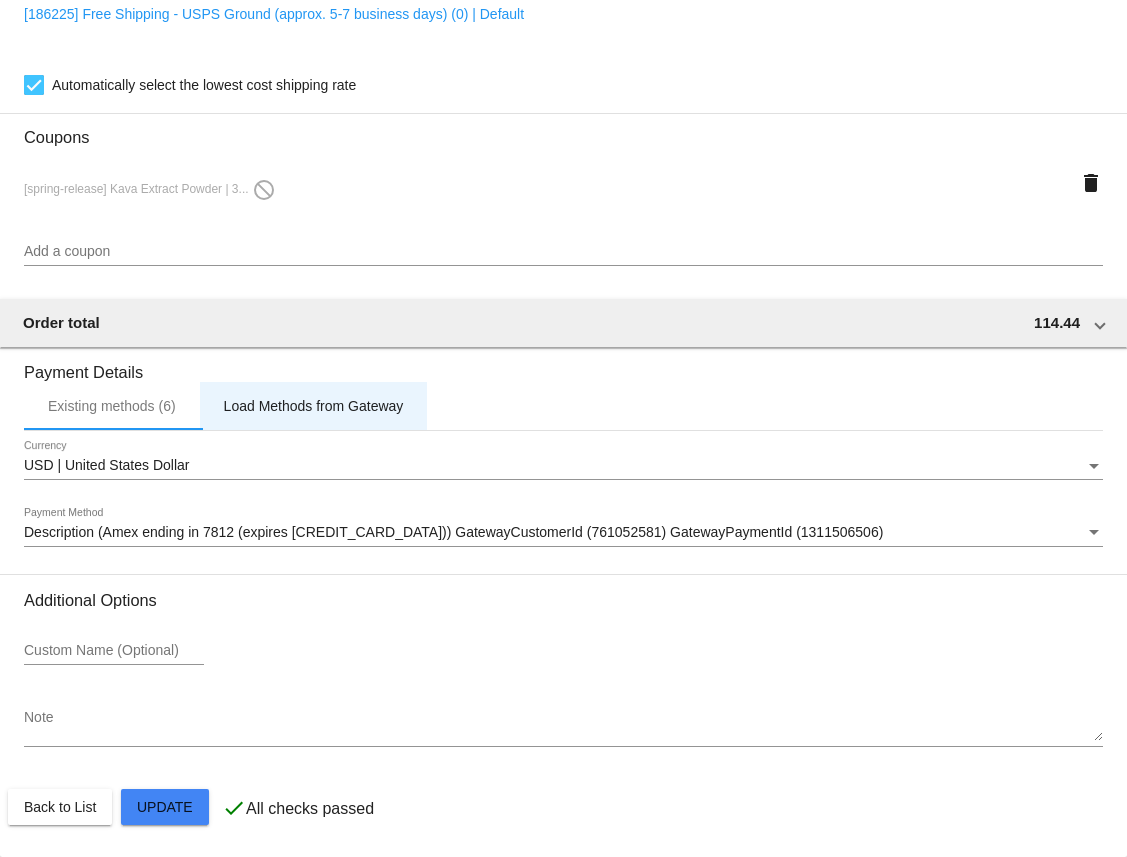 click on "Load Methods from Gateway" at bounding box center (314, 406) 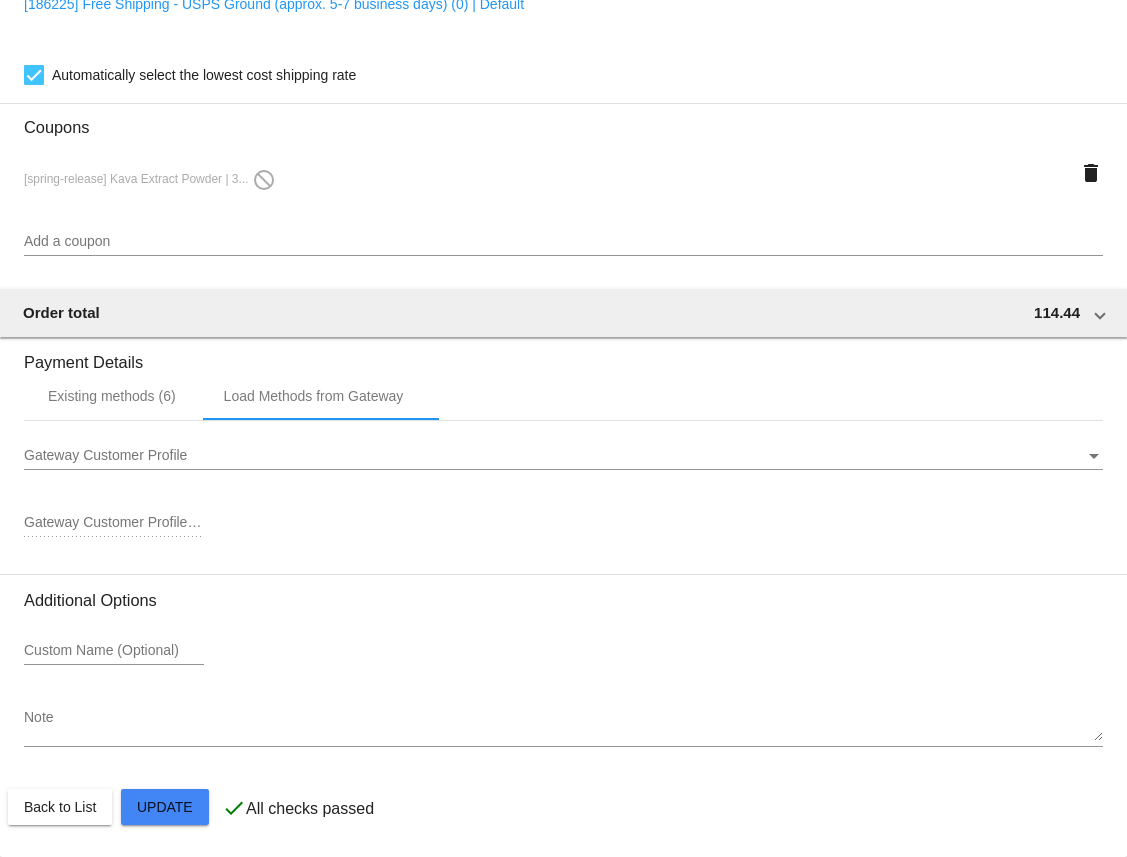 click on "Gateway Customer Profile" at bounding box center [554, 456] 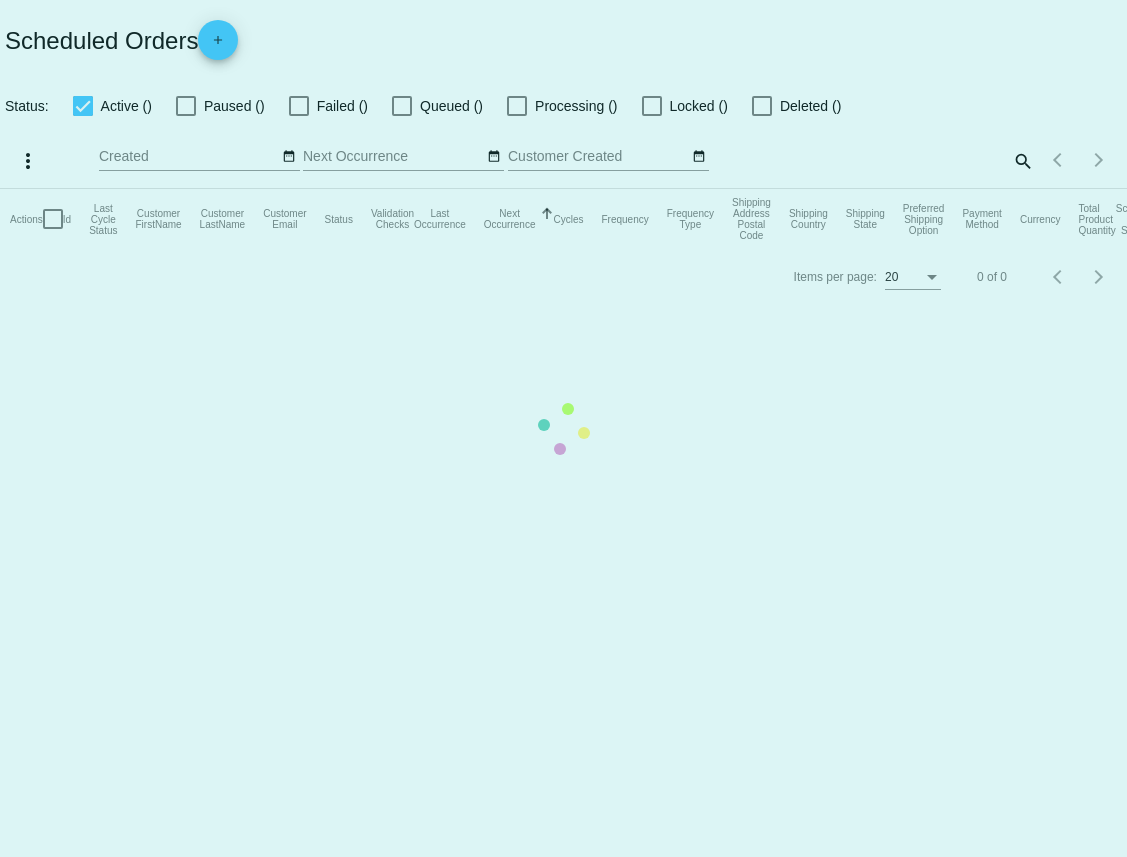 scroll, scrollTop: 0, scrollLeft: 0, axis: both 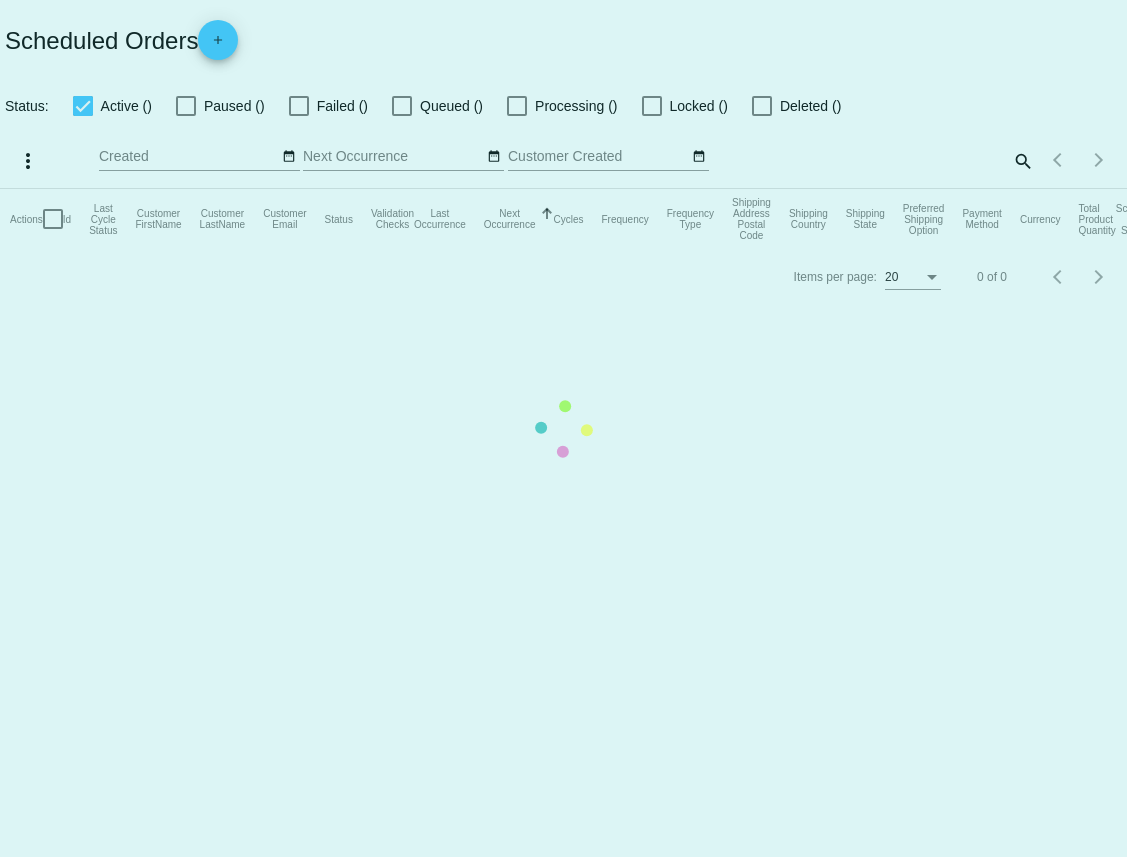 checkbox on "true" 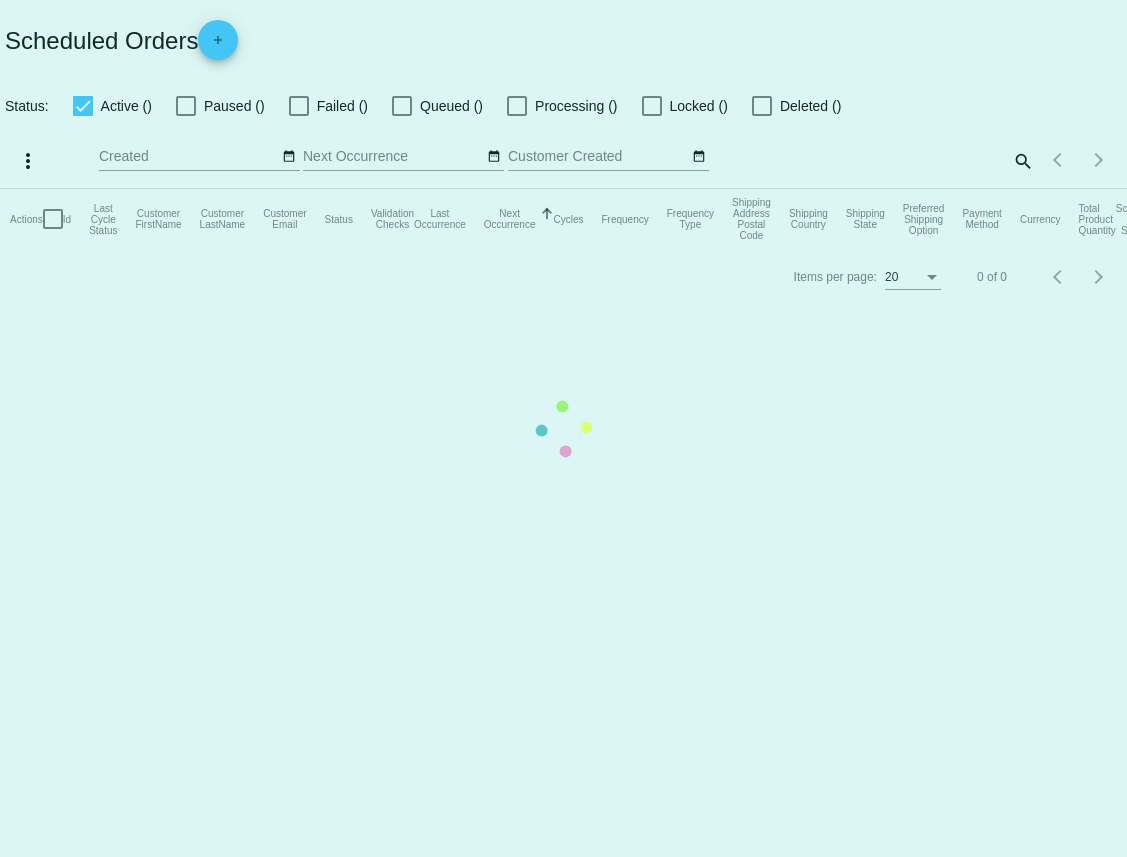 checkbox on "true" 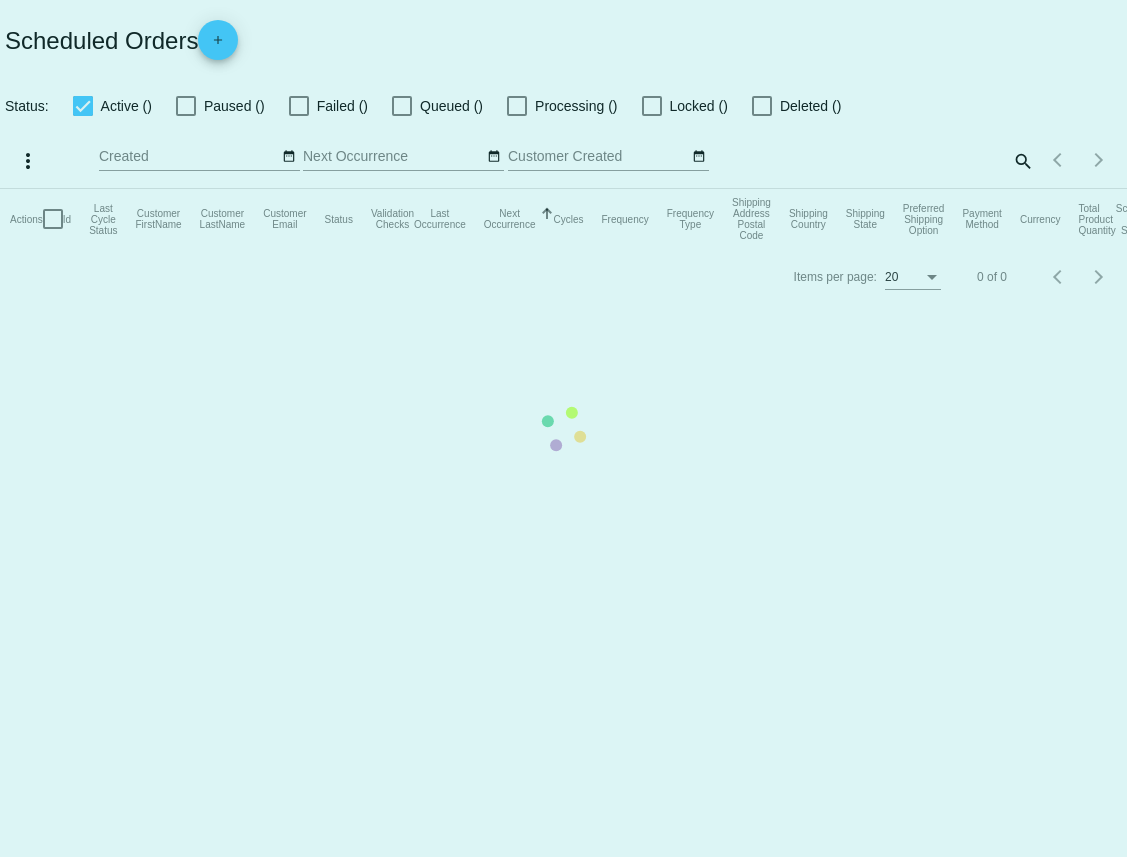 checkbox on "true" 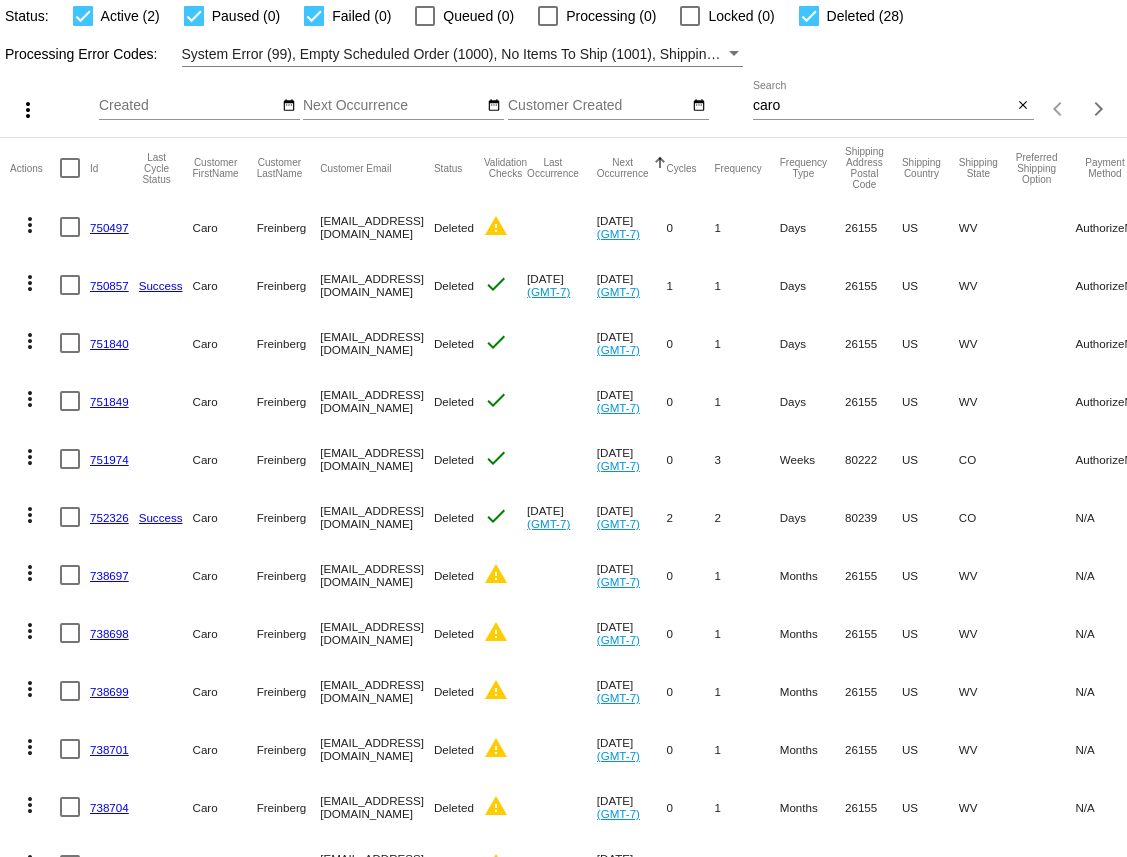 scroll, scrollTop: 648, scrollLeft: 0, axis: vertical 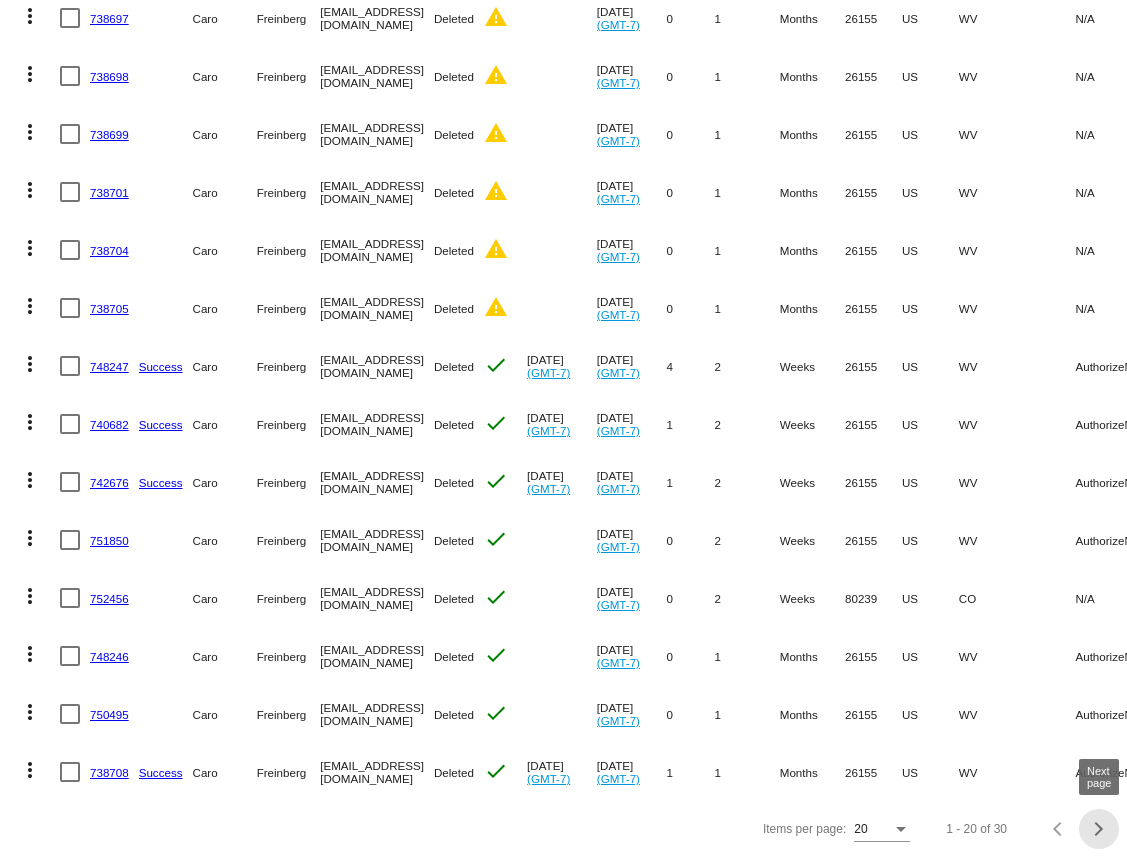 click 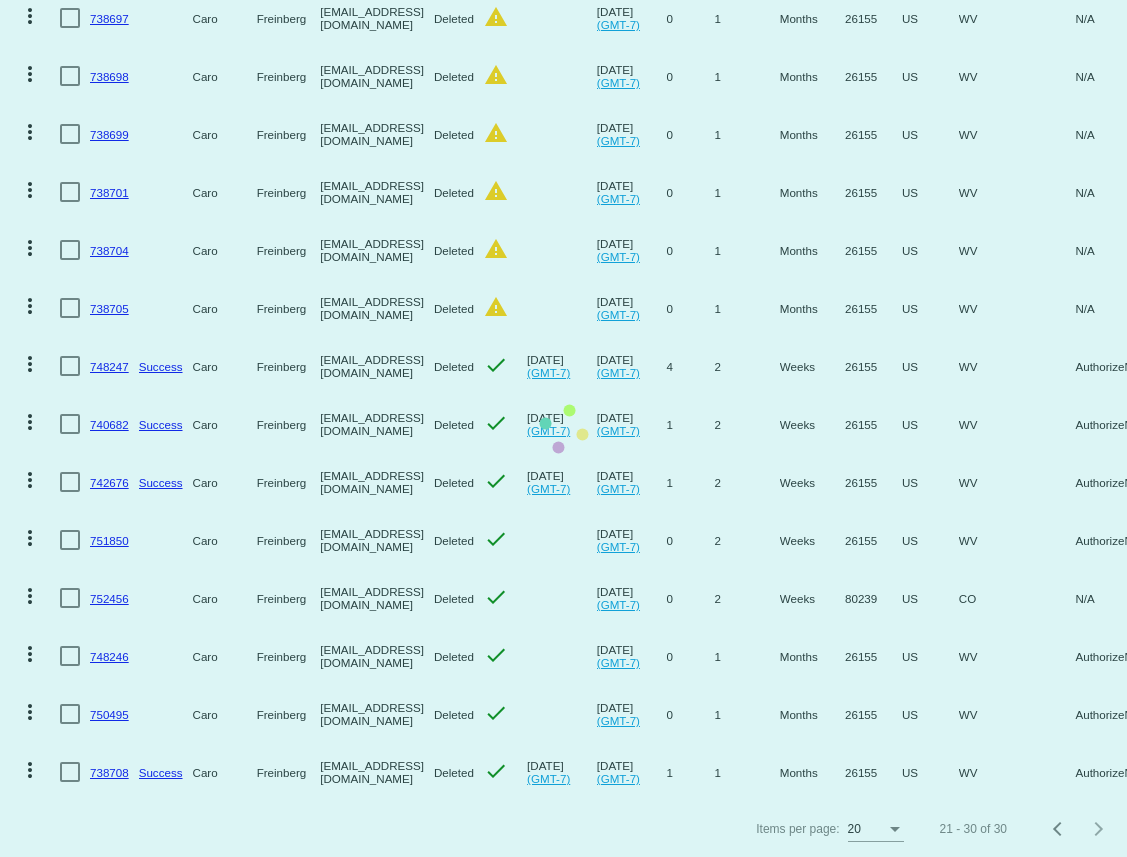 scroll, scrollTop: 140, scrollLeft: 0, axis: vertical 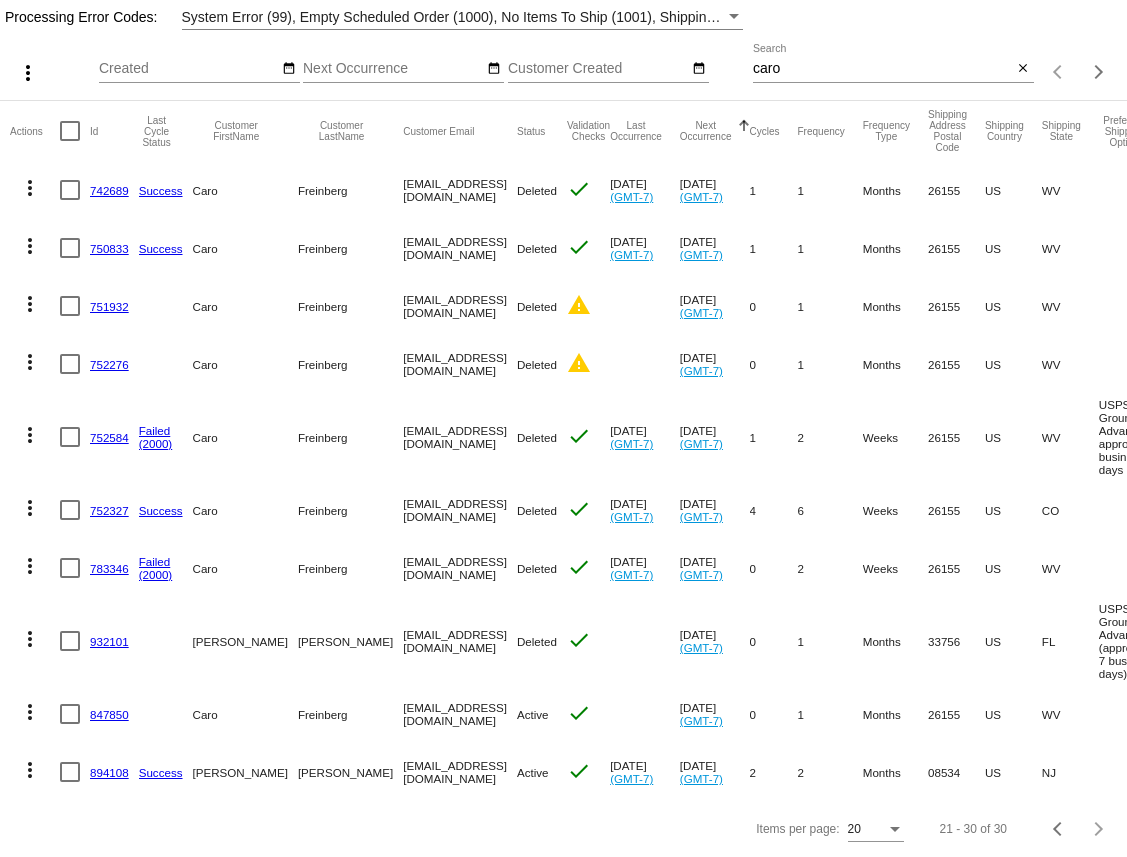 click on "847850" 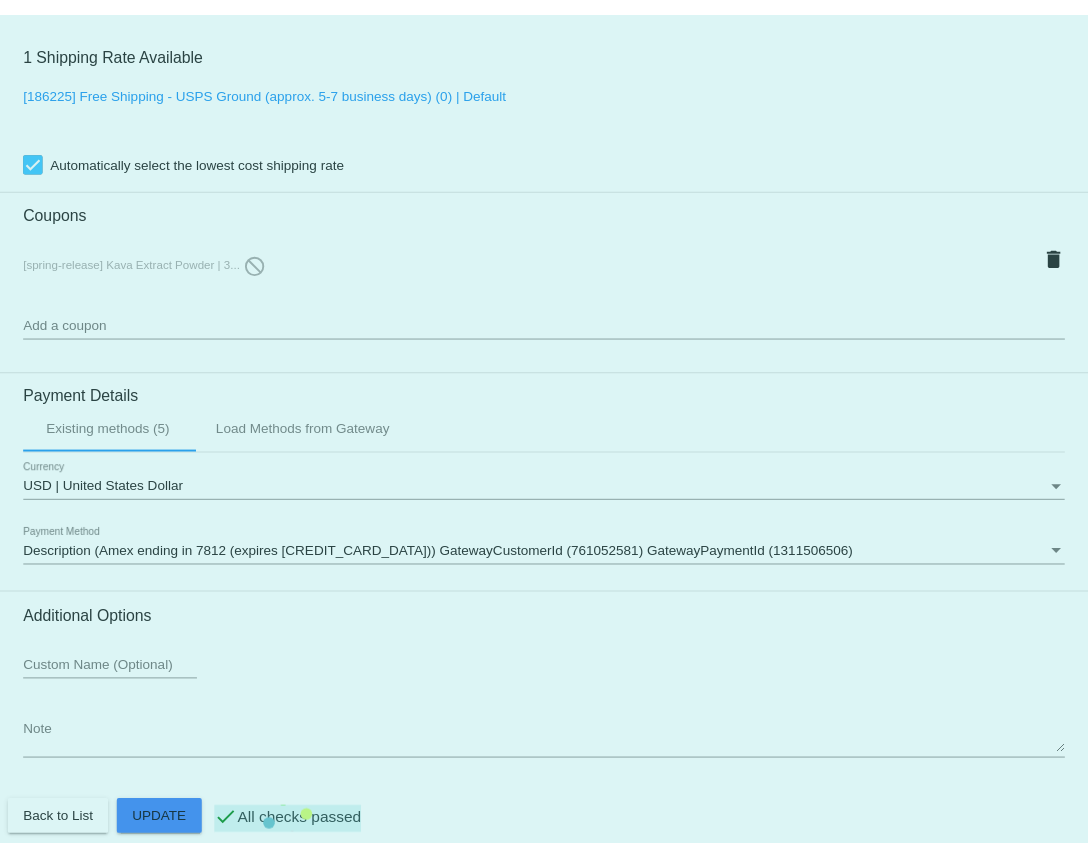 scroll, scrollTop: 1596, scrollLeft: 0, axis: vertical 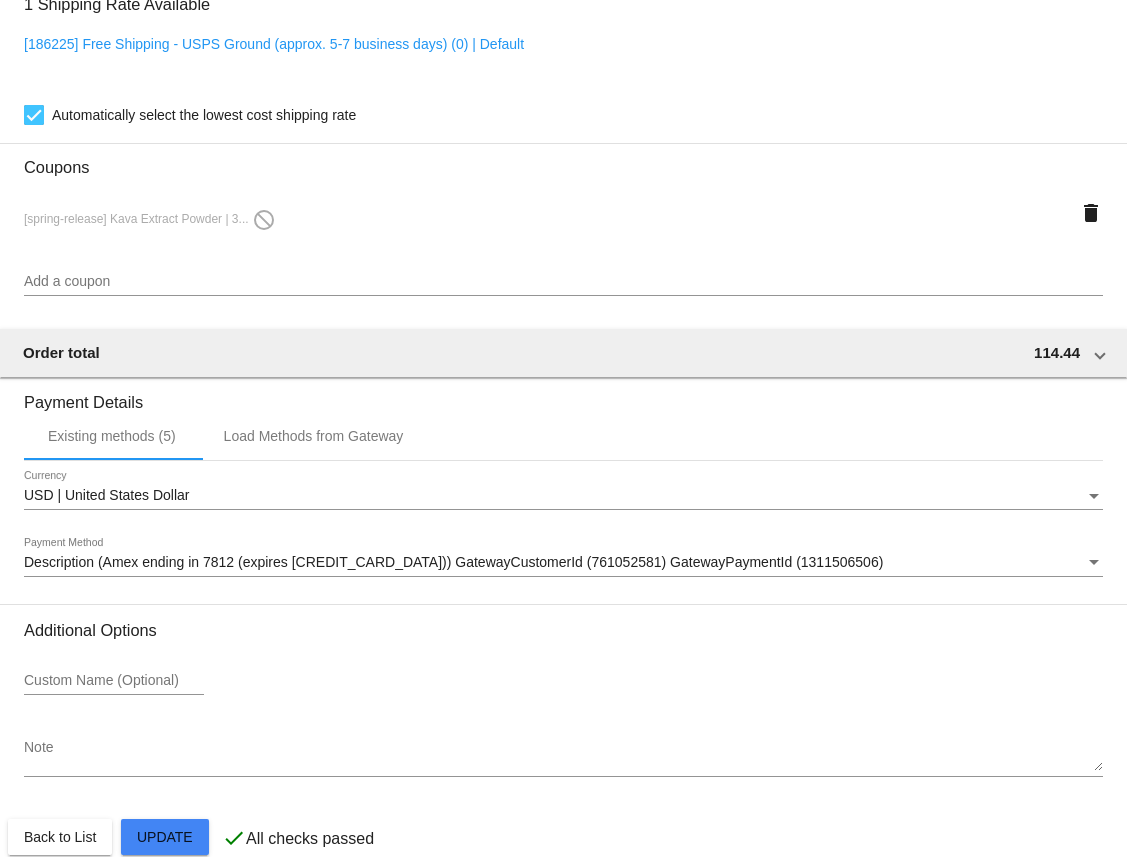 click on "Description (Amex ending in 7812 (expires [CREDIT_CARD_DATA])) GatewayCustomerId (761052581)
GatewayPaymentId (1311506506)
Payment Method" at bounding box center (563, 557) 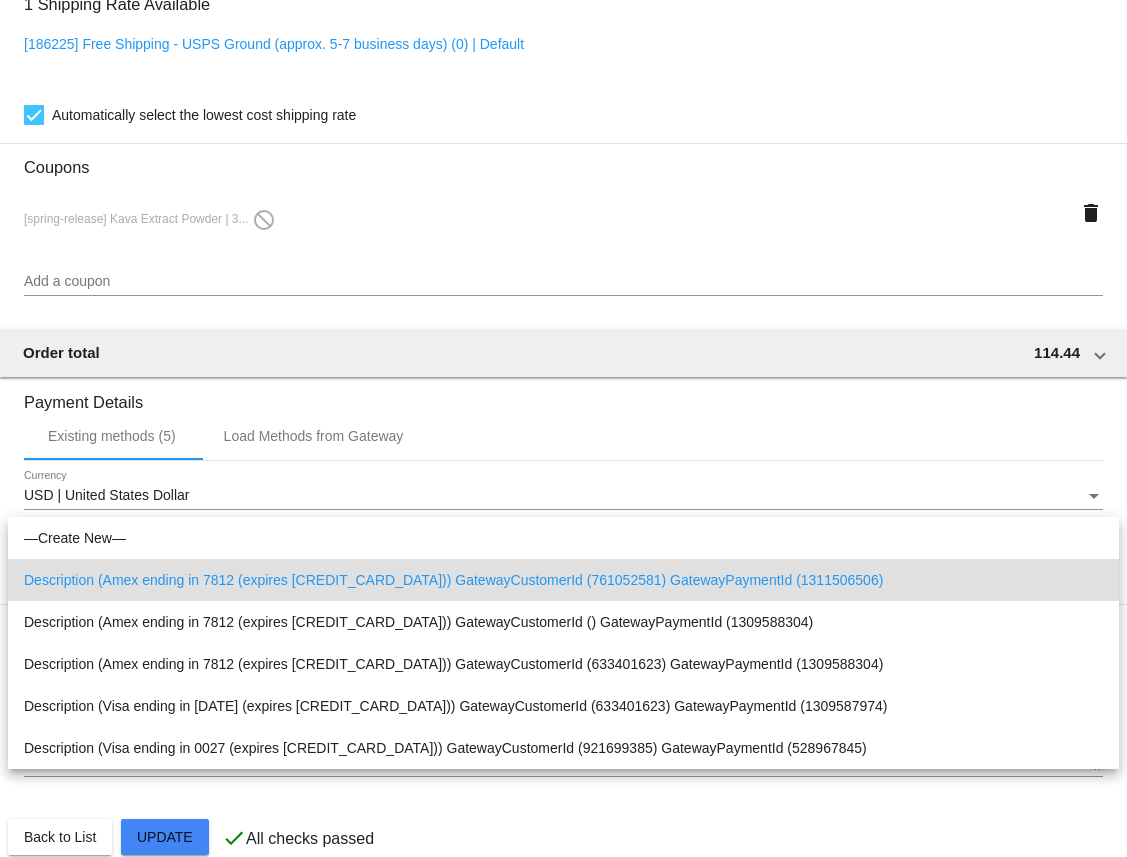 click at bounding box center (563, 428) 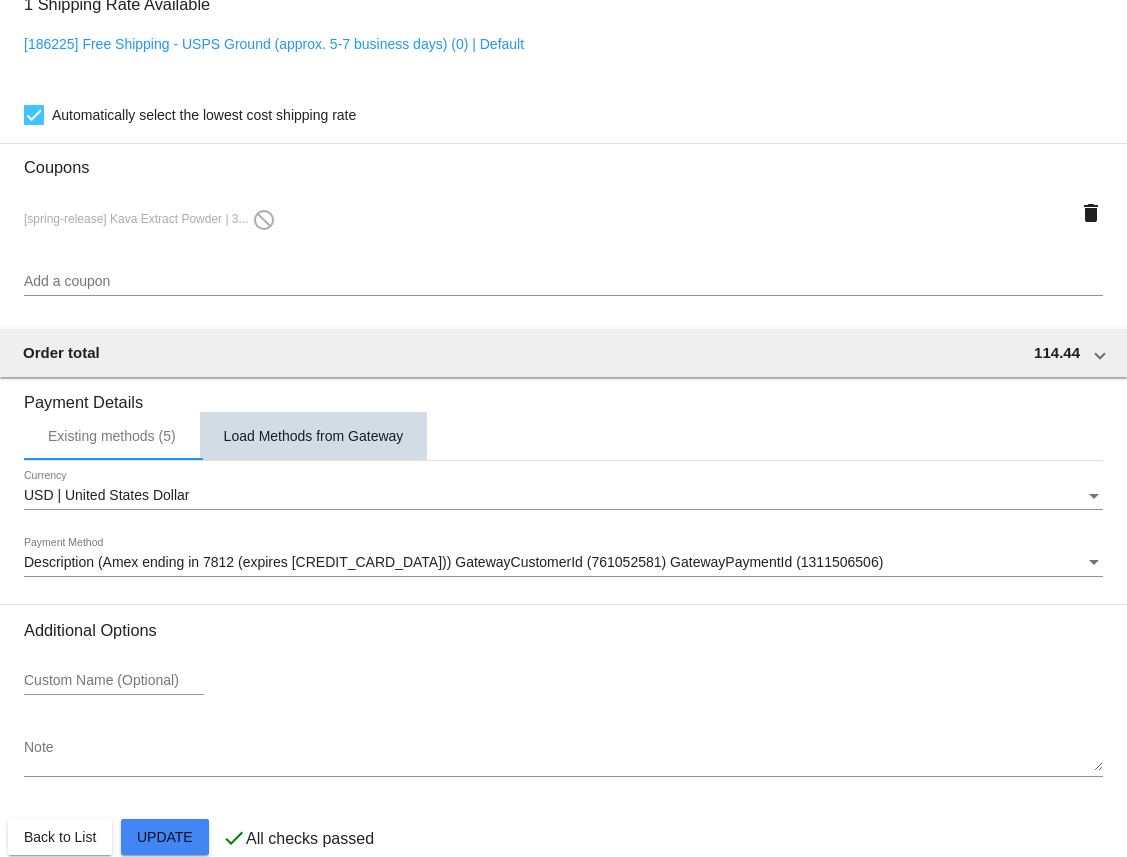 click on "Load Methods from Gateway" at bounding box center [314, 436] 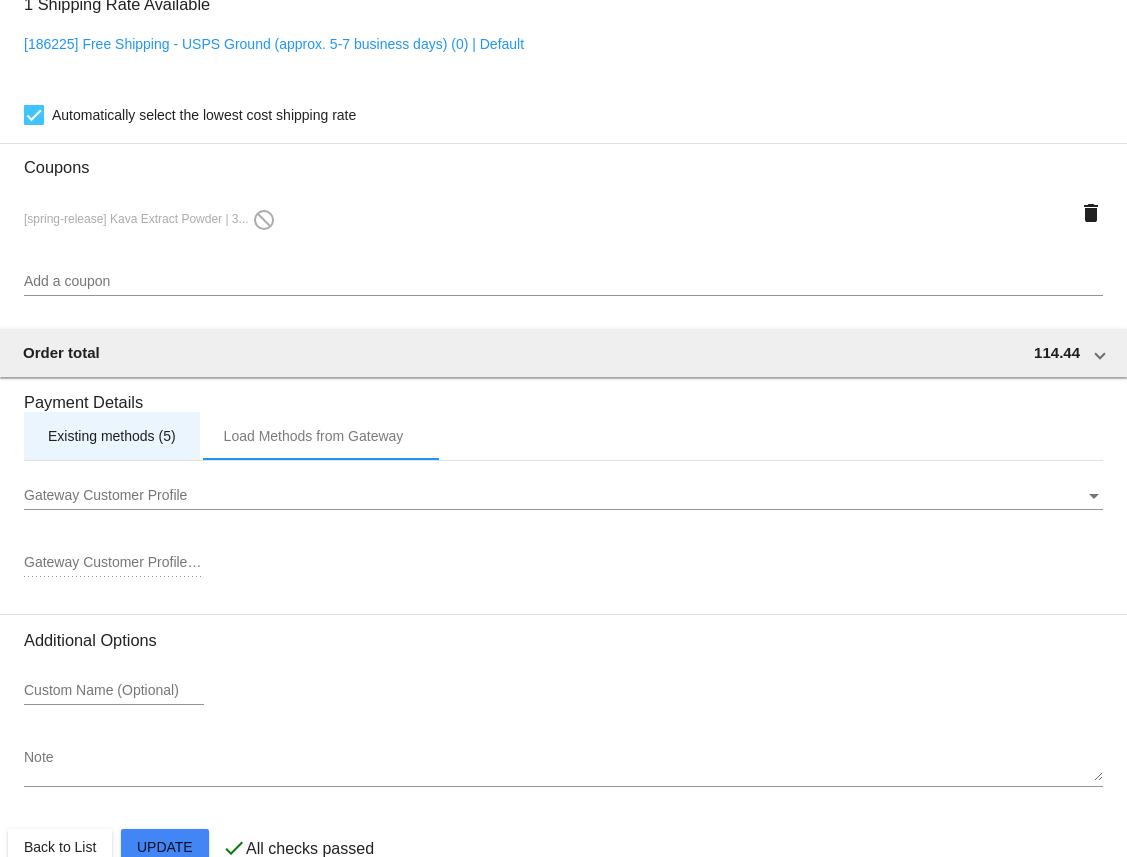 click on "Existing methods (5)" at bounding box center [112, 436] 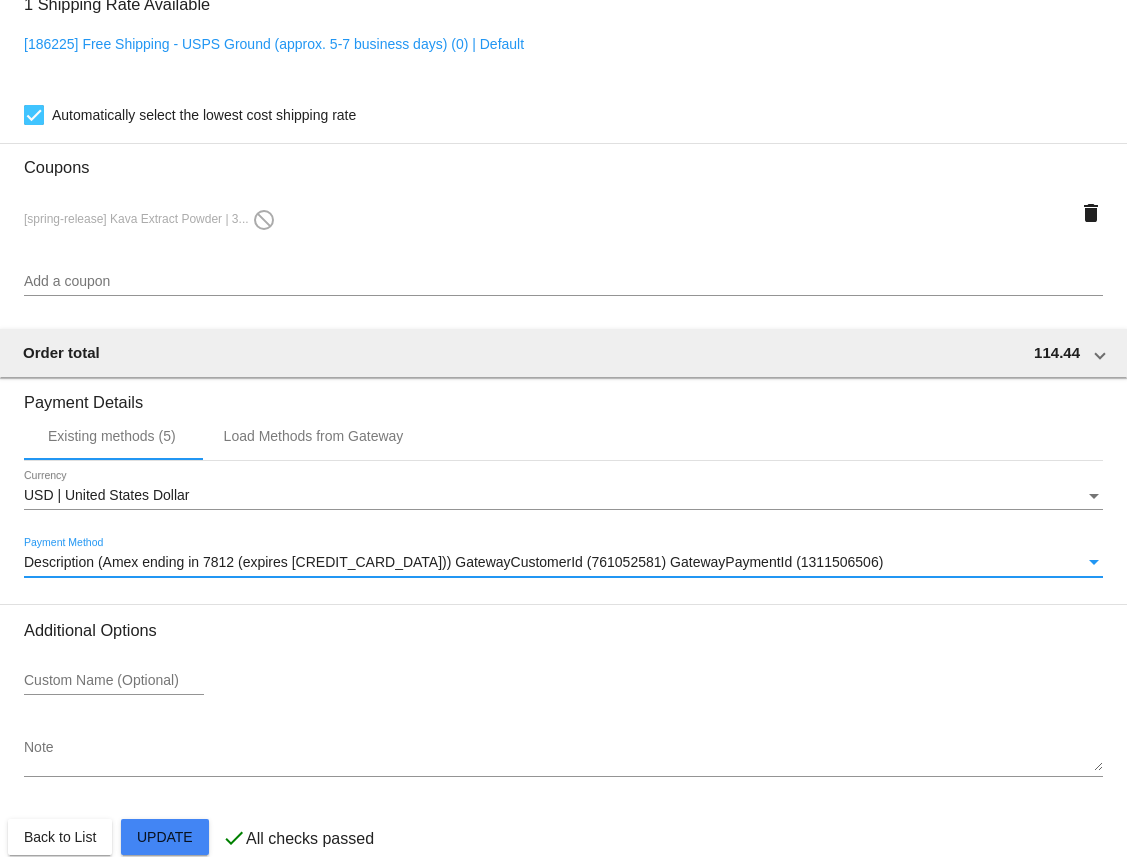 click on "Description (Amex ending in 7812 (expires 04/29)) GatewayCustomerId (761052581)
GatewayPaymentId (1311506506)" at bounding box center [453, 562] 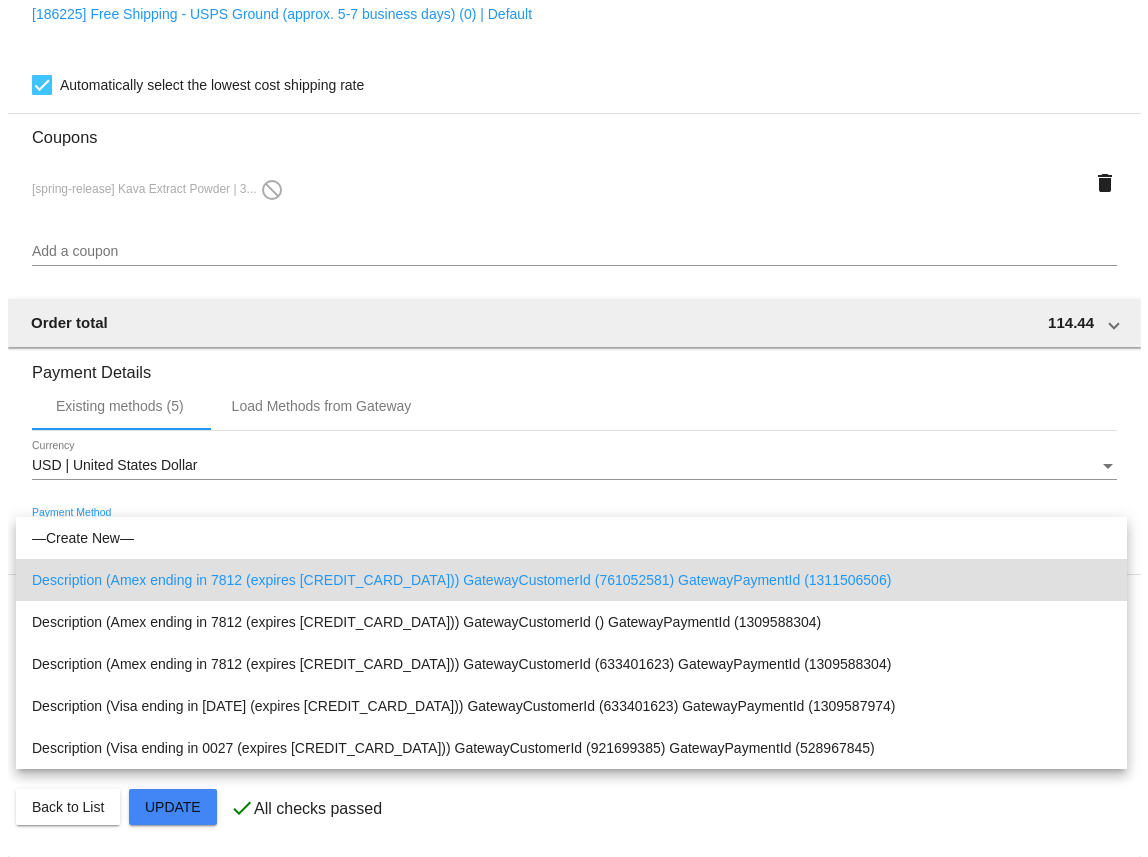 scroll, scrollTop: 1596, scrollLeft: 0, axis: vertical 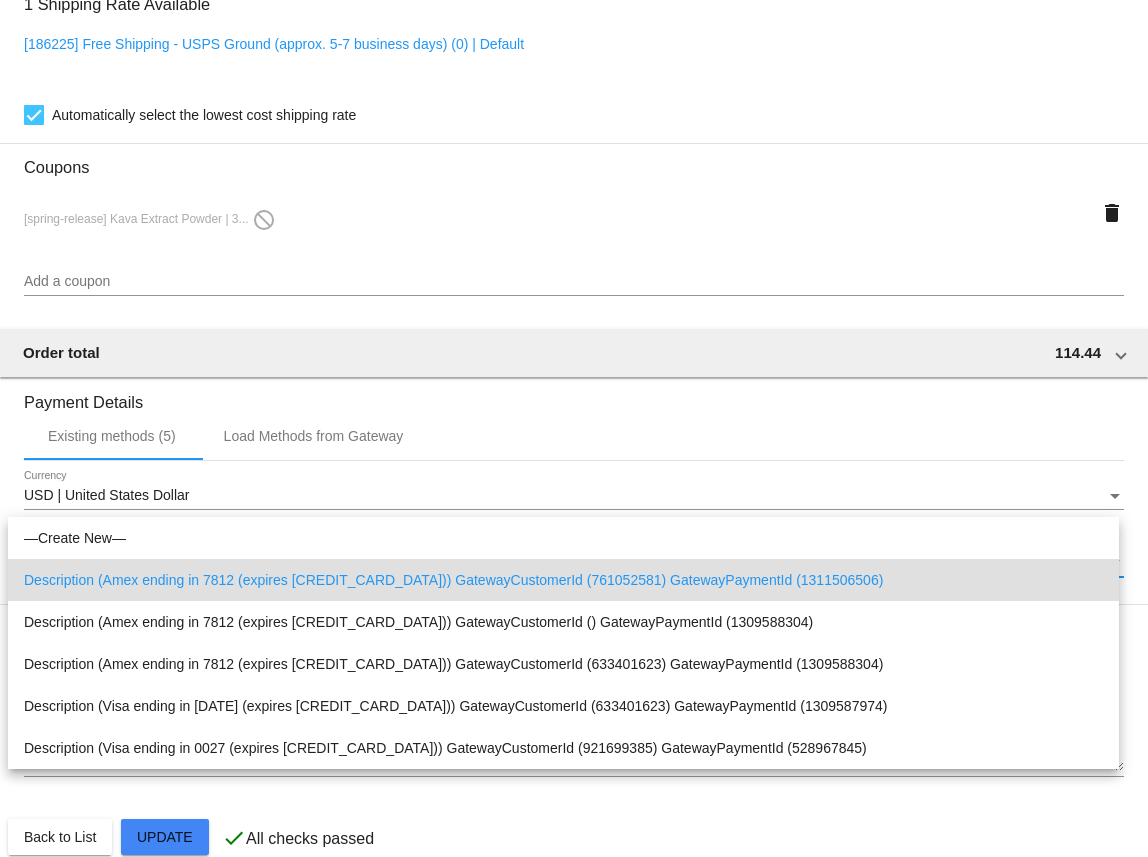 click at bounding box center (574, 428) 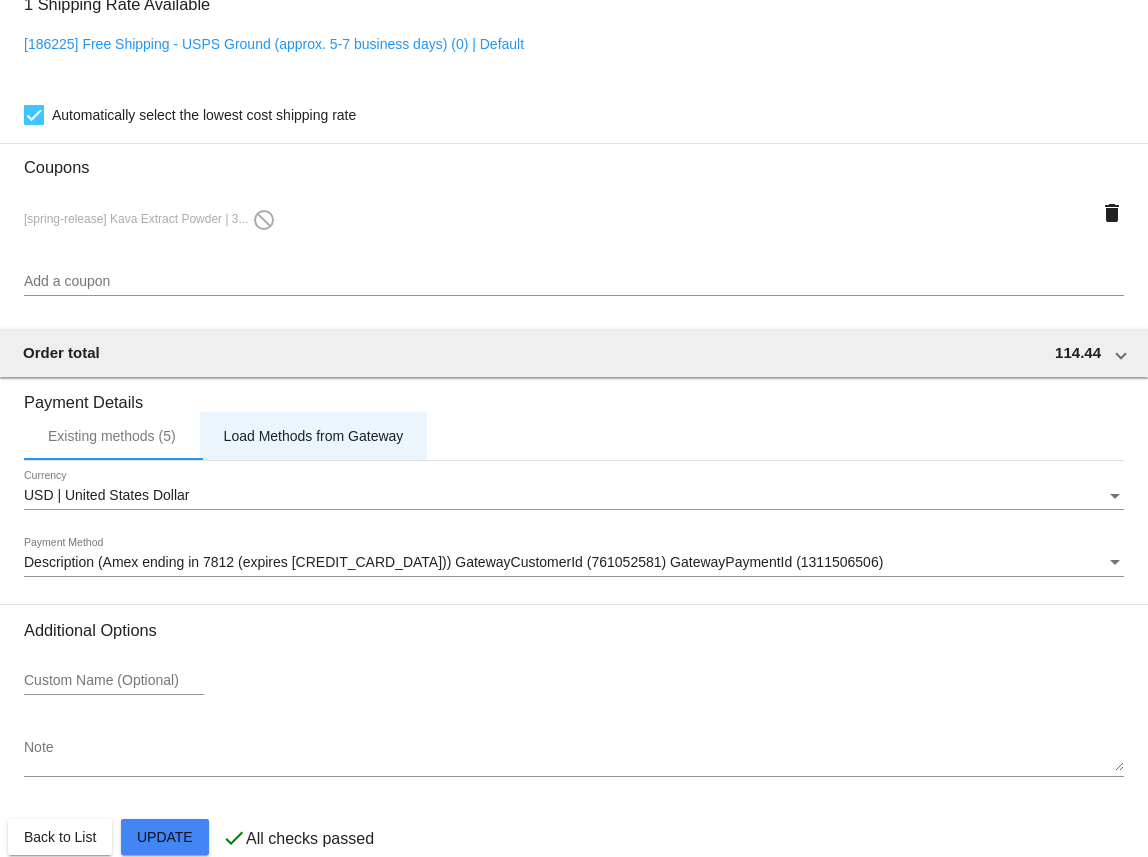 click on "Load Methods from Gateway" at bounding box center (314, 436) 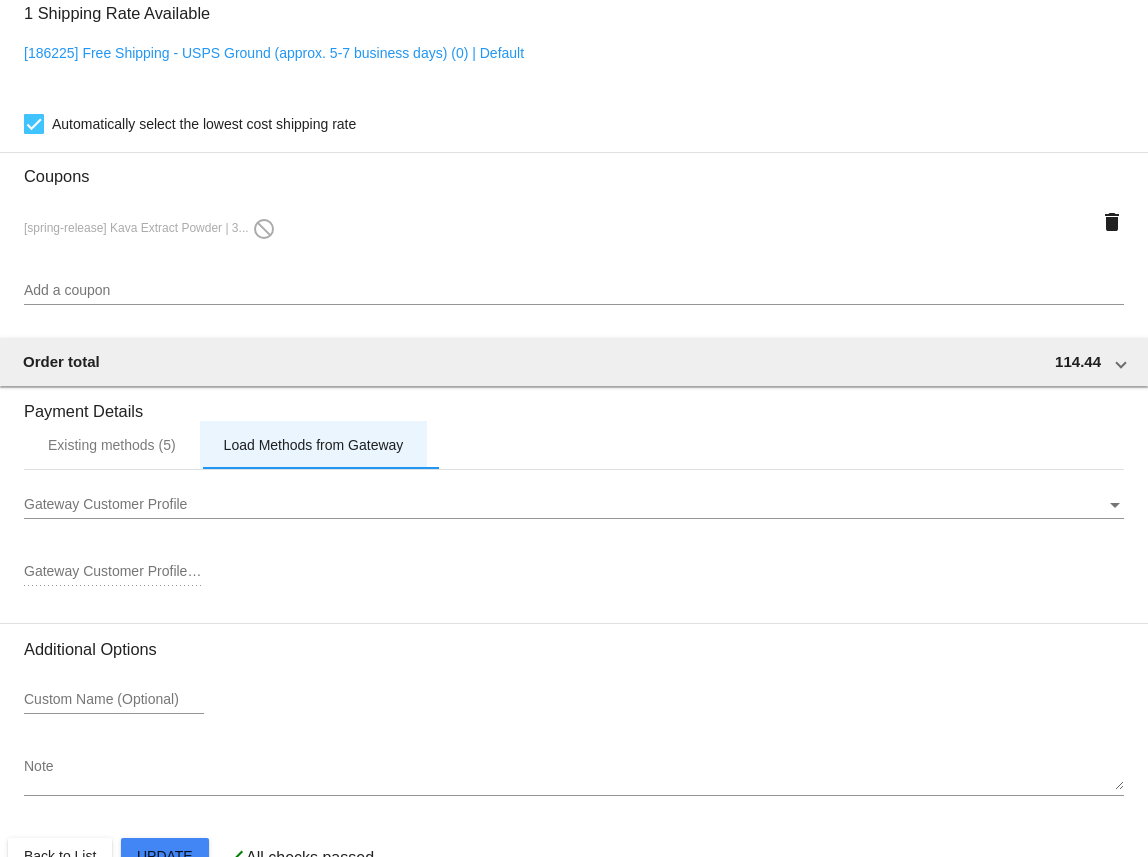 scroll, scrollTop: 1584, scrollLeft: 0, axis: vertical 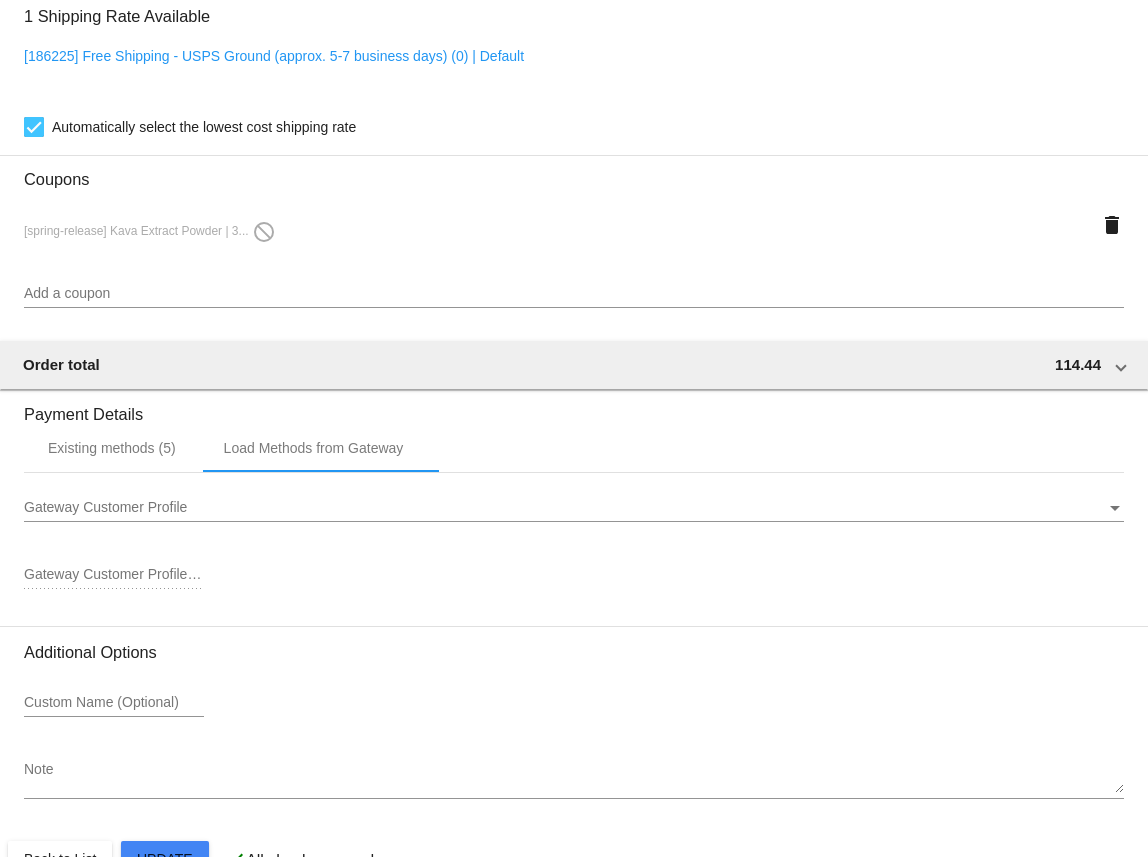 click on "Gateway Customer Profile" at bounding box center (565, 508) 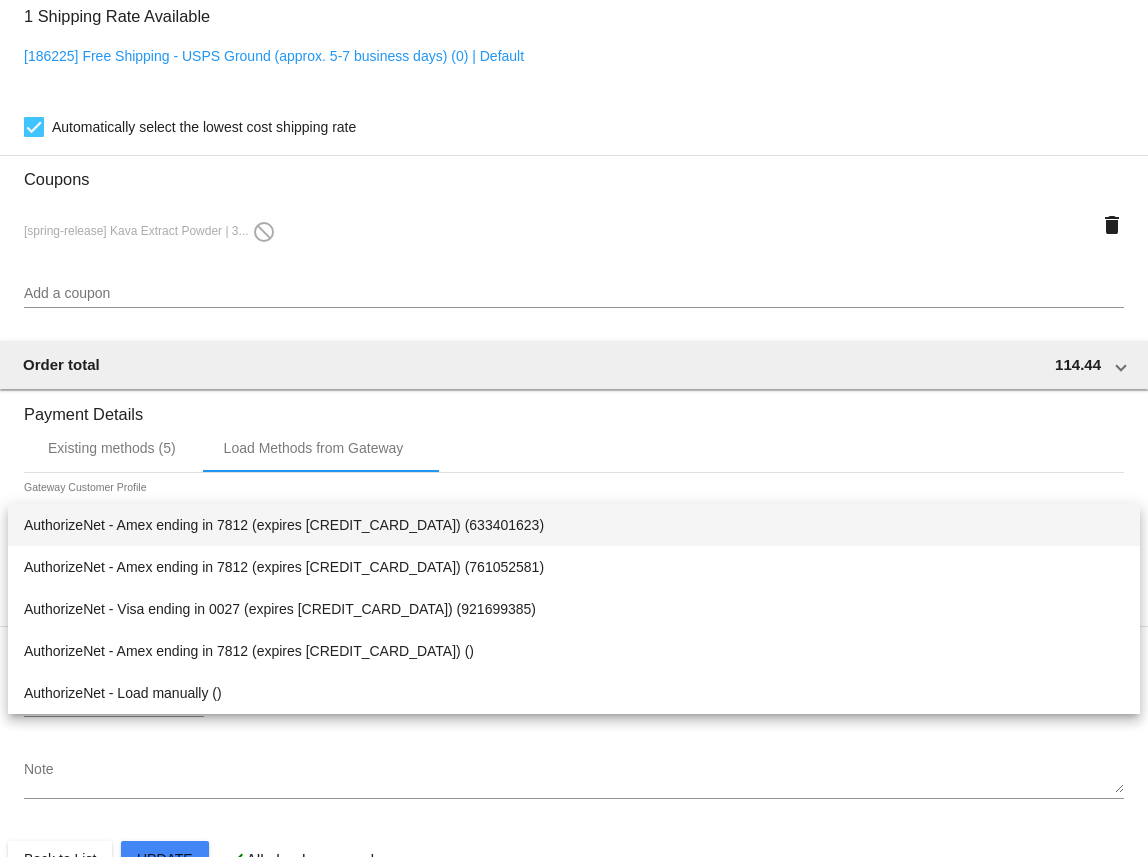 click at bounding box center [574, 428] 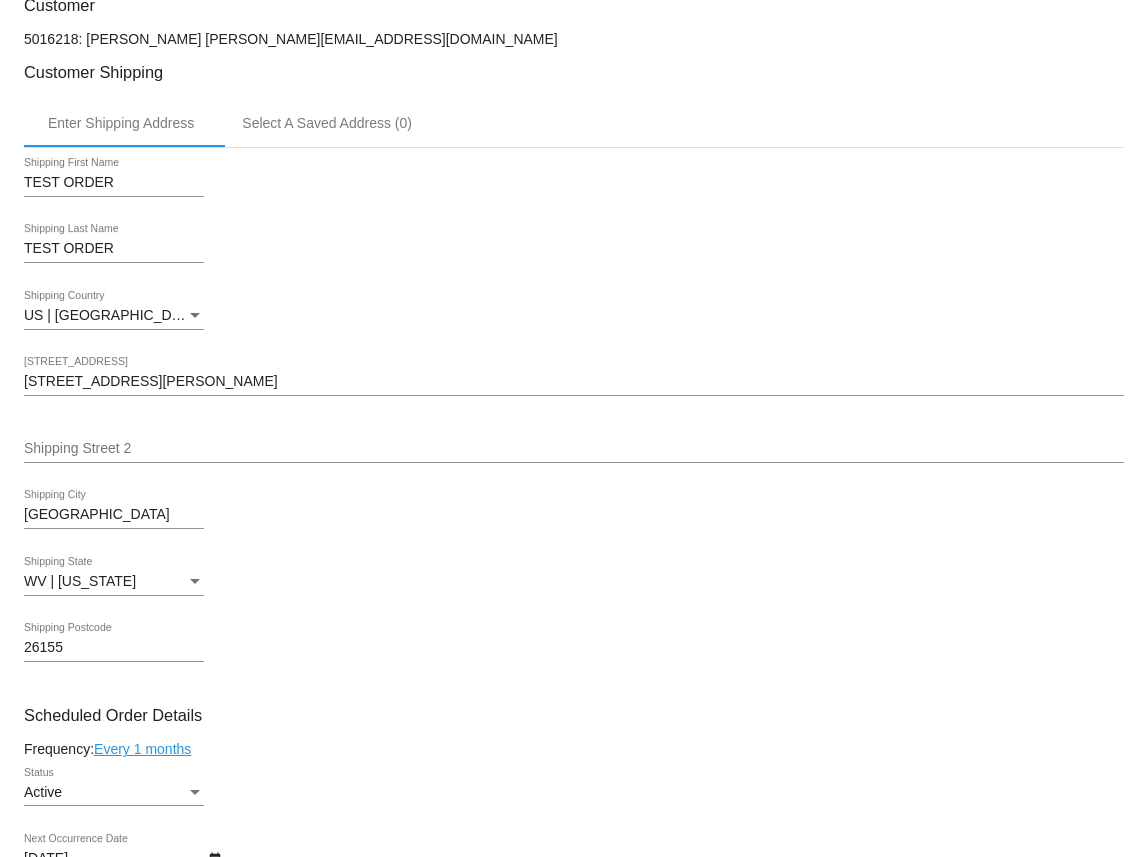 scroll, scrollTop: 0, scrollLeft: 0, axis: both 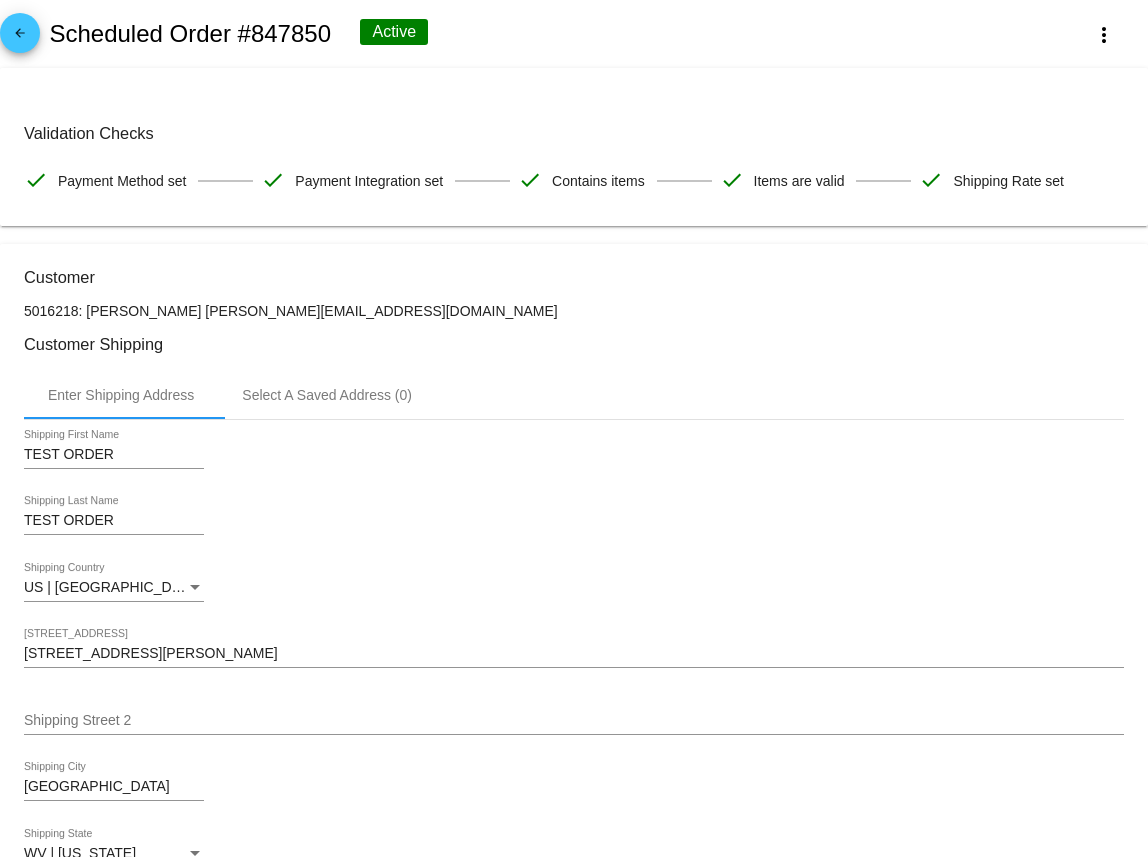 click on "arrow_back" 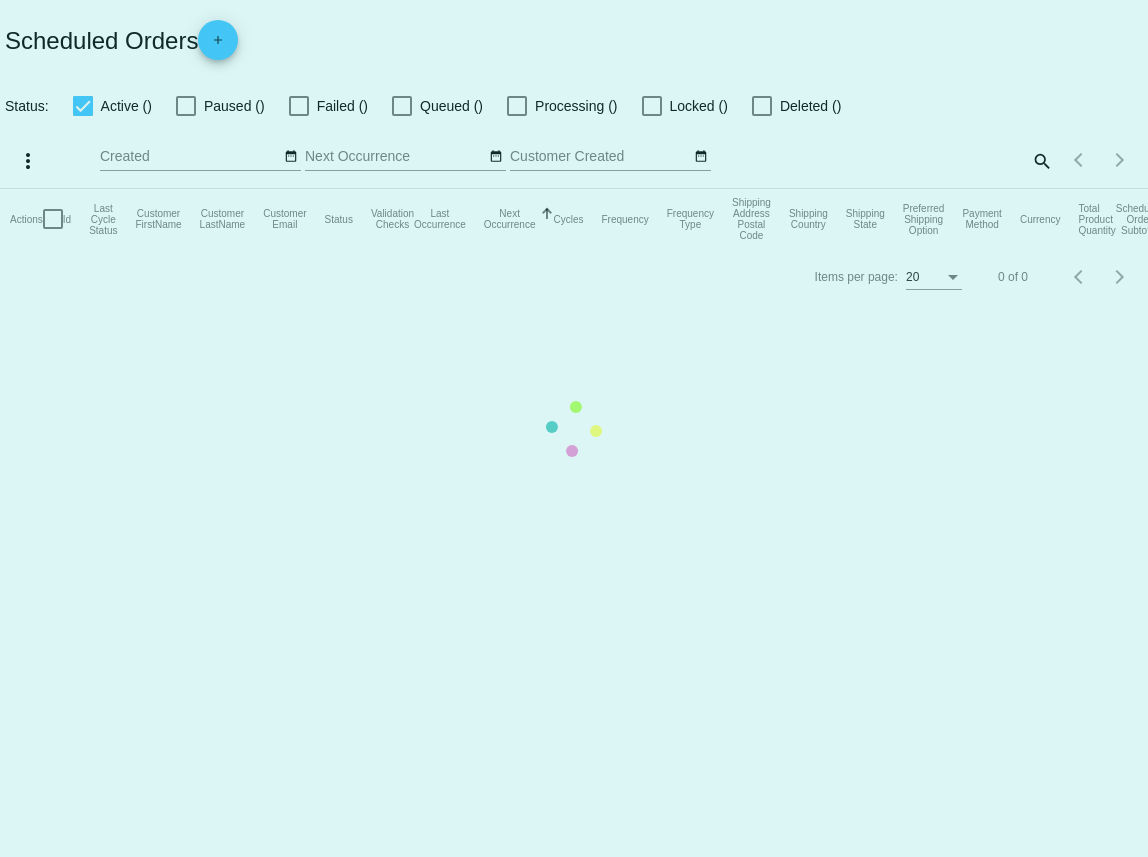 checkbox on "true" 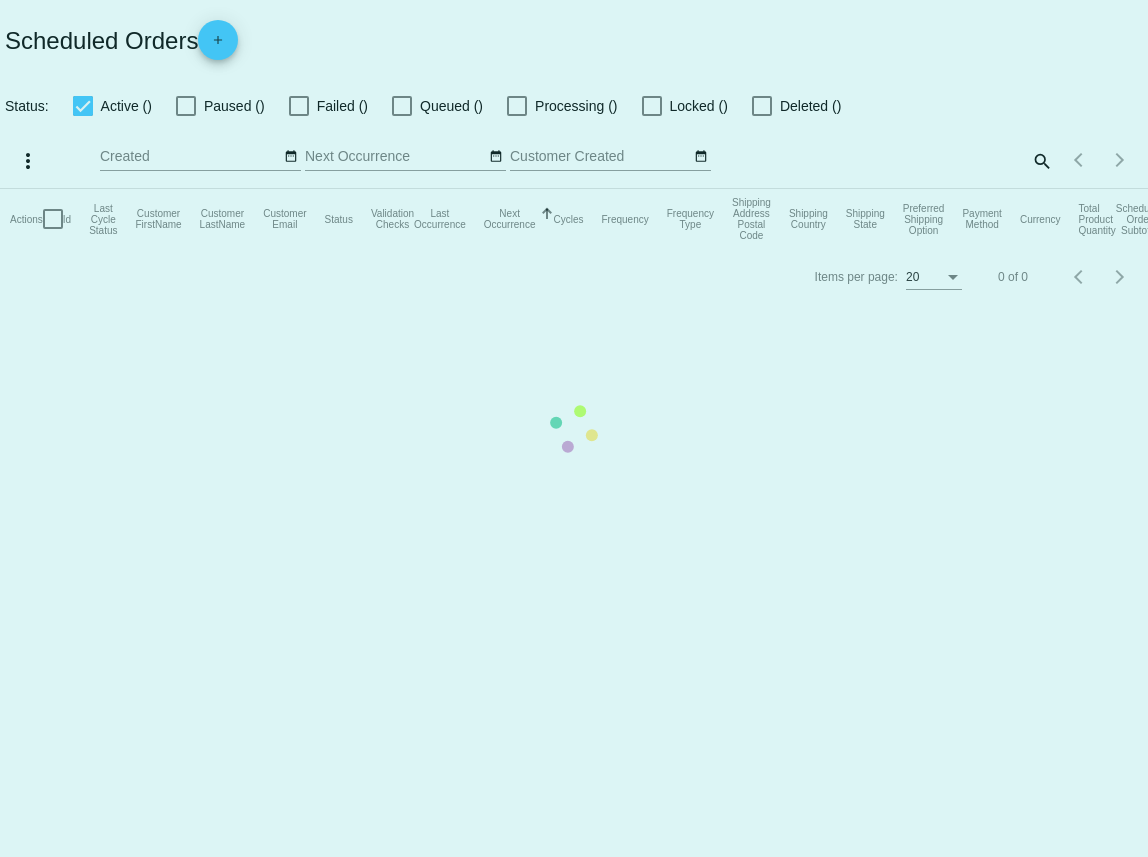 checkbox on "true" 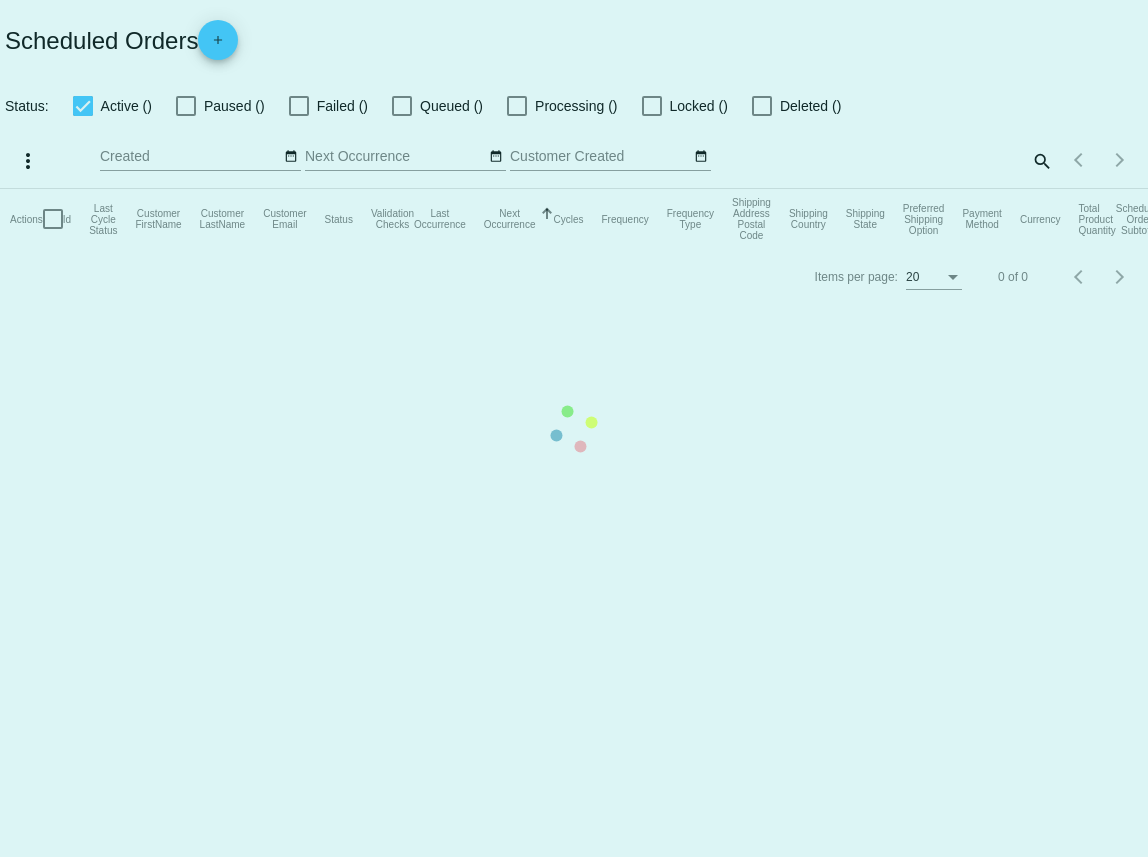 checkbox on "true" 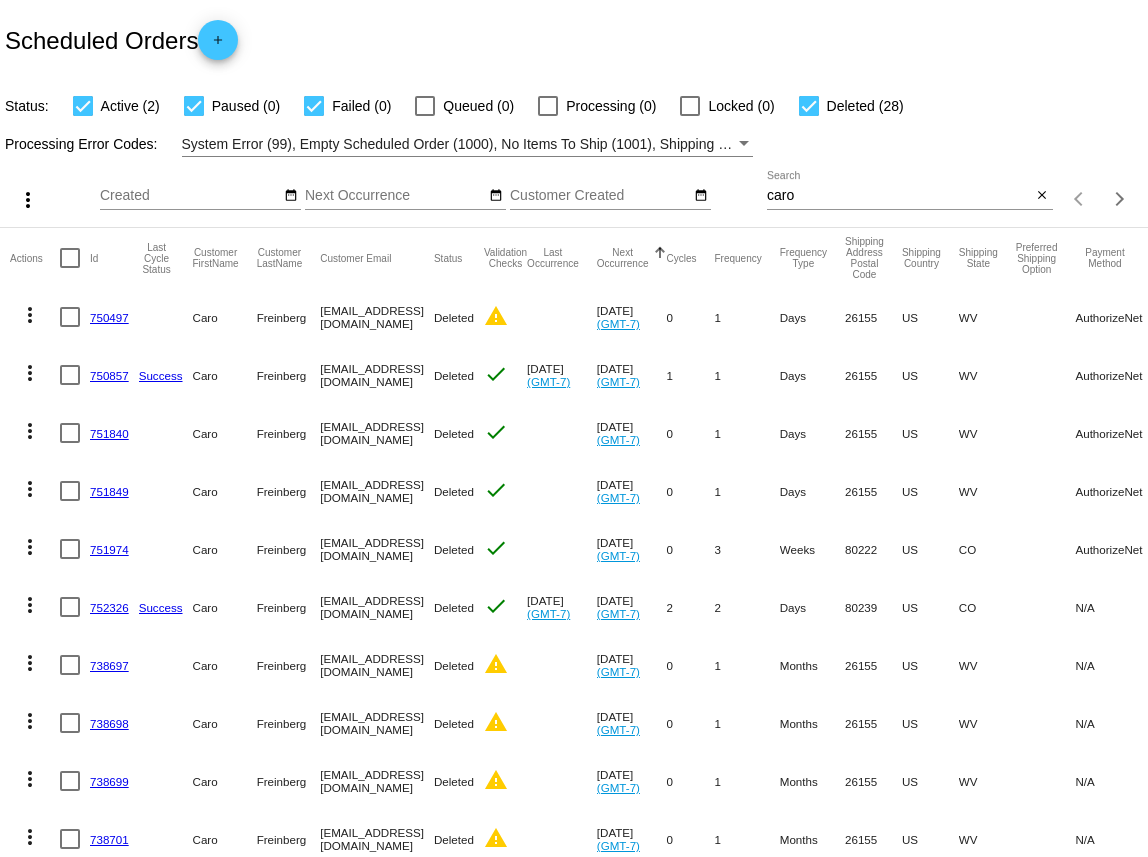 click on "caro" at bounding box center (899, 196) 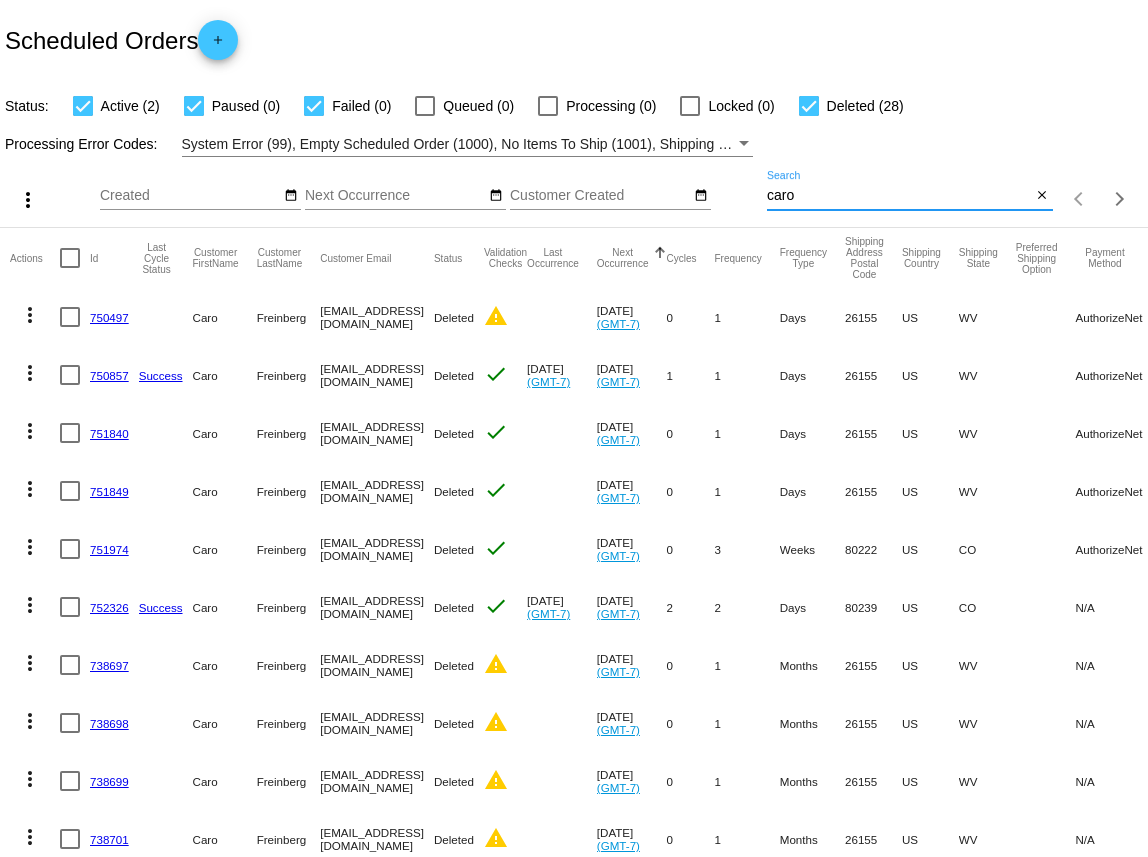 click on "caro" at bounding box center [899, 196] 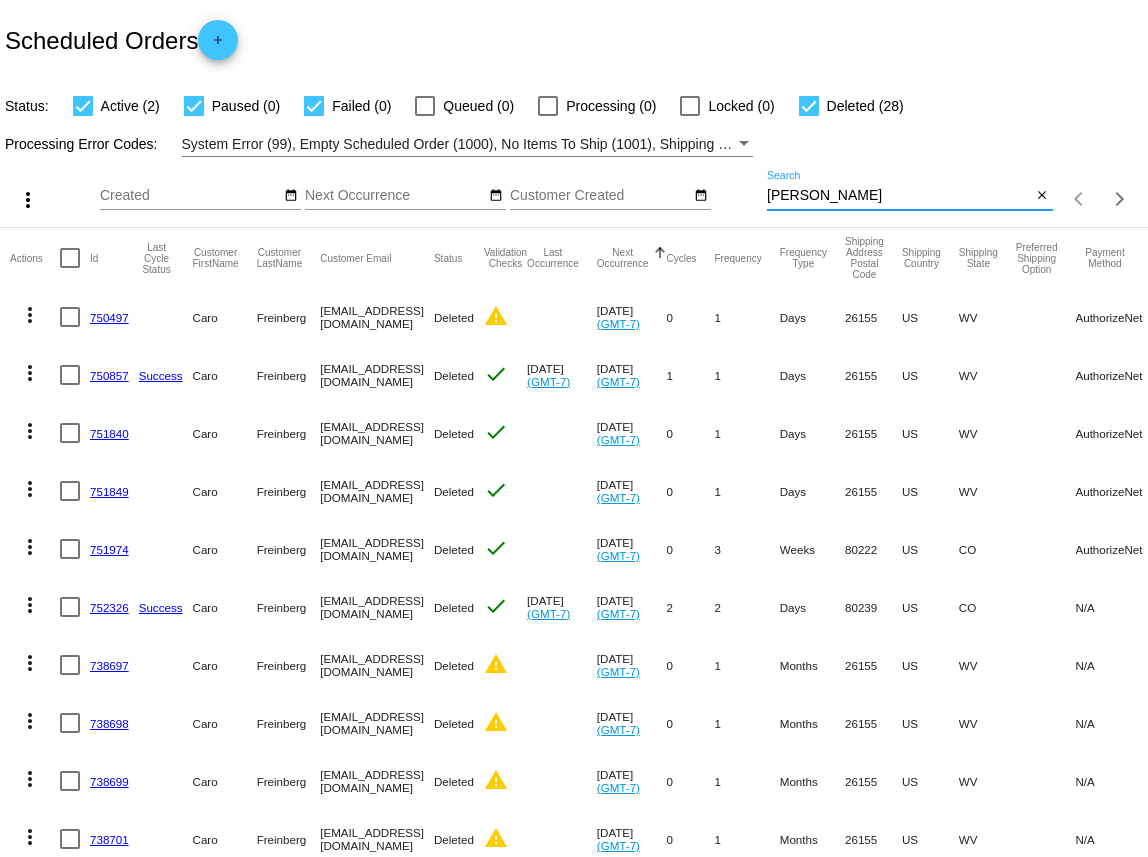 type on "[PERSON_NAME]" 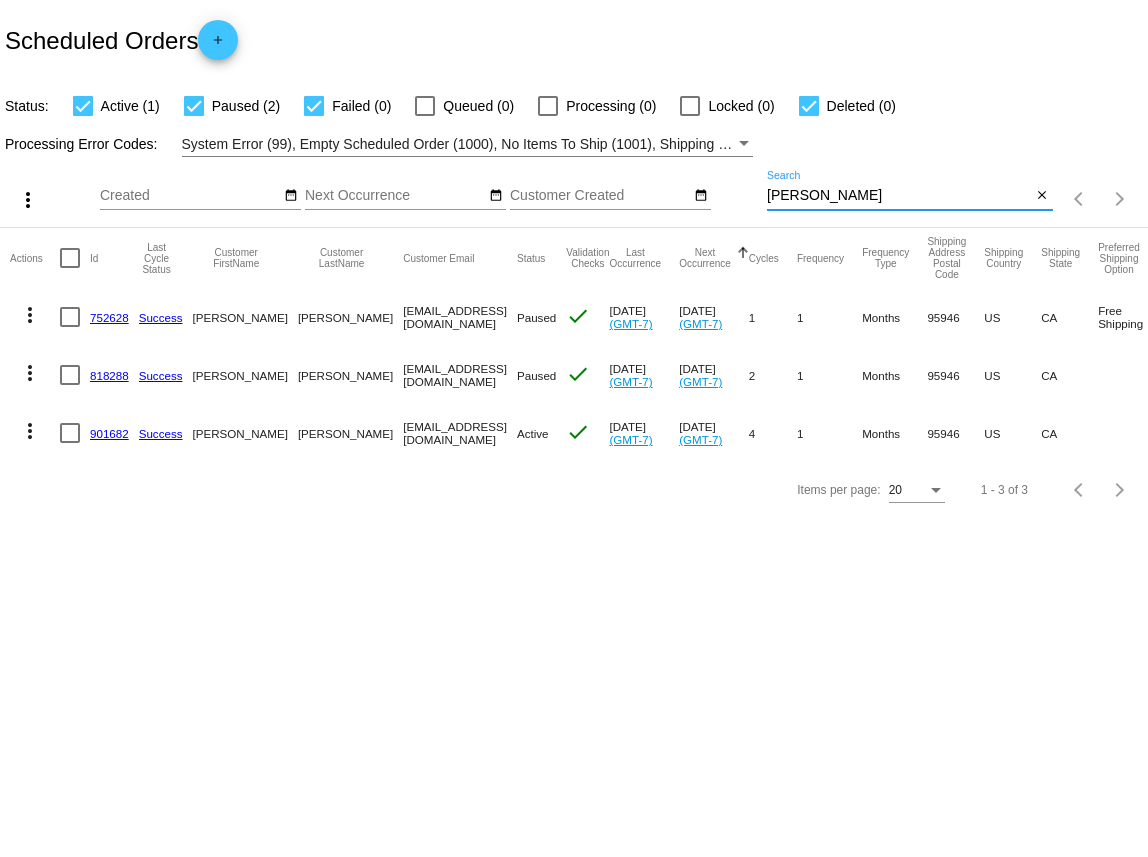 click on "901682" 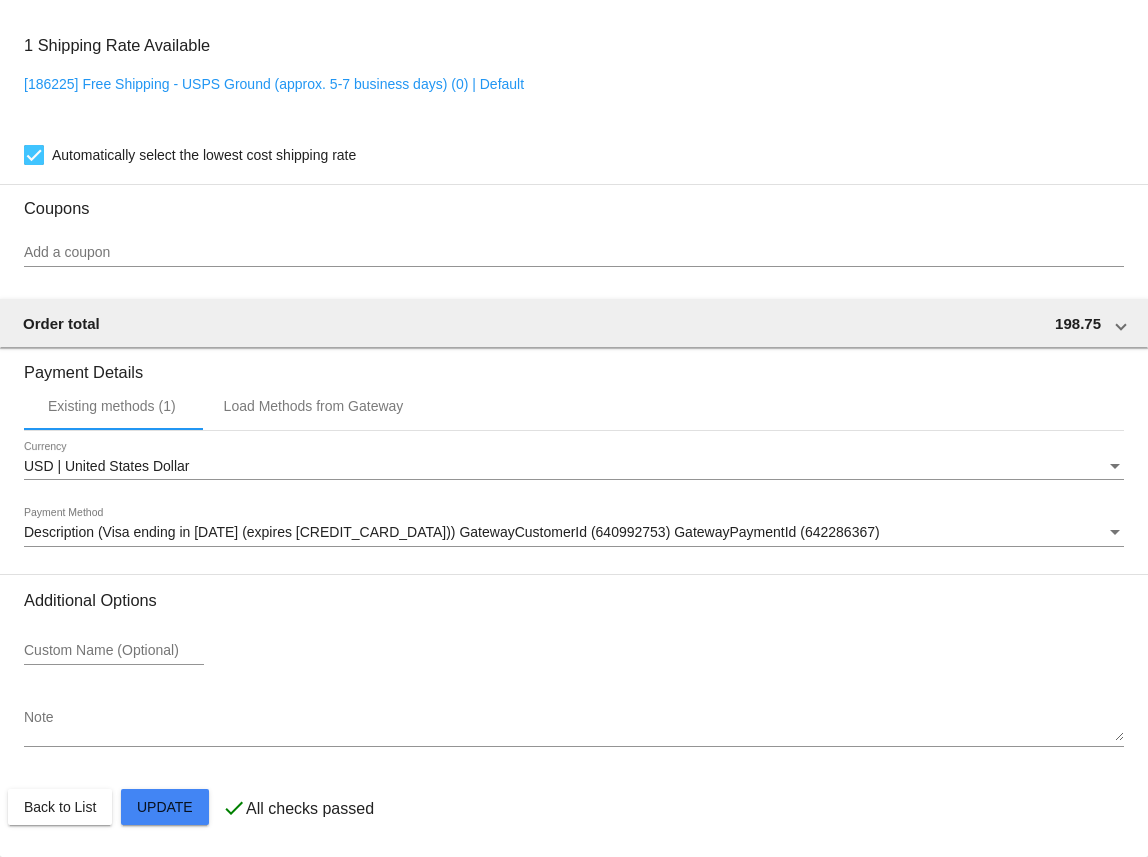 scroll, scrollTop: 1584, scrollLeft: 0, axis: vertical 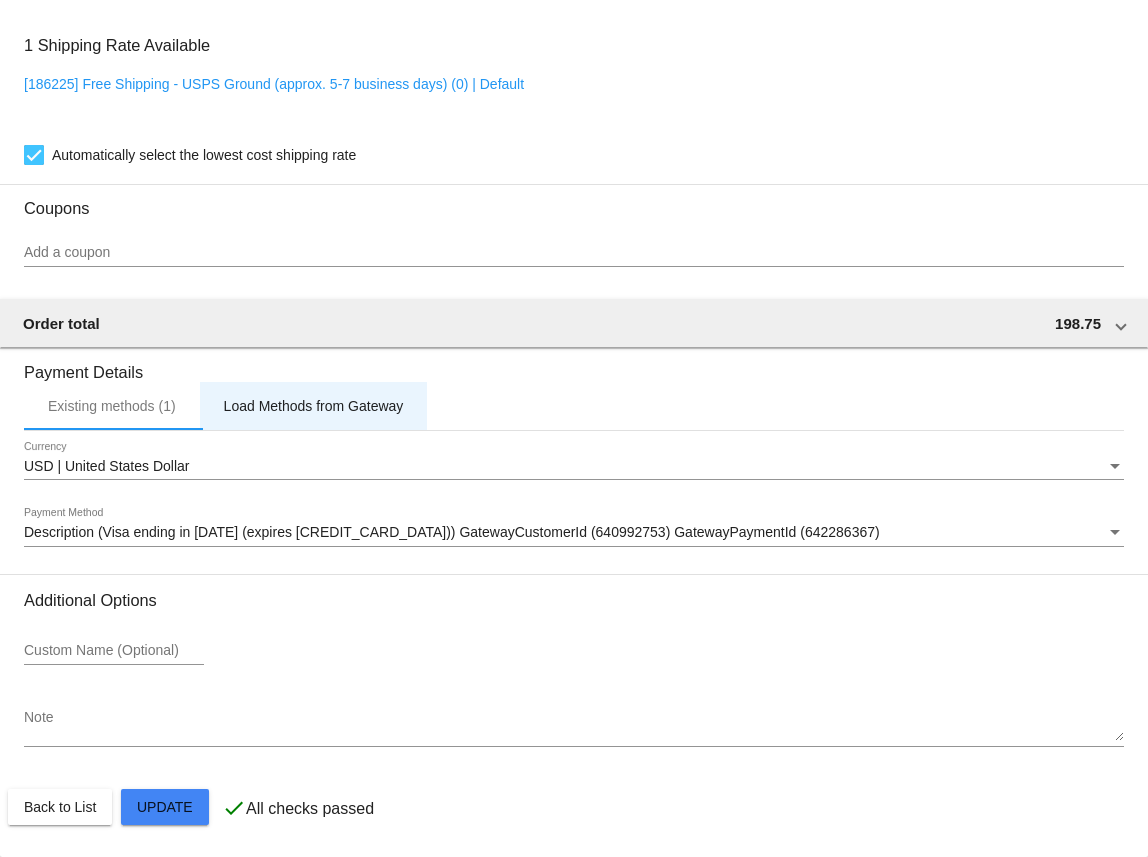 click on "Load Methods from Gateway" at bounding box center [314, 406] 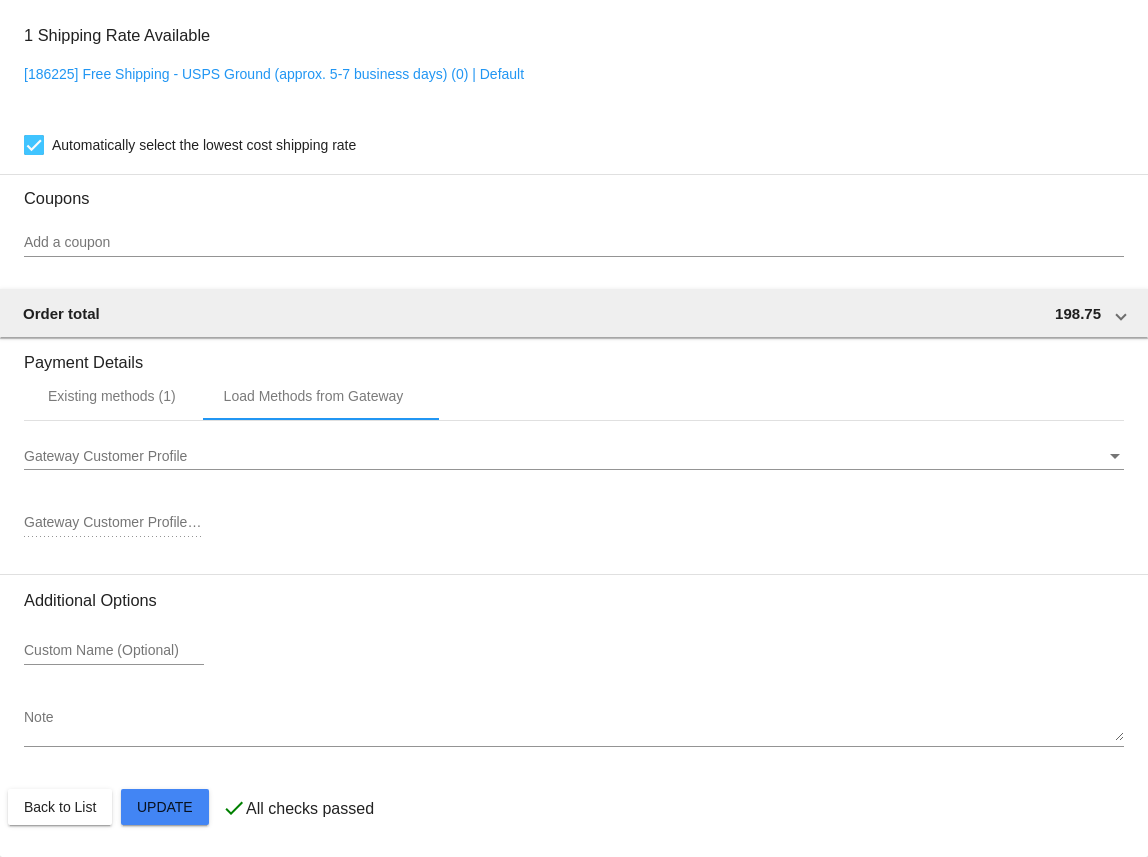 click on "Gateway Customer Profile" at bounding box center (565, 457) 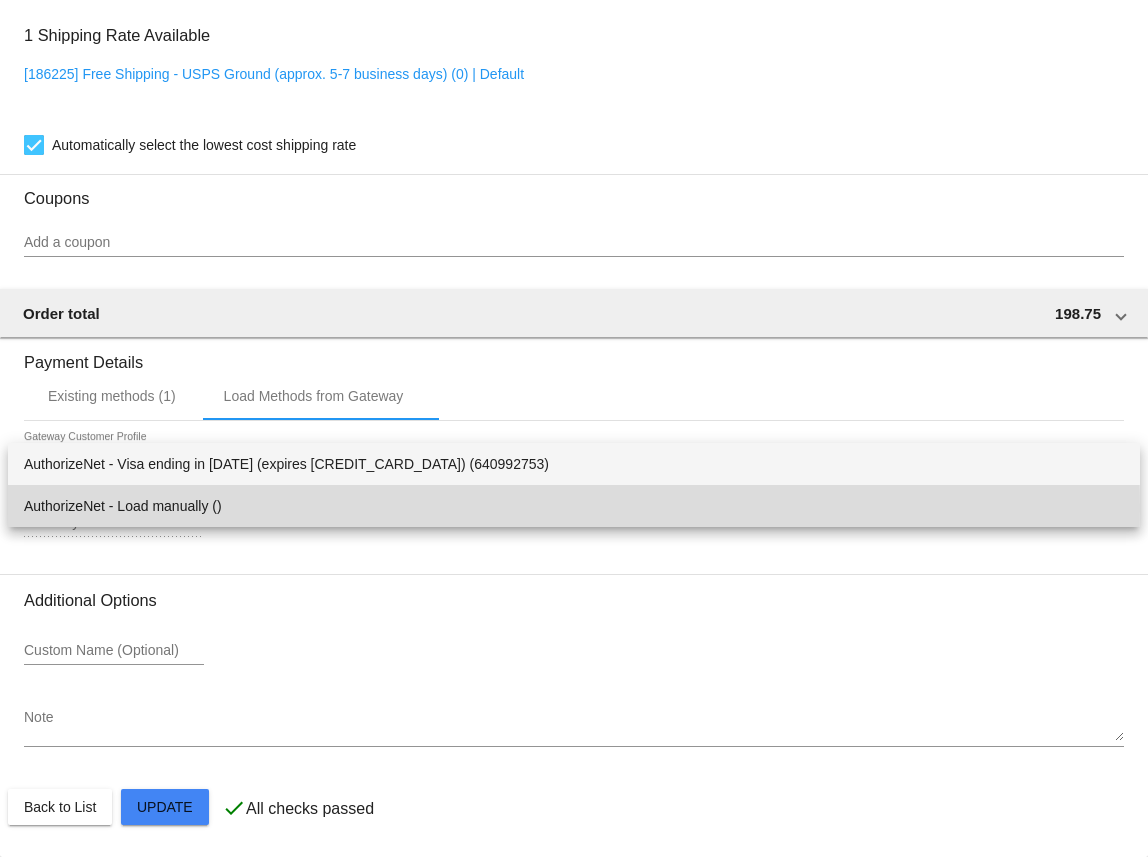 click on "AuthorizeNet - Load manually ()" at bounding box center (574, 506) 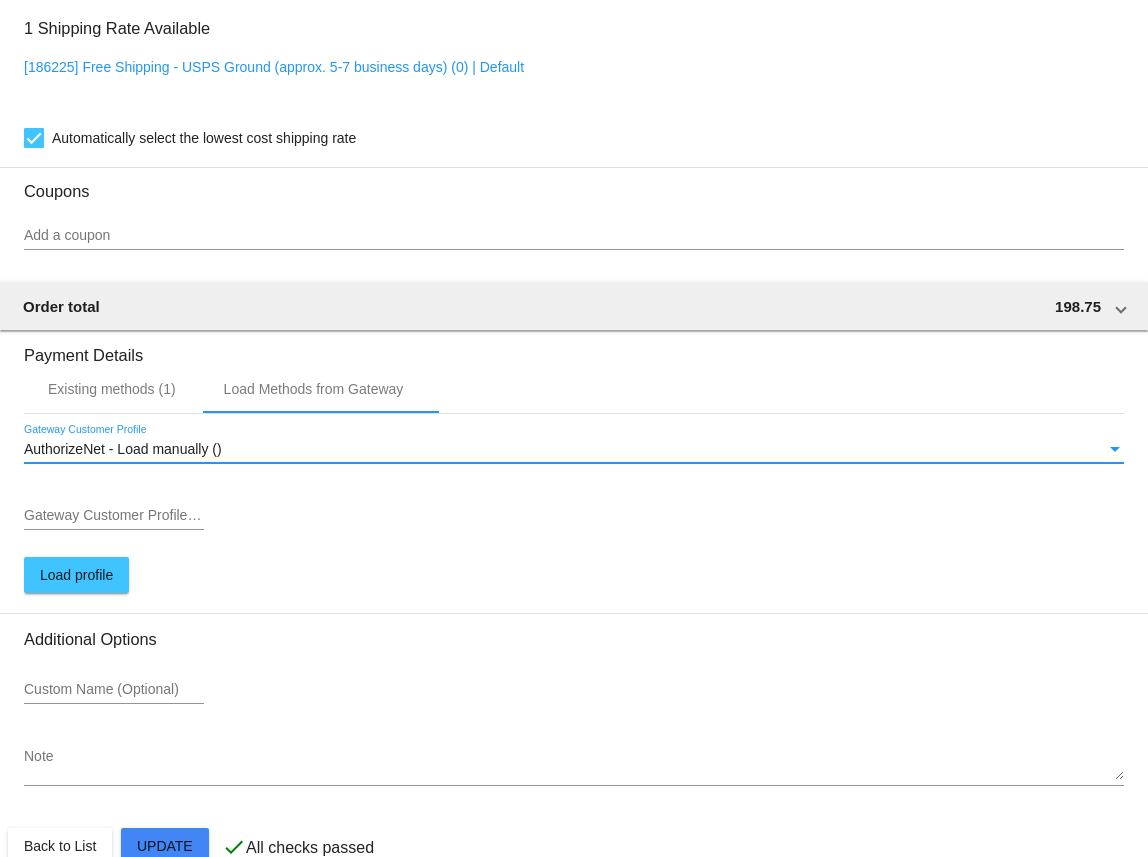 click on "Gateway Customer Profile ID" at bounding box center [114, 516] 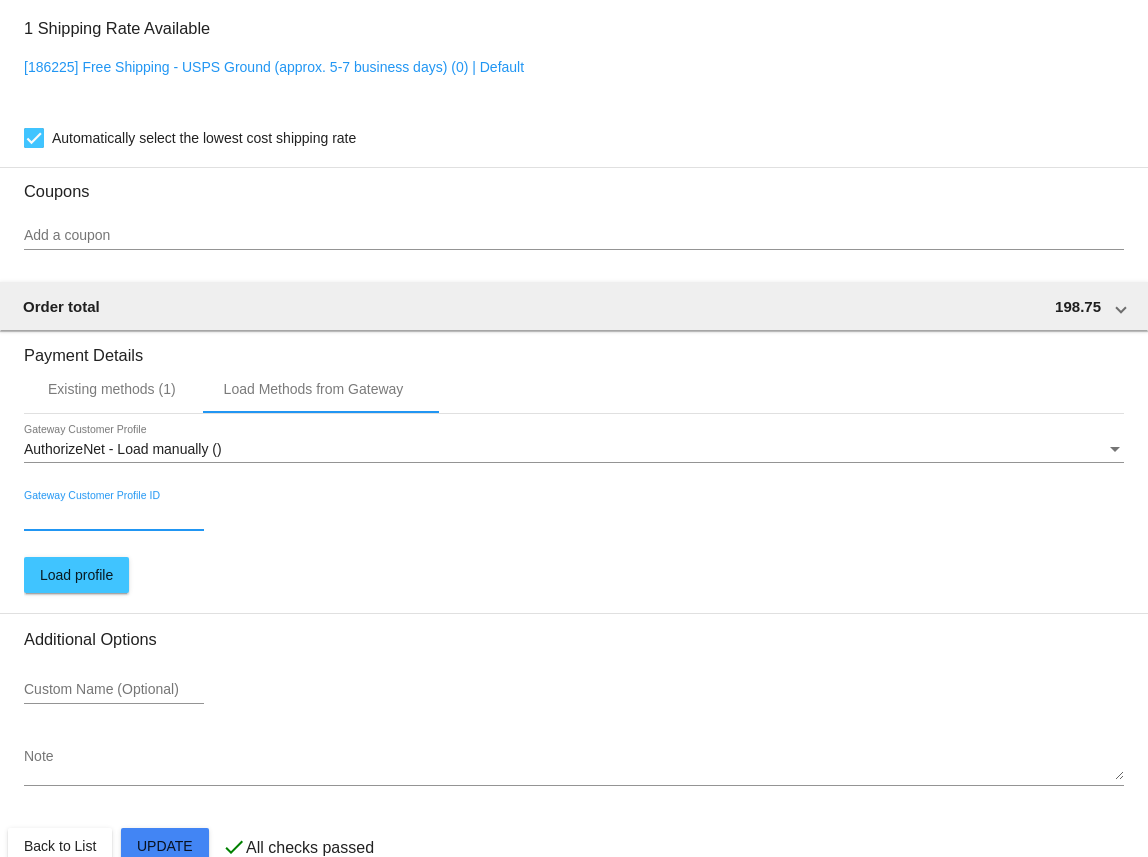 paste on "642286076" 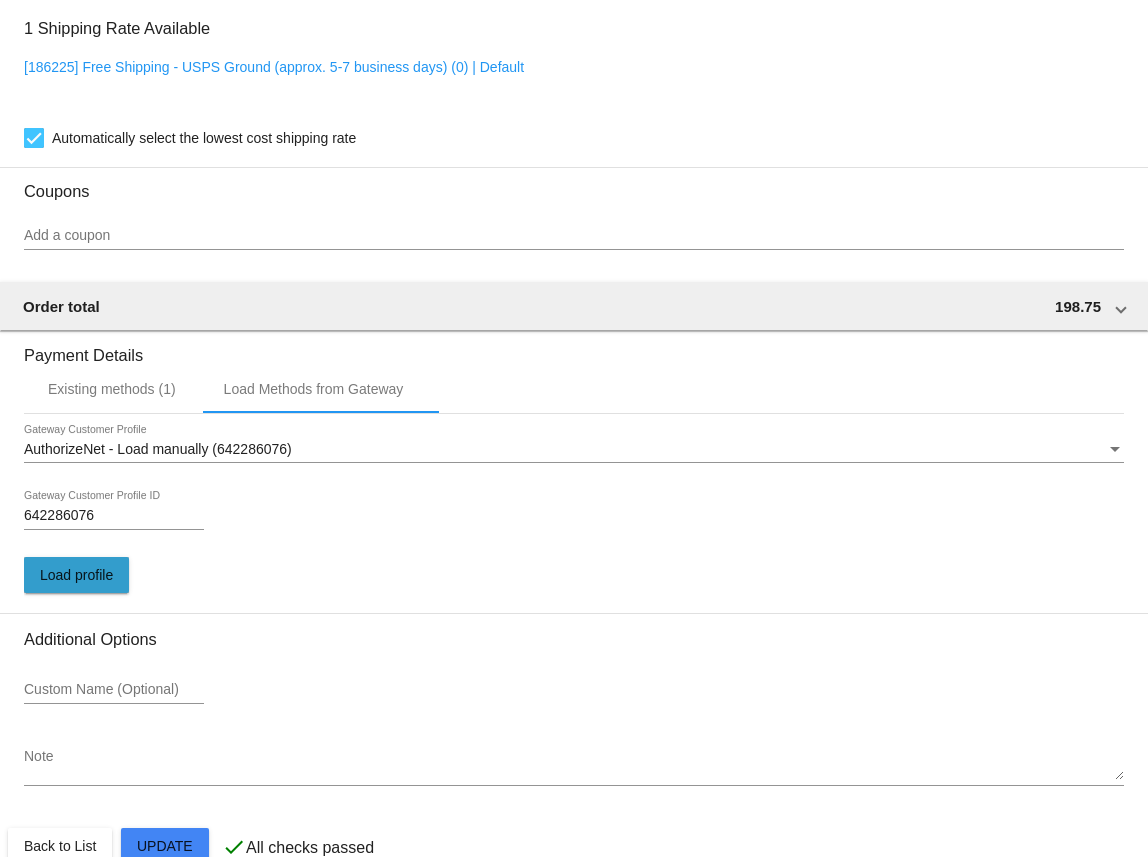 click on "Load
profile" at bounding box center [76, 575] 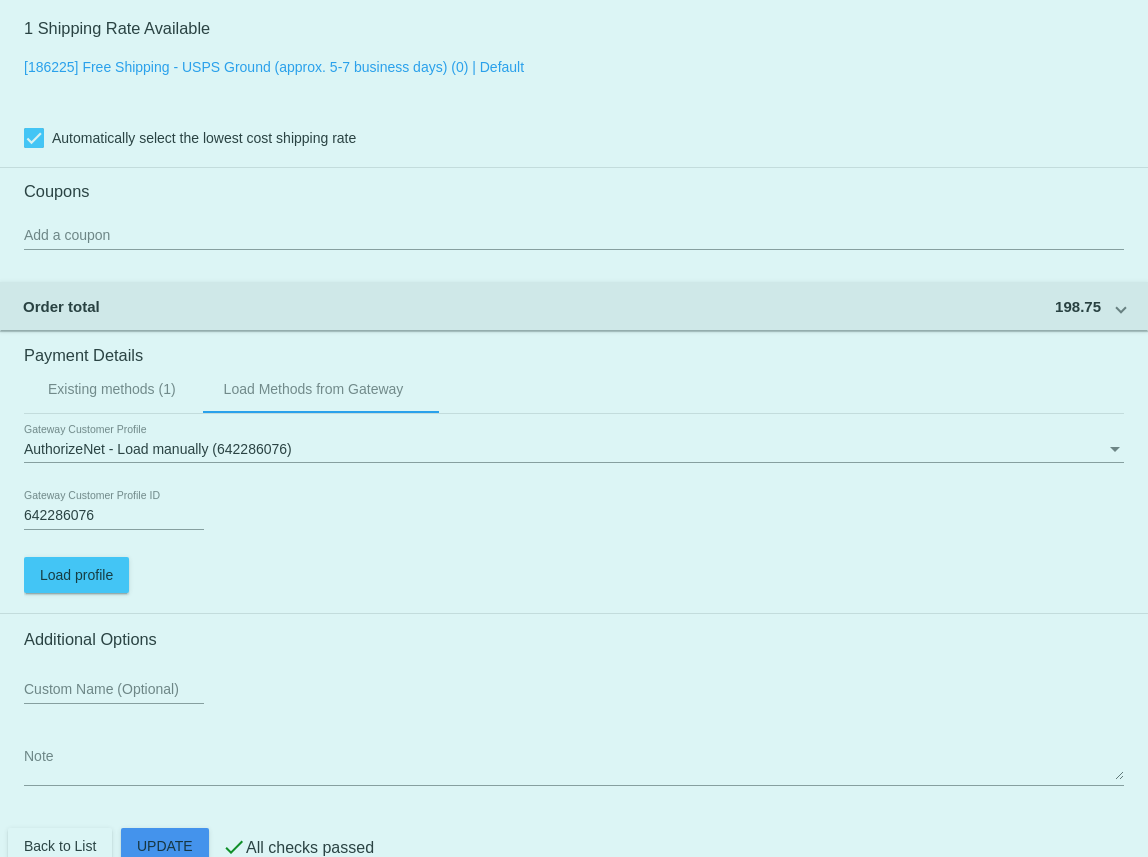 scroll, scrollTop: 1640, scrollLeft: 0, axis: vertical 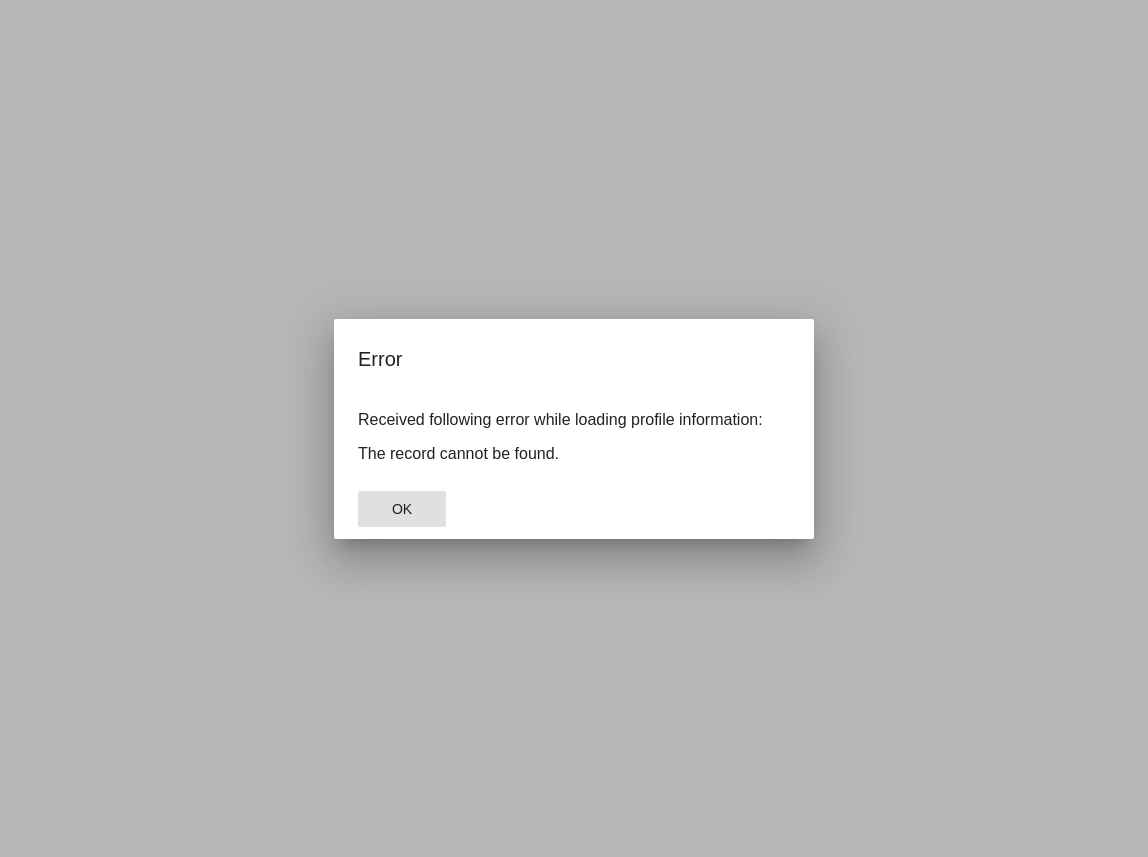 click on "OK" 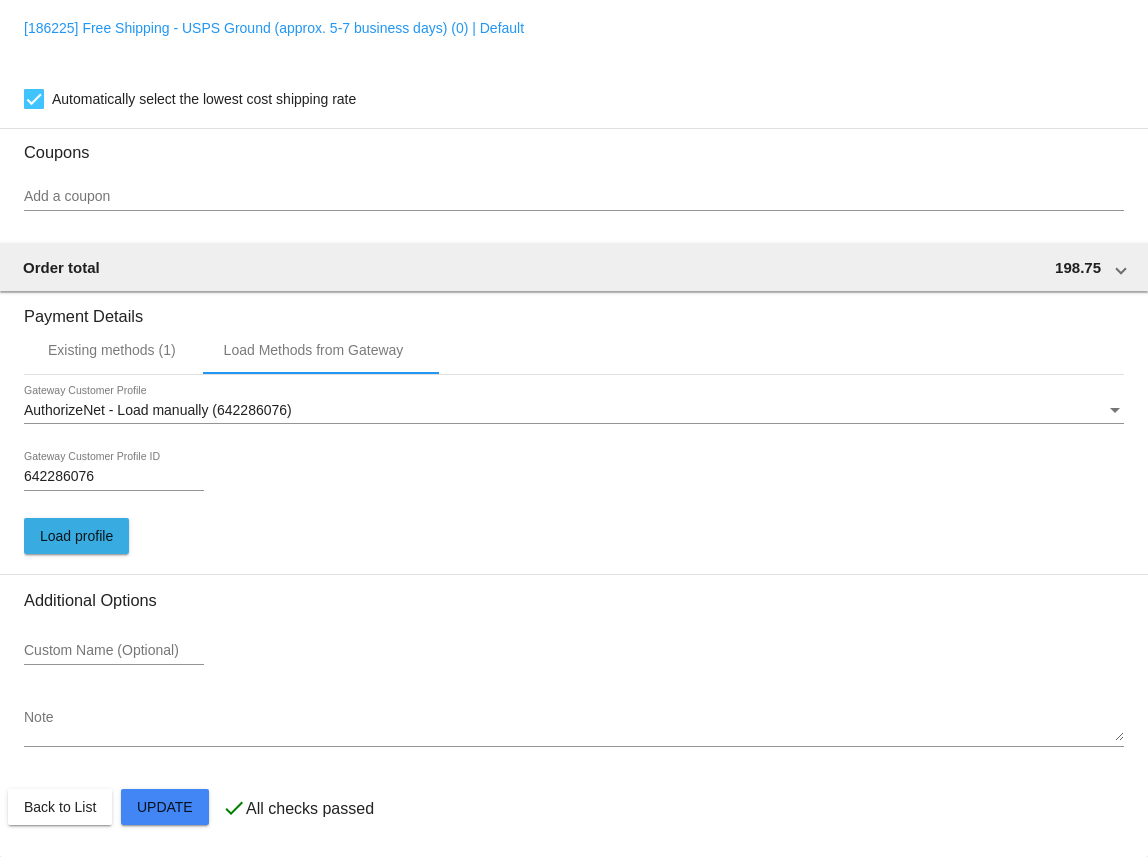 click on "642286076" at bounding box center (114, 477) 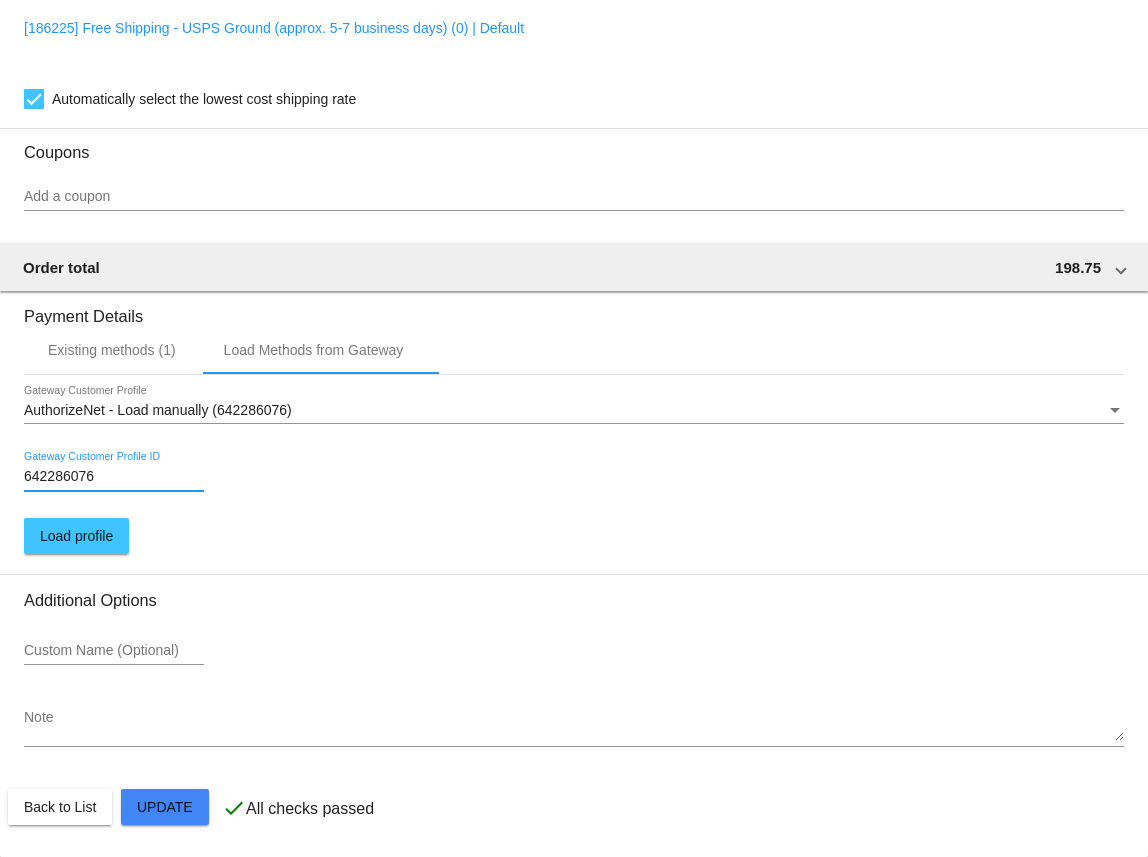 click on "642286076
Gateway Customer Profile ID" at bounding box center (114, 471) 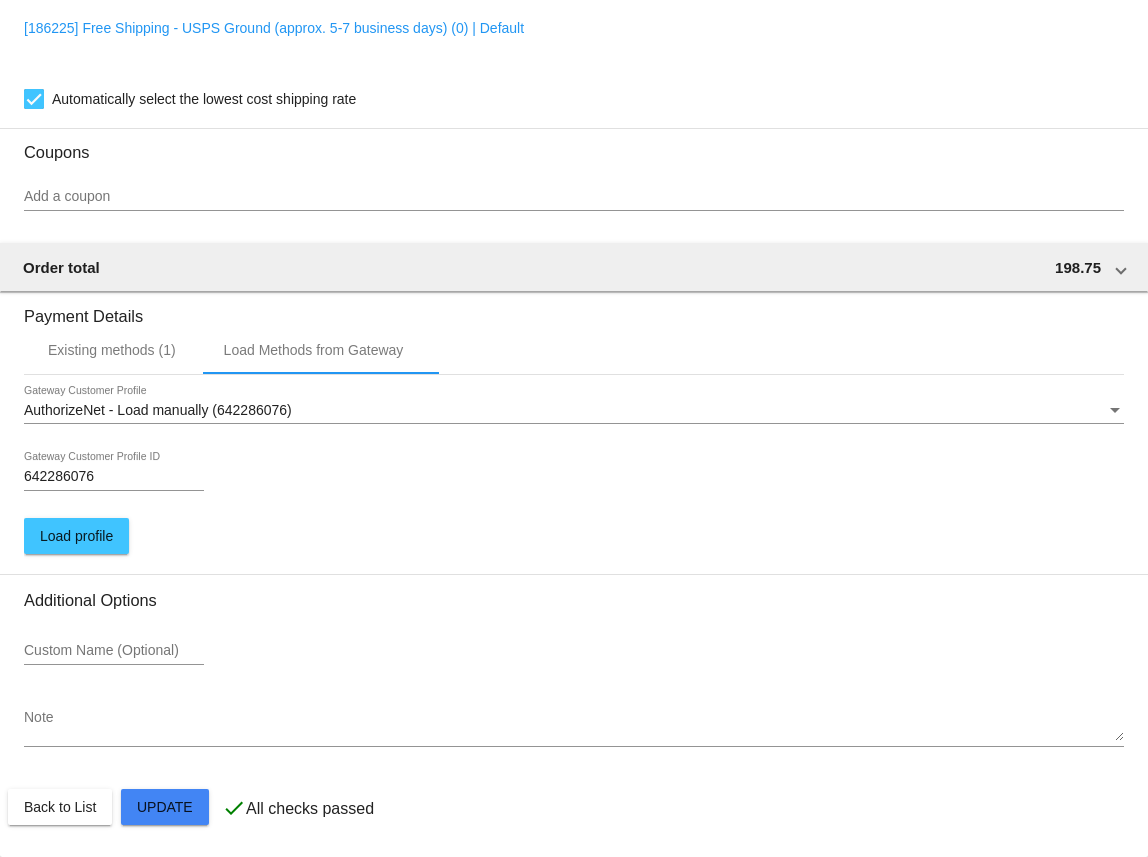 click on "642286076
Gateway Customer Profile ID" at bounding box center (114, 471) 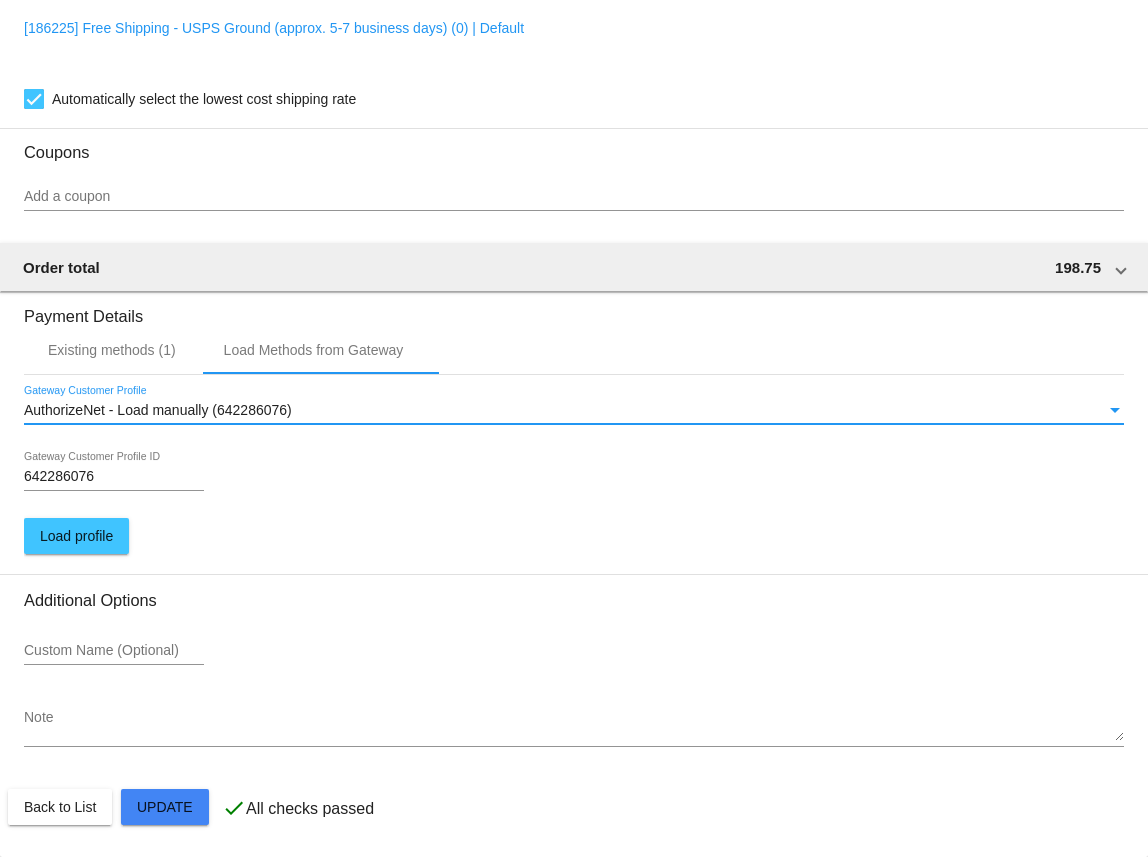 click on "AuthorizeNet - Load manually (642286076)" at bounding box center [158, 410] 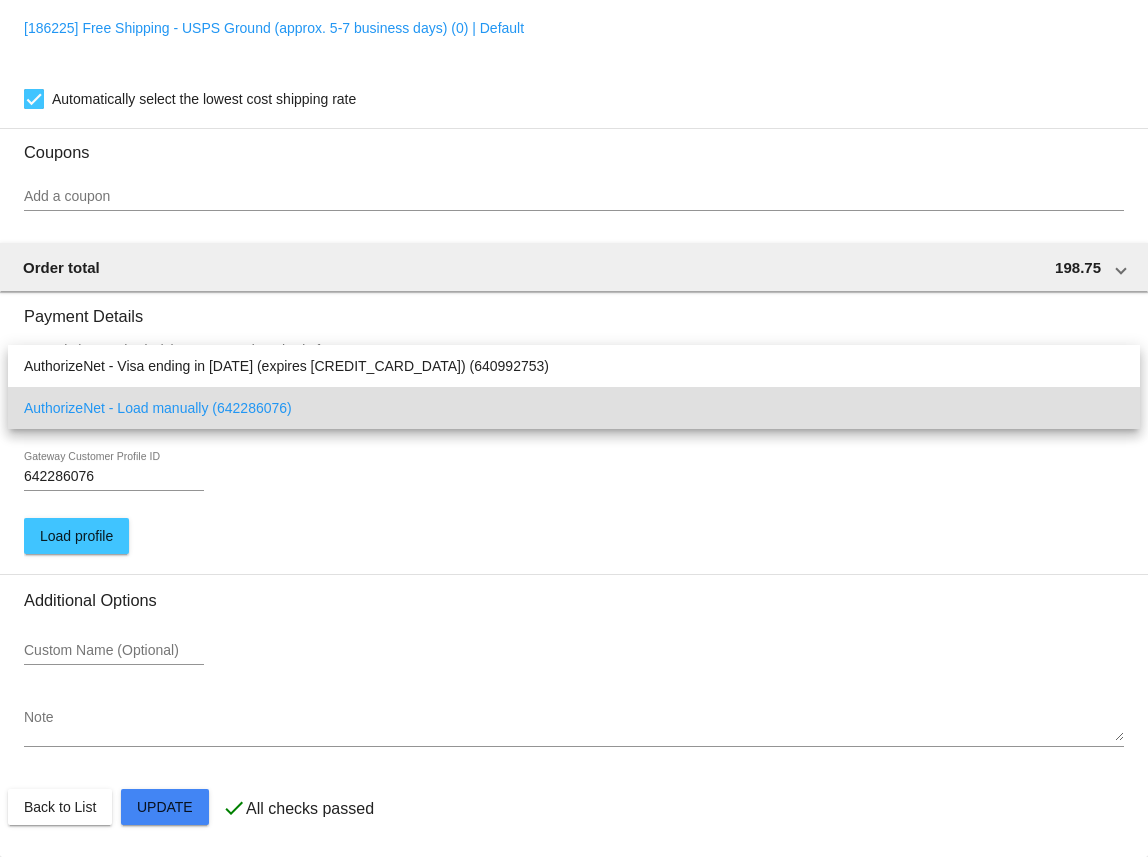 click on "AuthorizeNet - Load manually (642286076)" at bounding box center [574, 408] 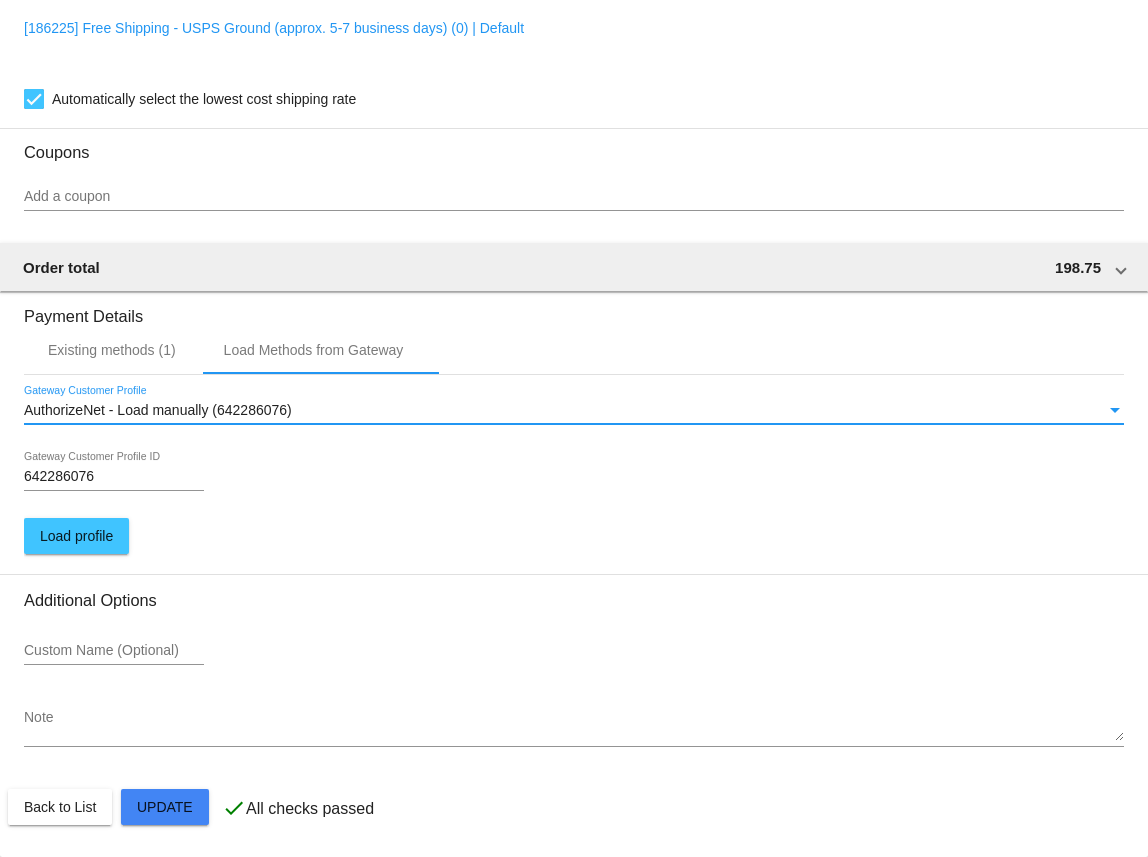 click on "Load
profile" at bounding box center (76, 536) 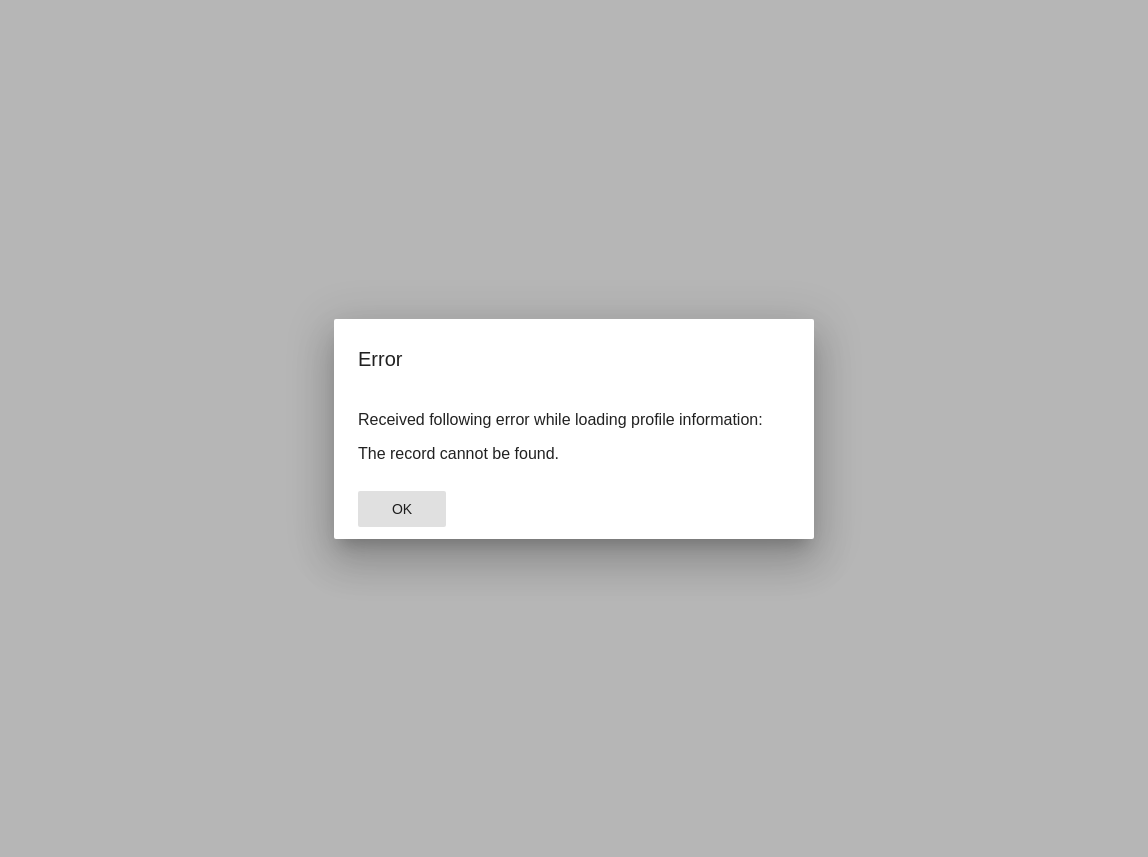 click on "OK" 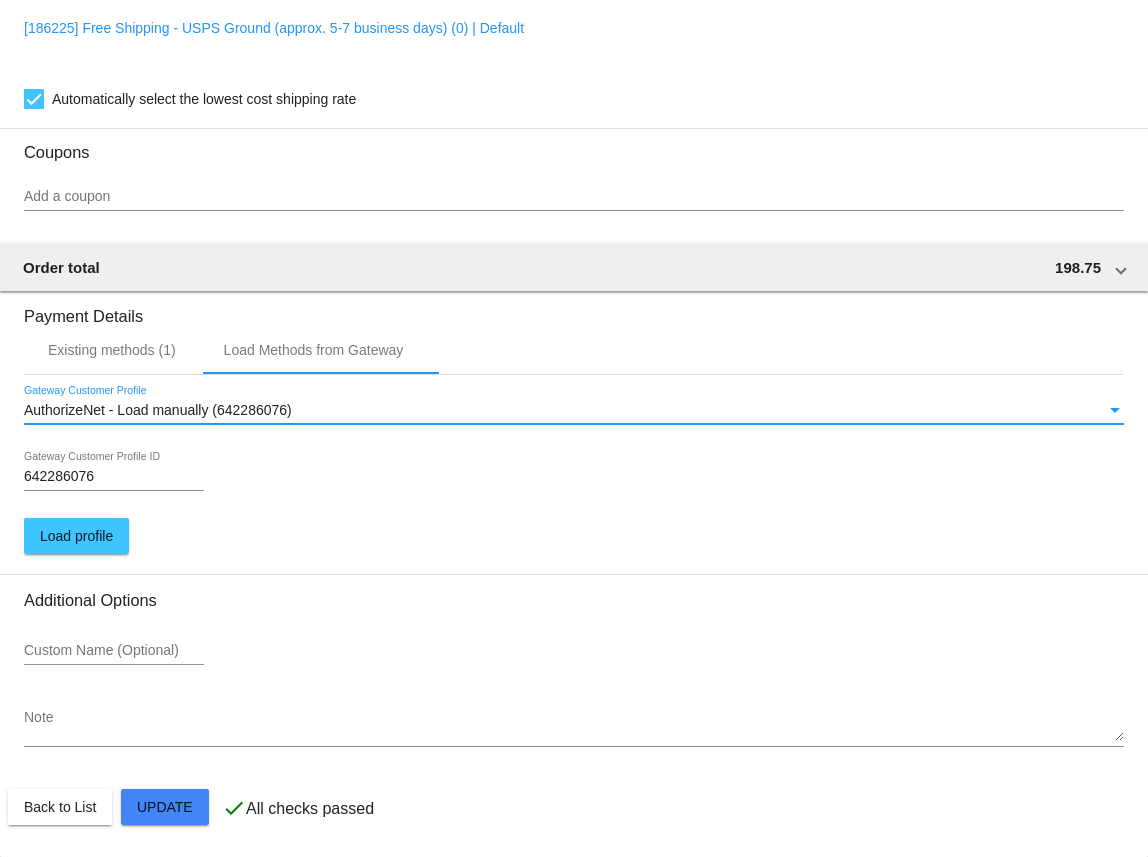 click on "AuthorizeNet - Load manually (642286076)" at bounding box center [158, 410] 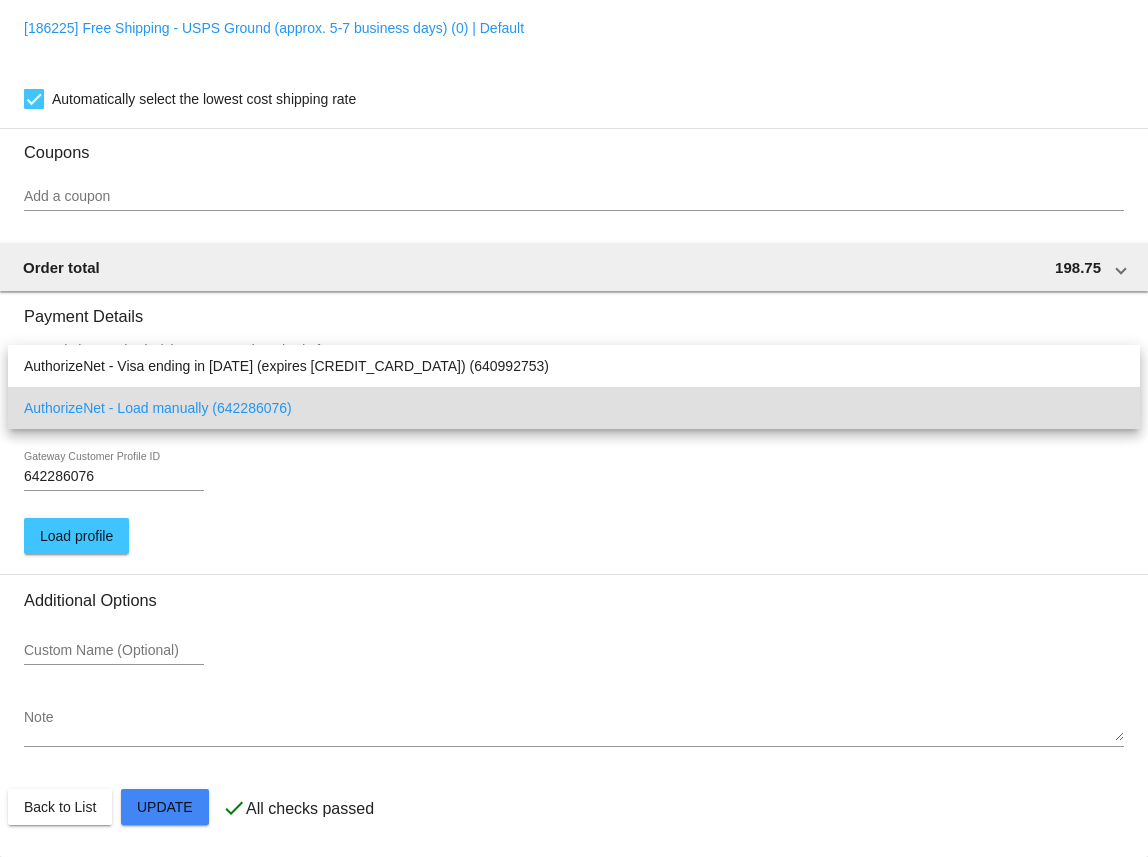 click at bounding box center [574, 428] 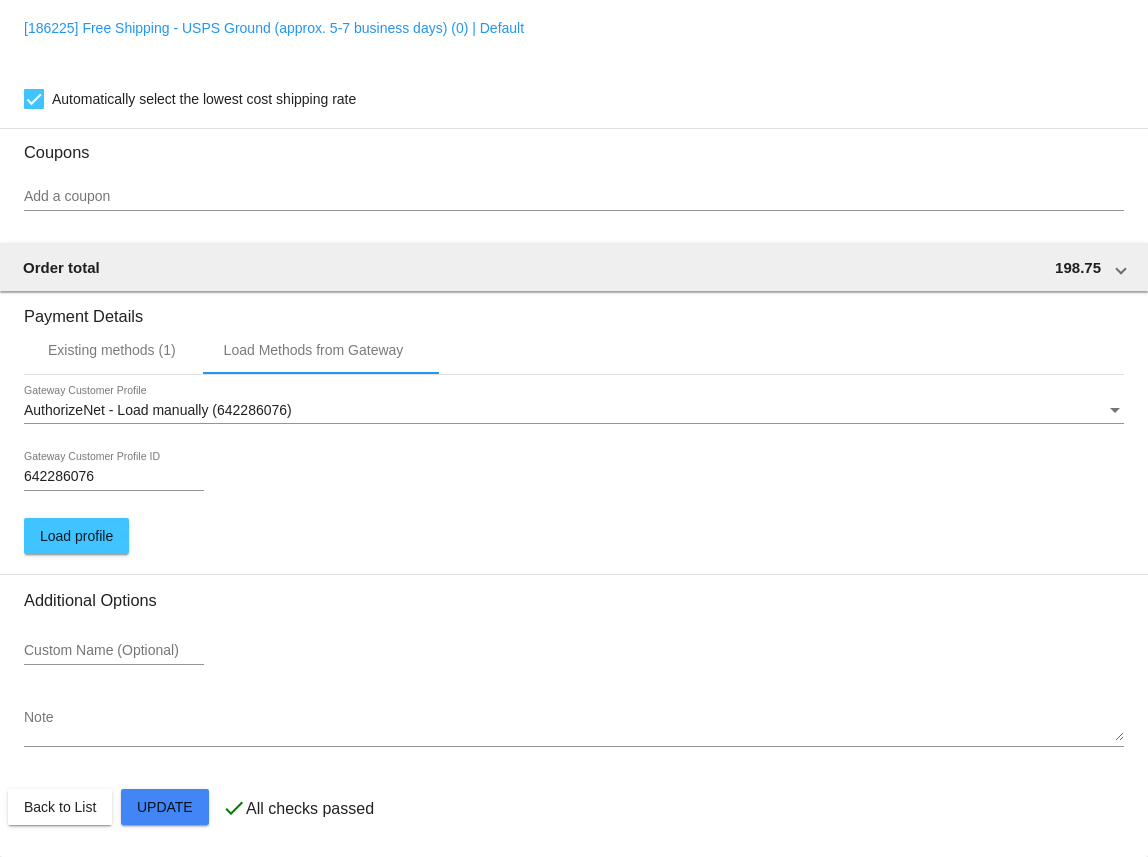 click on "AuthorizeNet - Load manually (642286076)
Gateway Customer Profile" at bounding box center (574, 404) 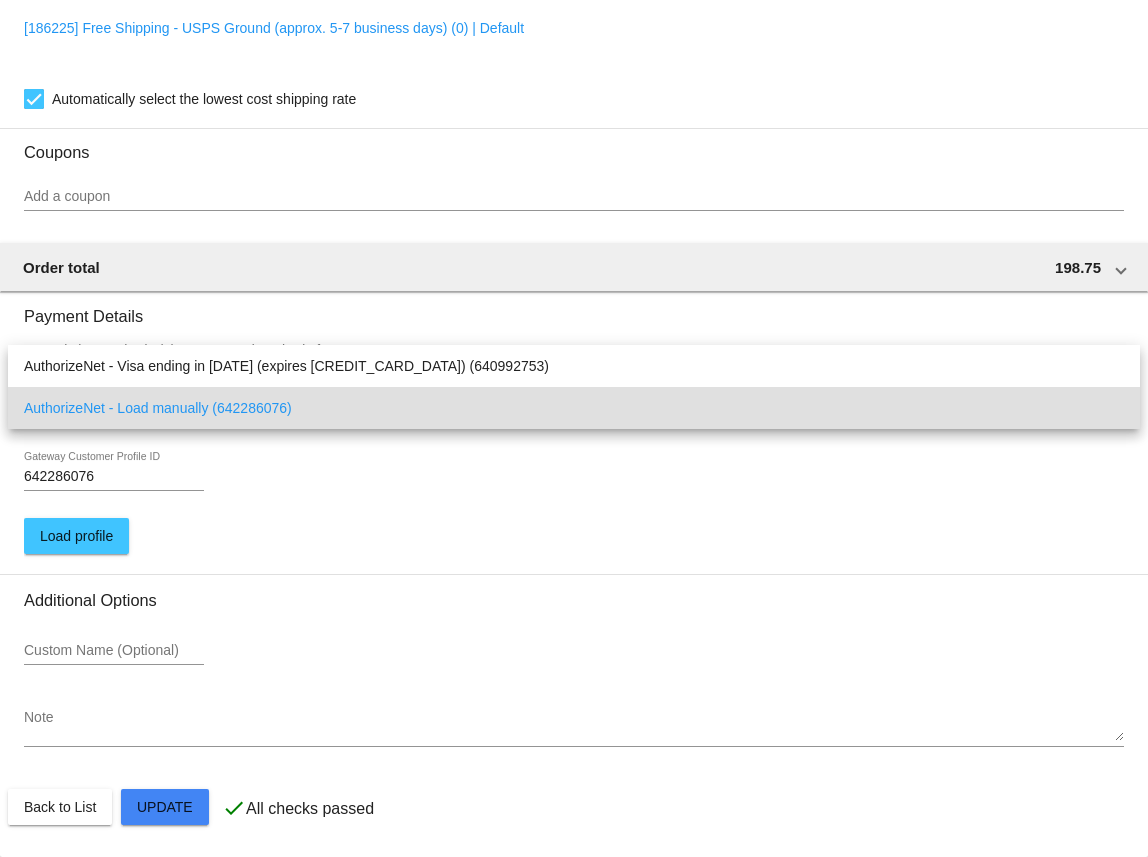 click at bounding box center (574, 428) 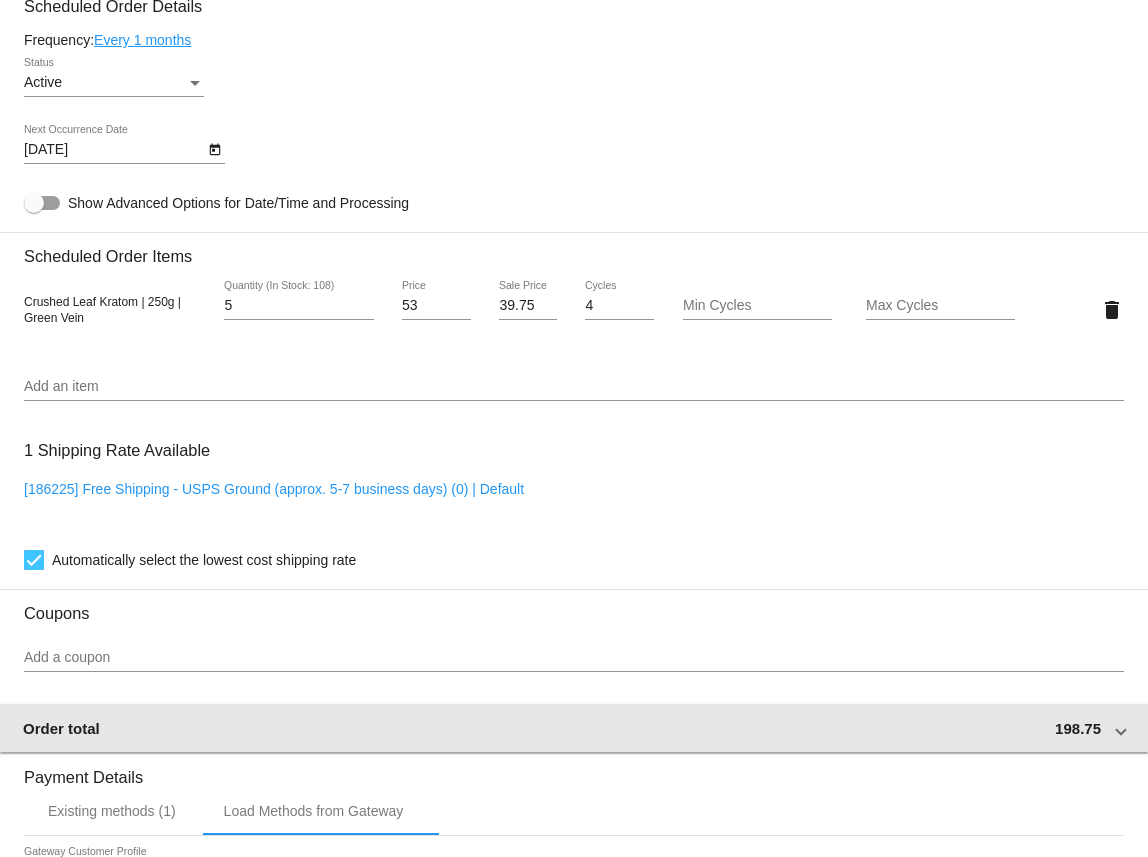 scroll, scrollTop: 1640, scrollLeft: 0, axis: vertical 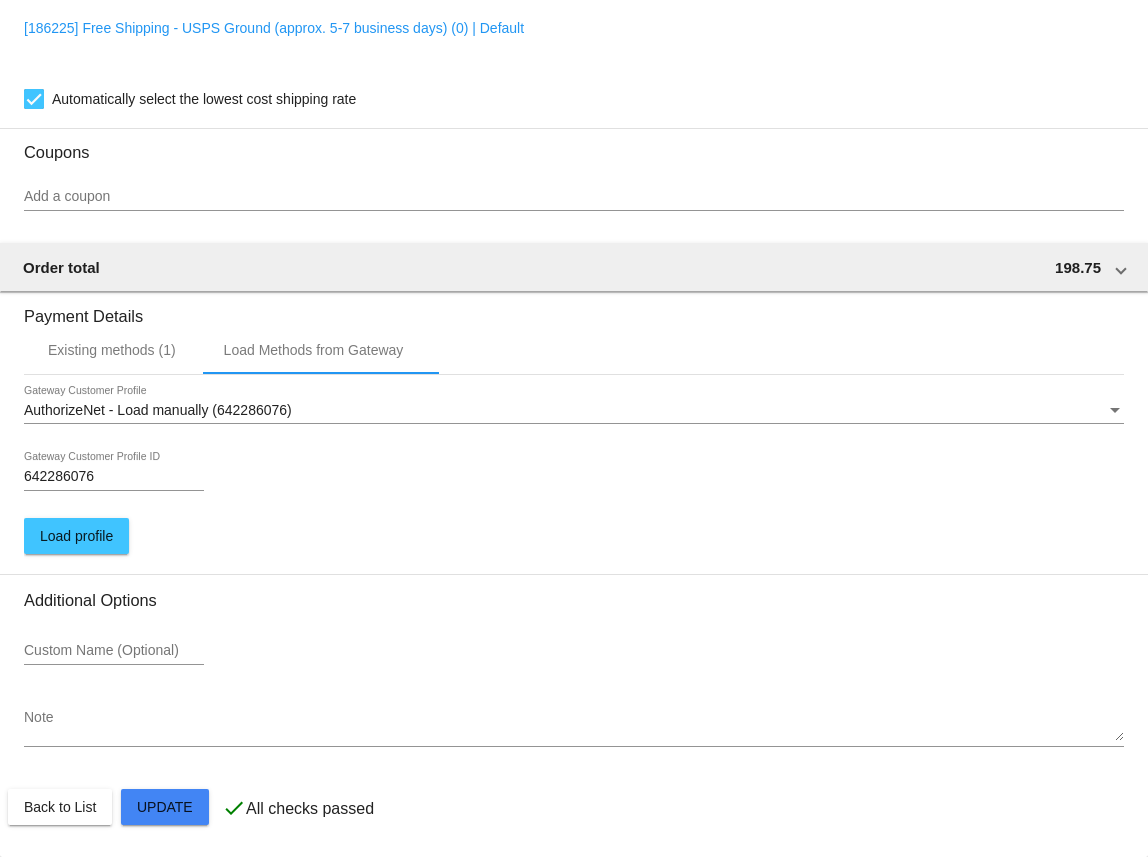 click on "AuthorizeNet - Load manually (642286076)" at bounding box center [158, 410] 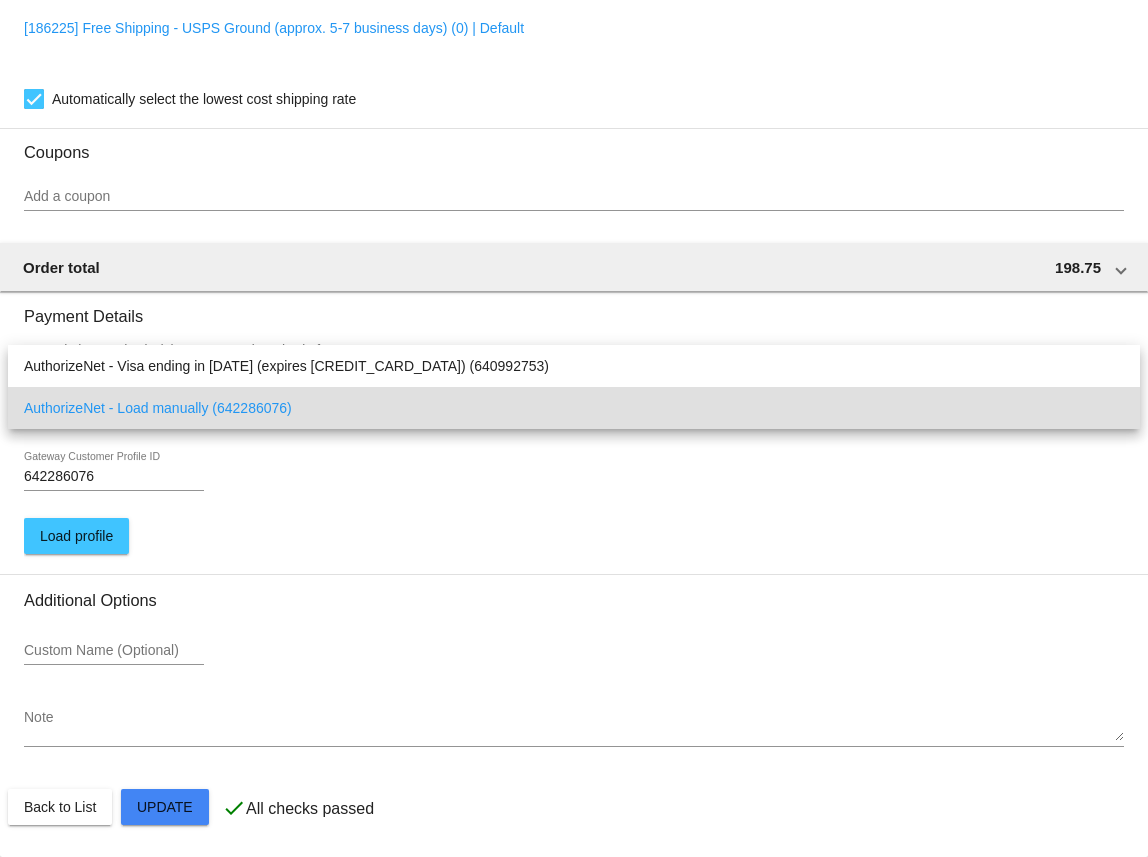 click at bounding box center (574, 428) 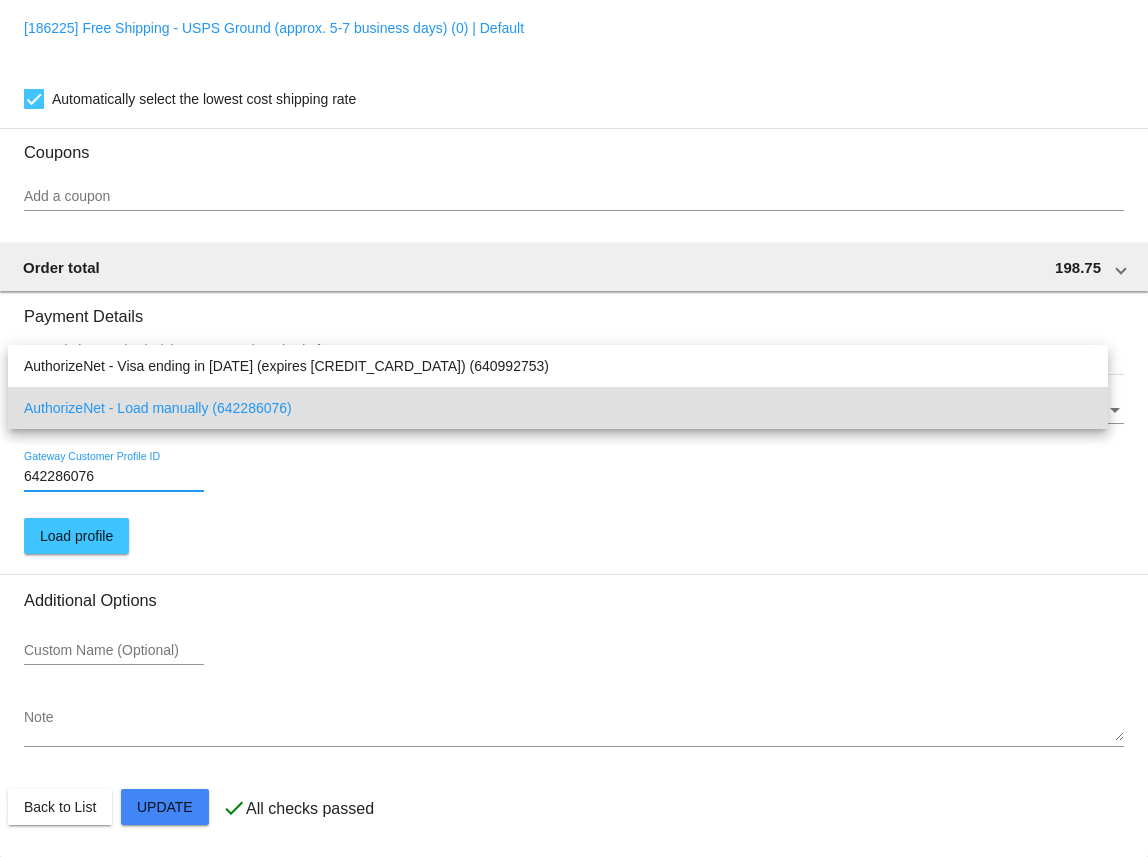 click on "642286076" at bounding box center (114, 477) 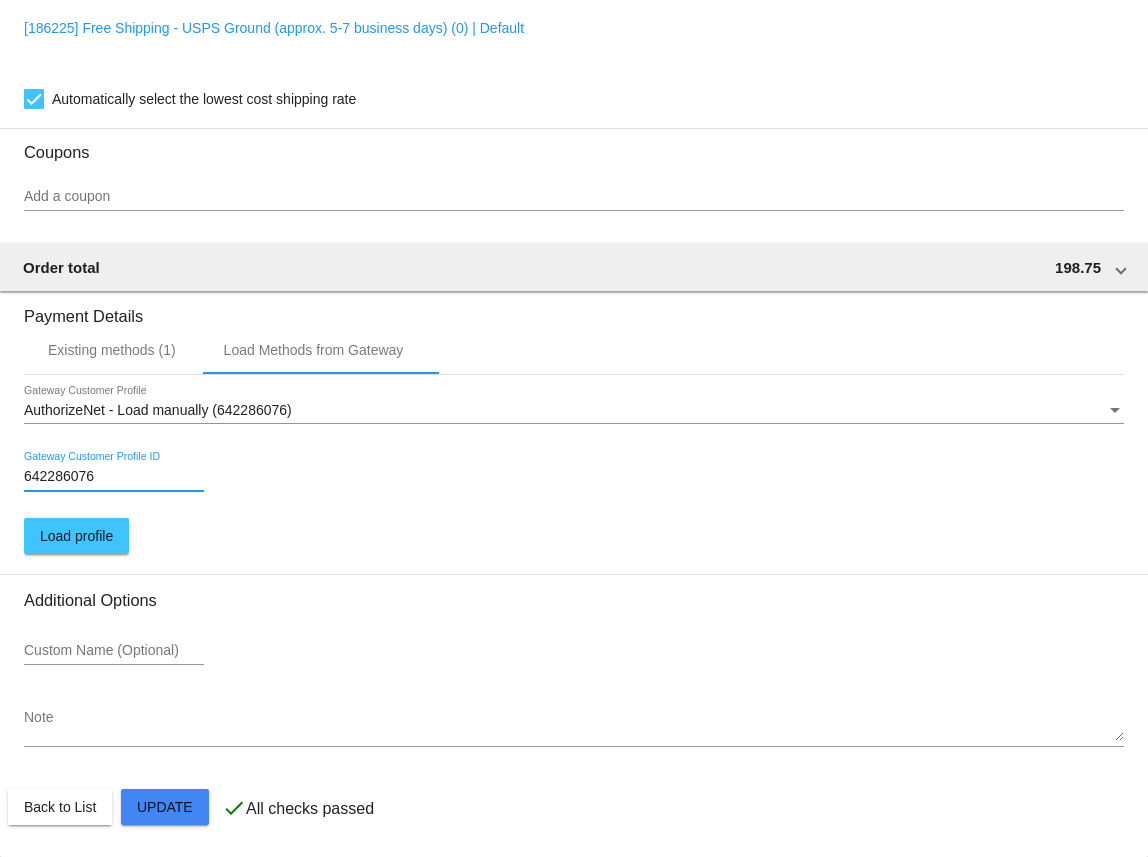 paste on "0992753" 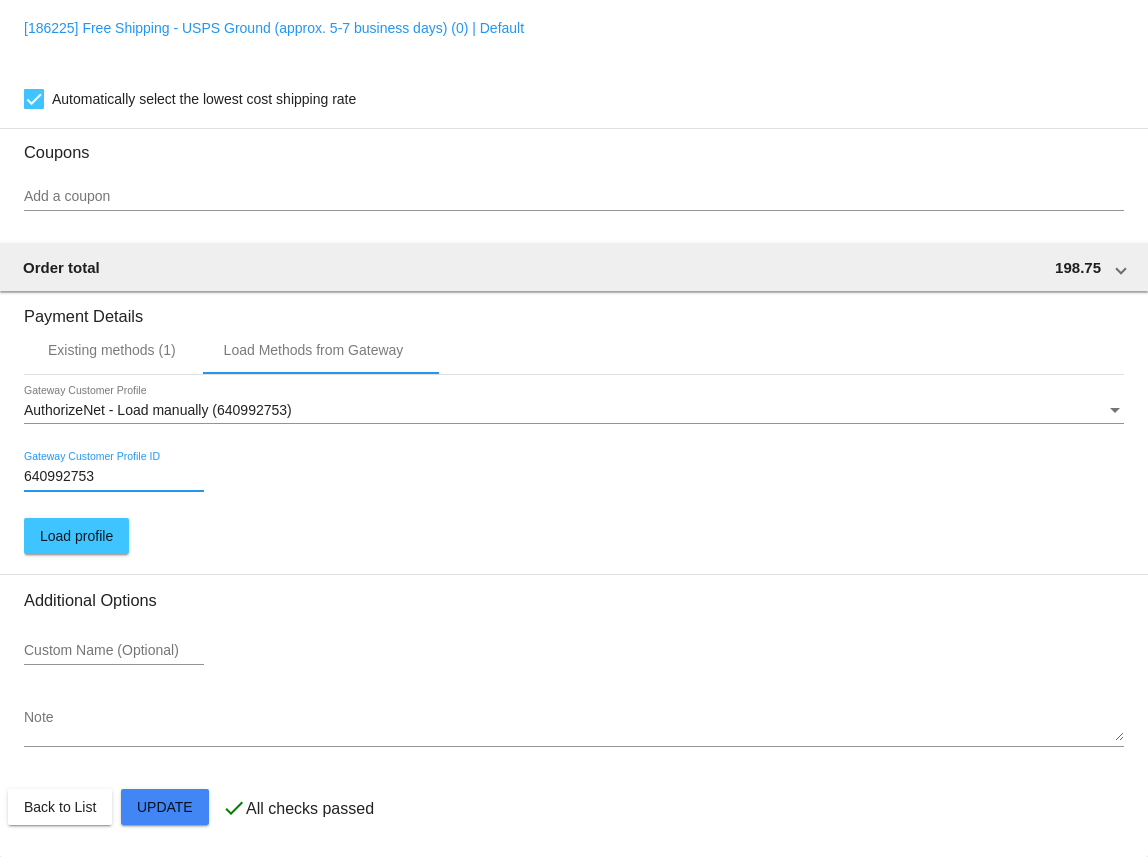 type on "640992753" 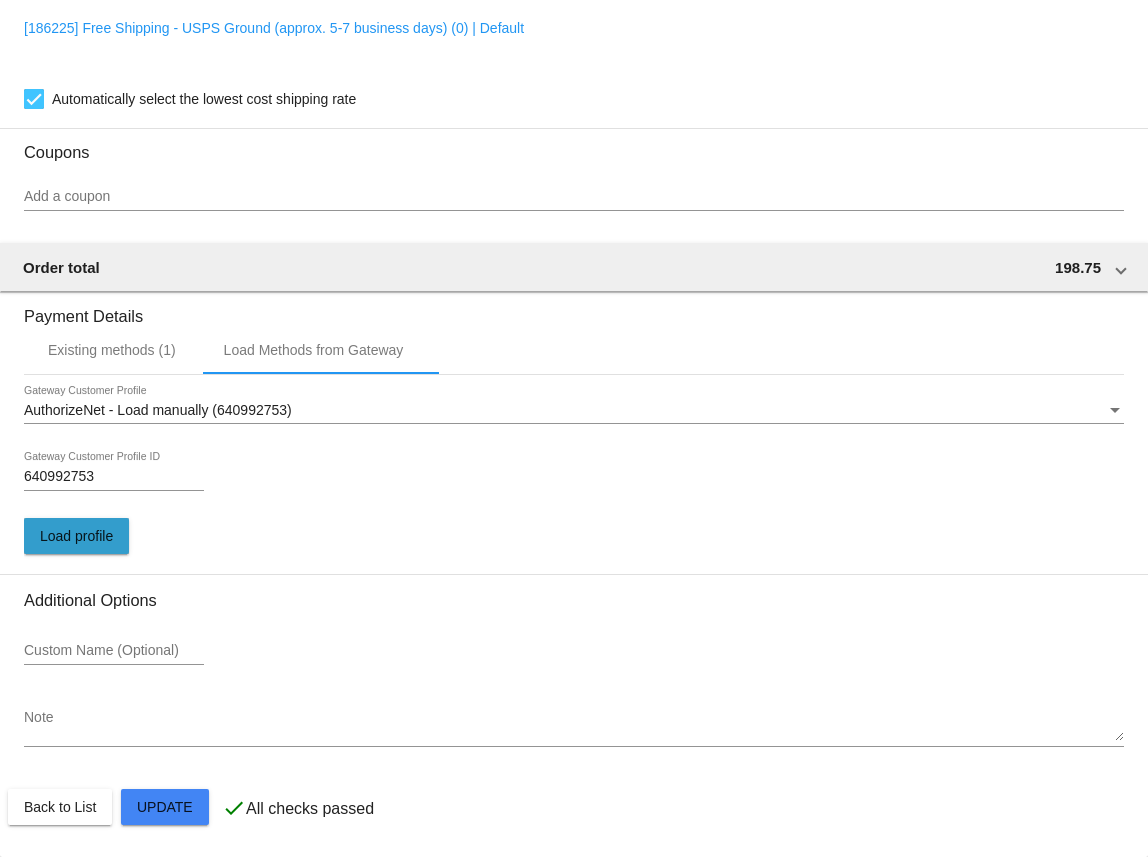 click on "Load
profile" at bounding box center [76, 536] 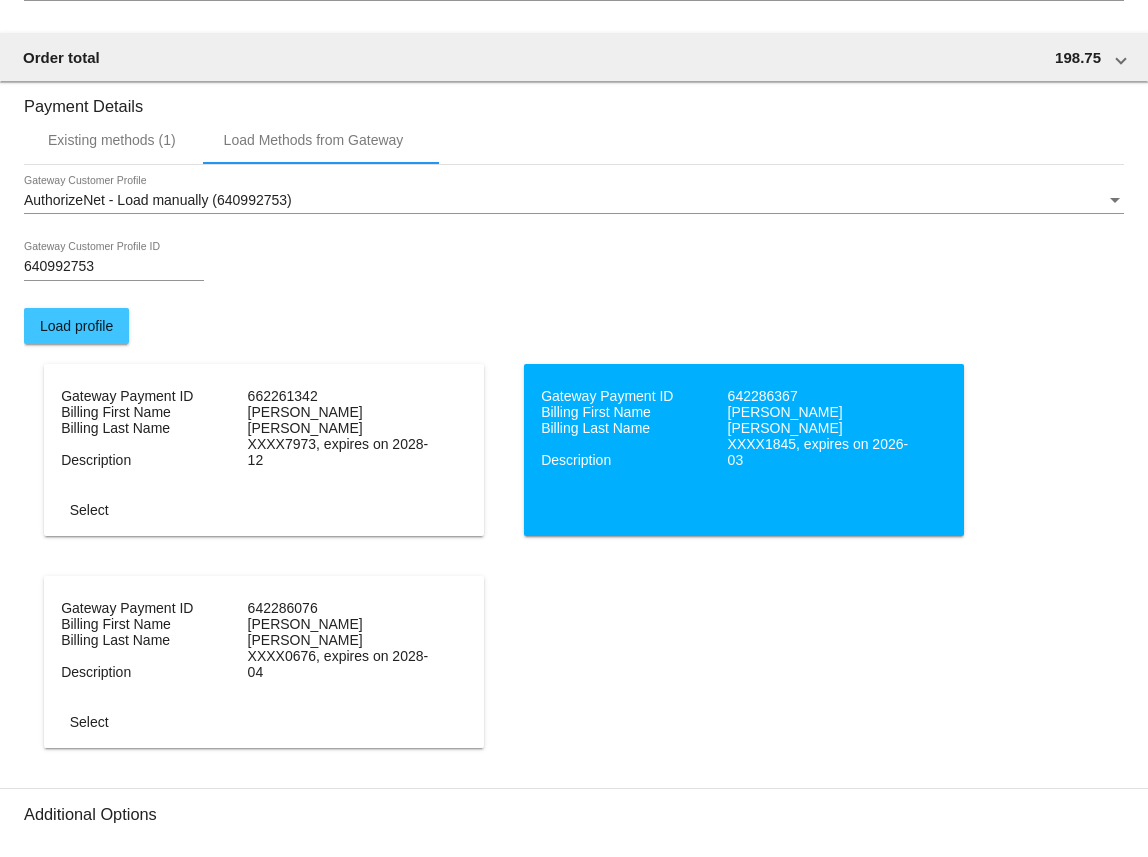 scroll, scrollTop: 1850, scrollLeft: 0, axis: vertical 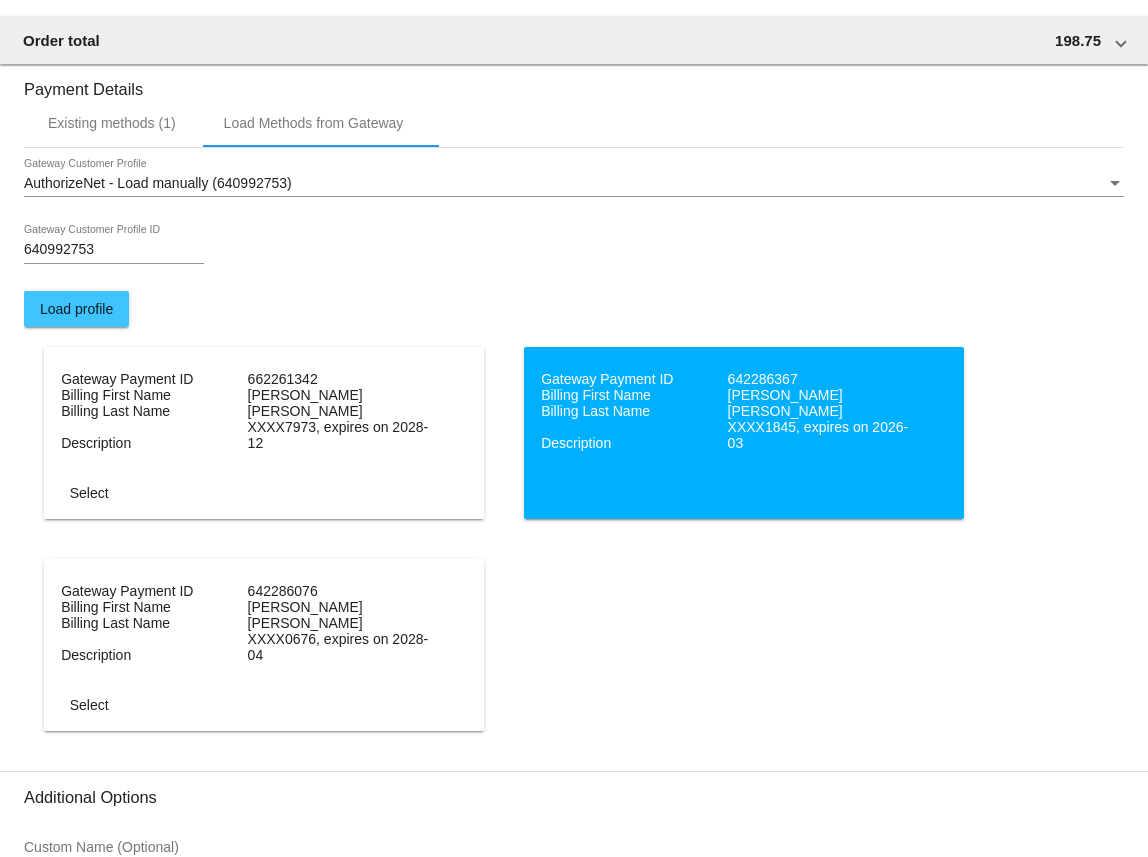 click on "XXXX7973, expires on 2028-12" at bounding box center (339, 435) 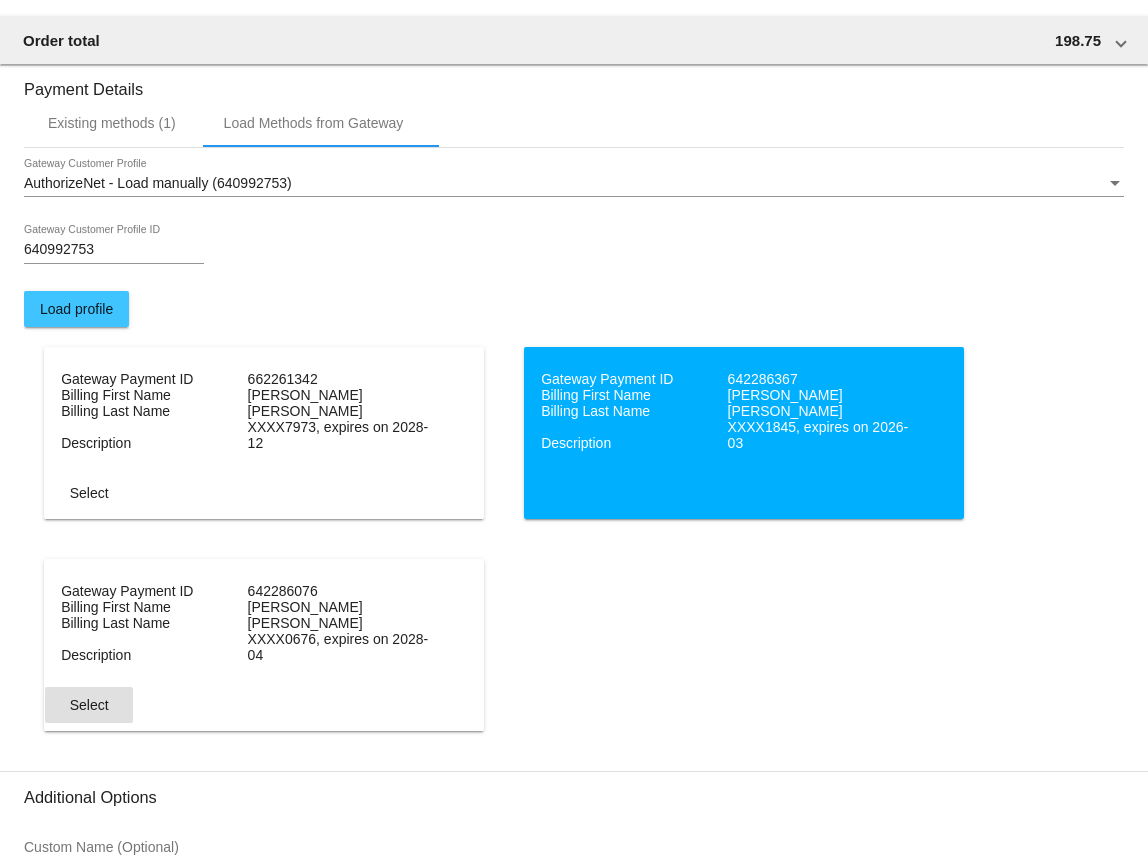 click on "Select" 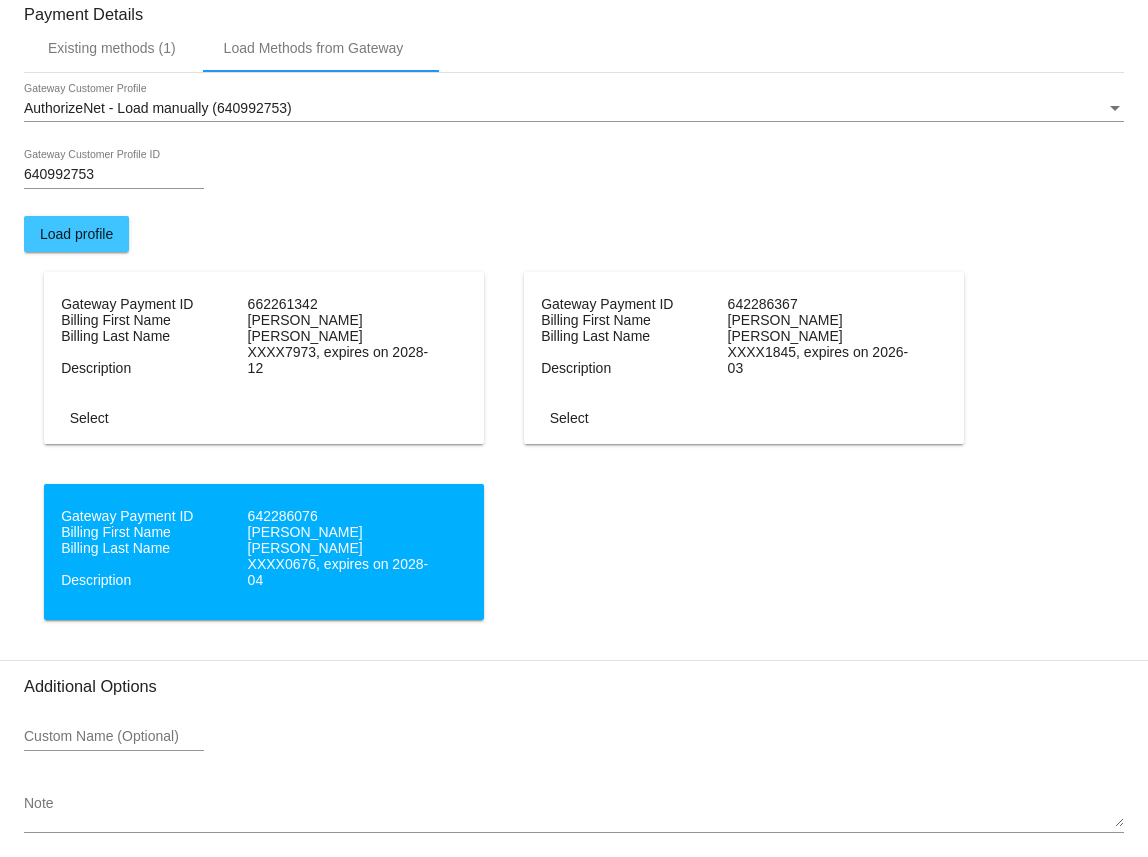 scroll, scrollTop: 2038, scrollLeft: 0, axis: vertical 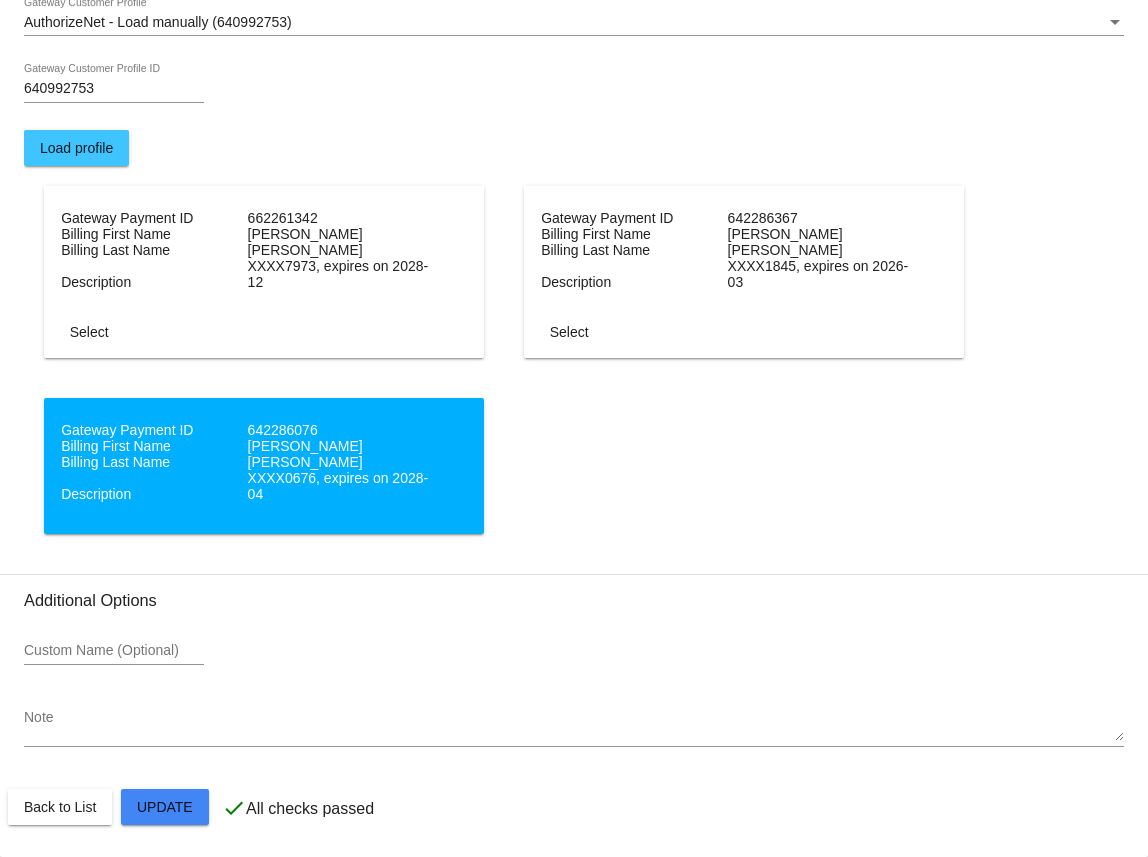 click on "Customer
5108220: Brian Konet
akabk.billpay@gmail.com
Customer Shipping
Enter Shipping Address Select A Saved Address (0)
Brian
Shipping First Name
Konet
Shipping Last Name
US | USA
Shipping Country
PO Box 218
Shipping Street 1
Shipping Street 2
Penn Valley
Shipping City
CA | California
Shipping State
95946
Shipping Postcode
Scheduled Order Details
Frequency:
Every 1 months
Active
Status
5" 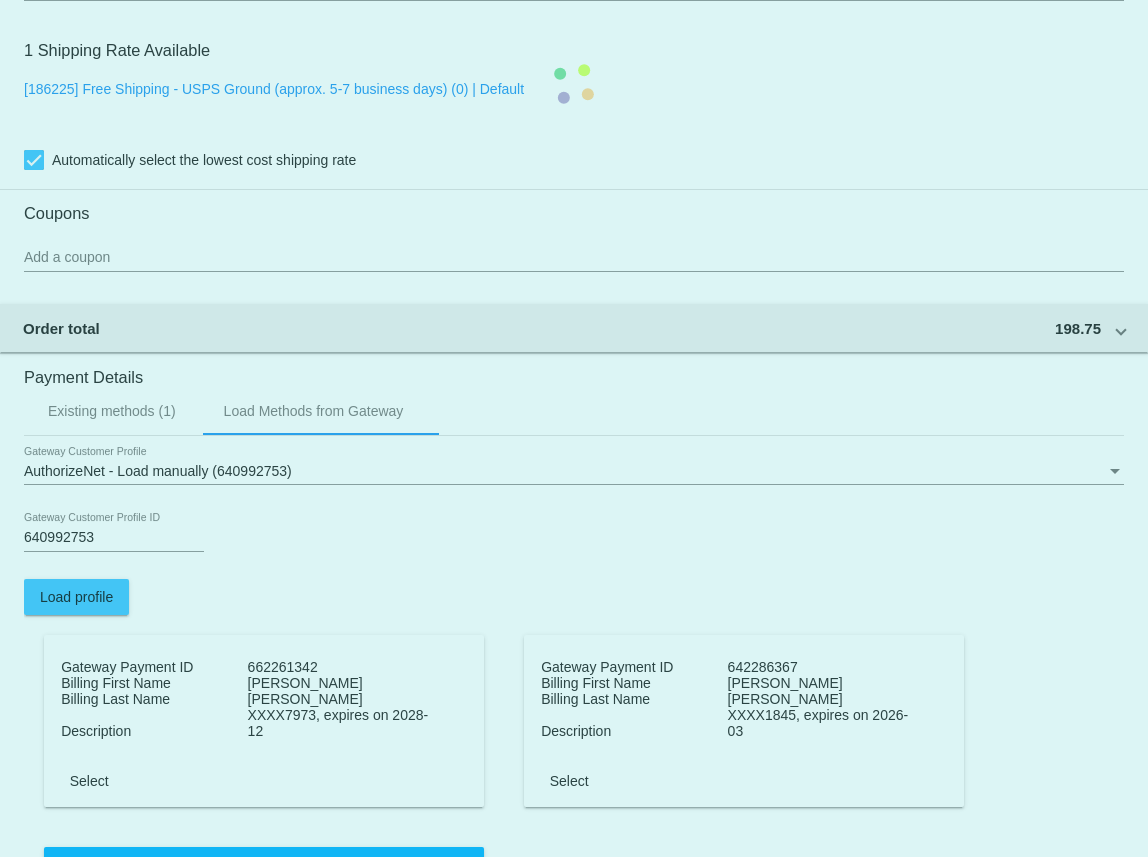 scroll, scrollTop: 1558, scrollLeft: 0, axis: vertical 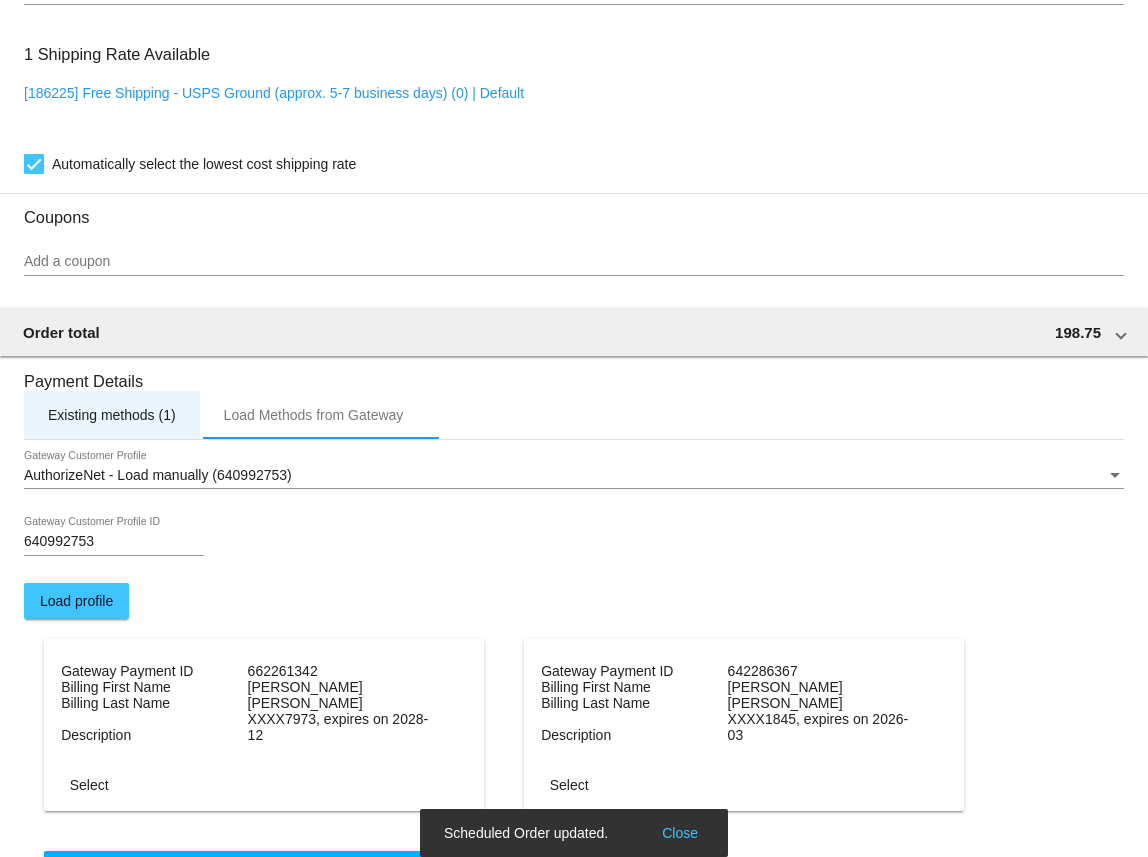 click on "Existing methods (1)" at bounding box center (112, 415) 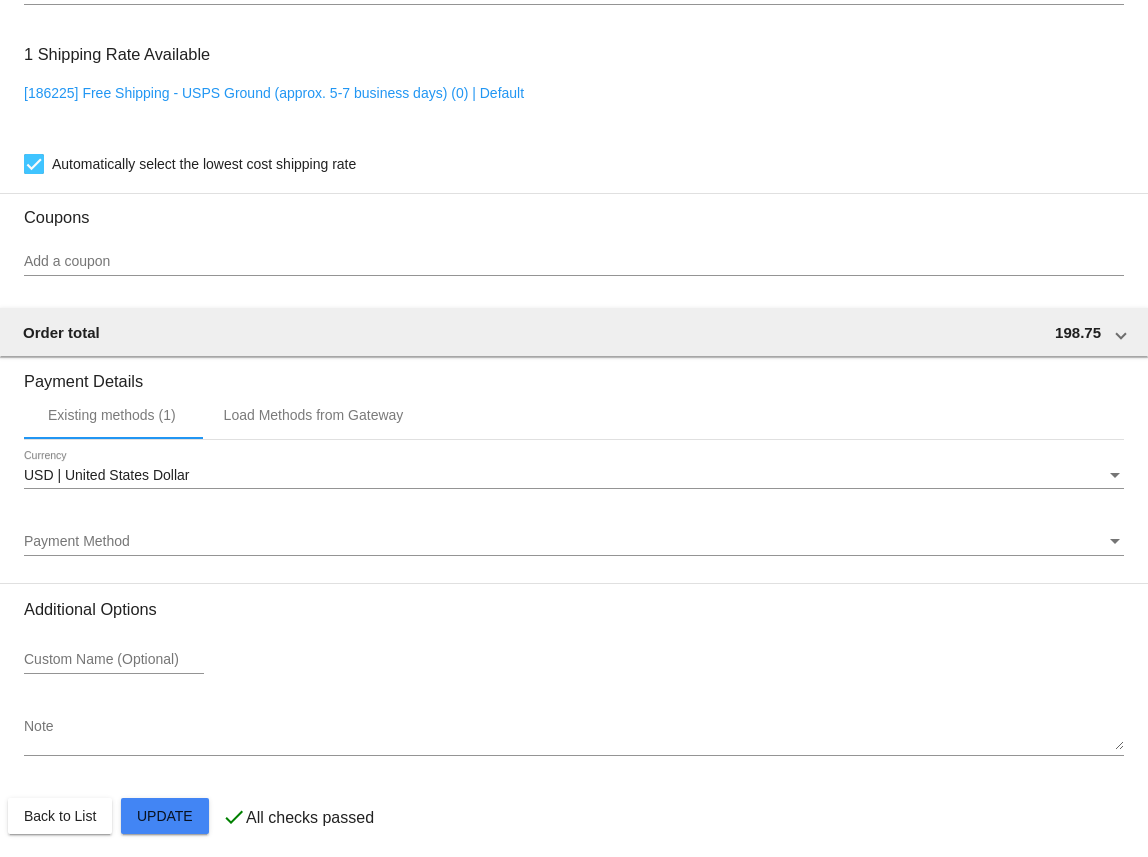 click on "Payment Method" at bounding box center (77, 541) 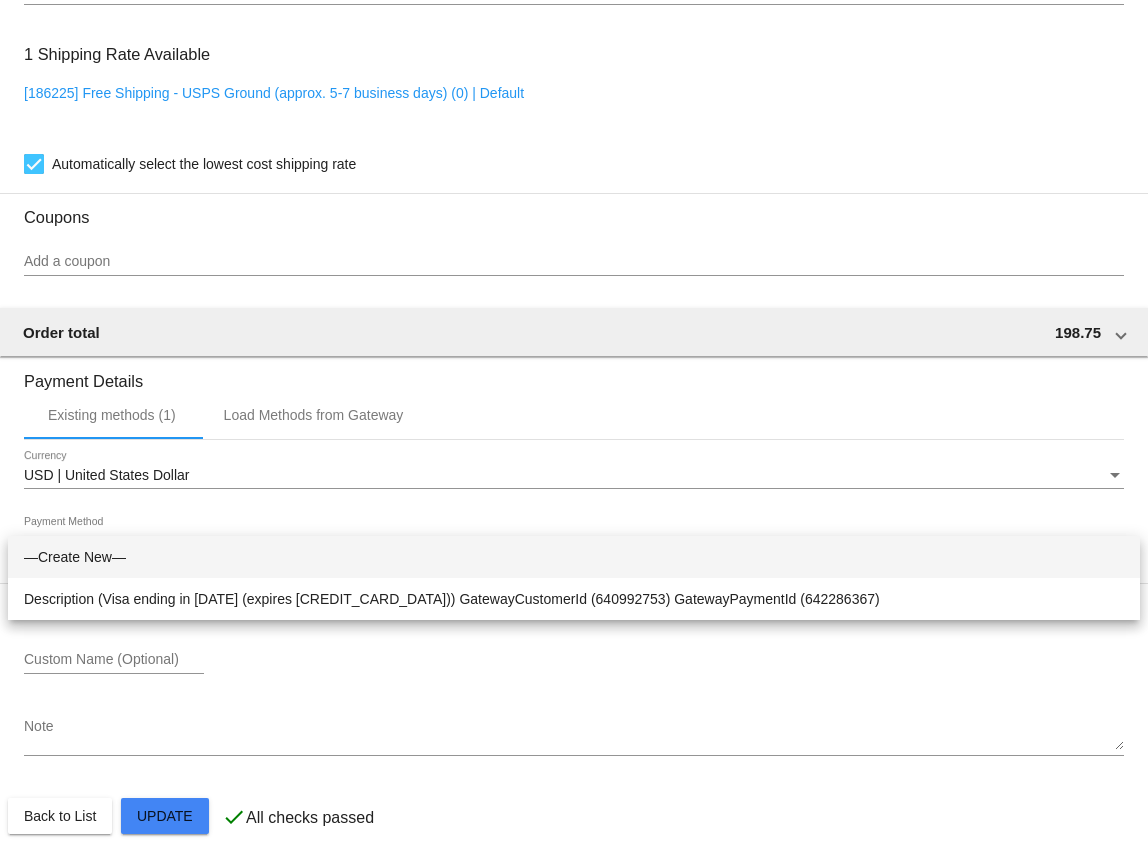 click at bounding box center [574, 428] 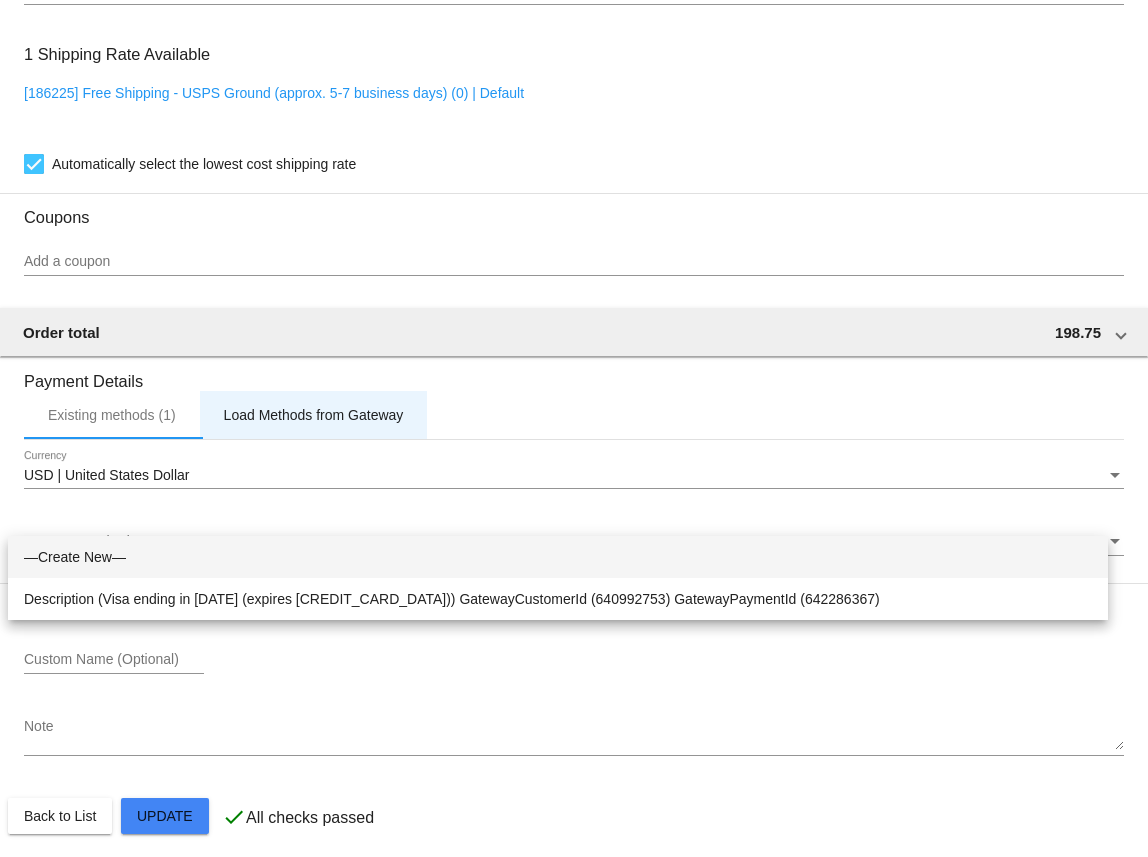 click on "Load Methods from Gateway" at bounding box center [314, 415] 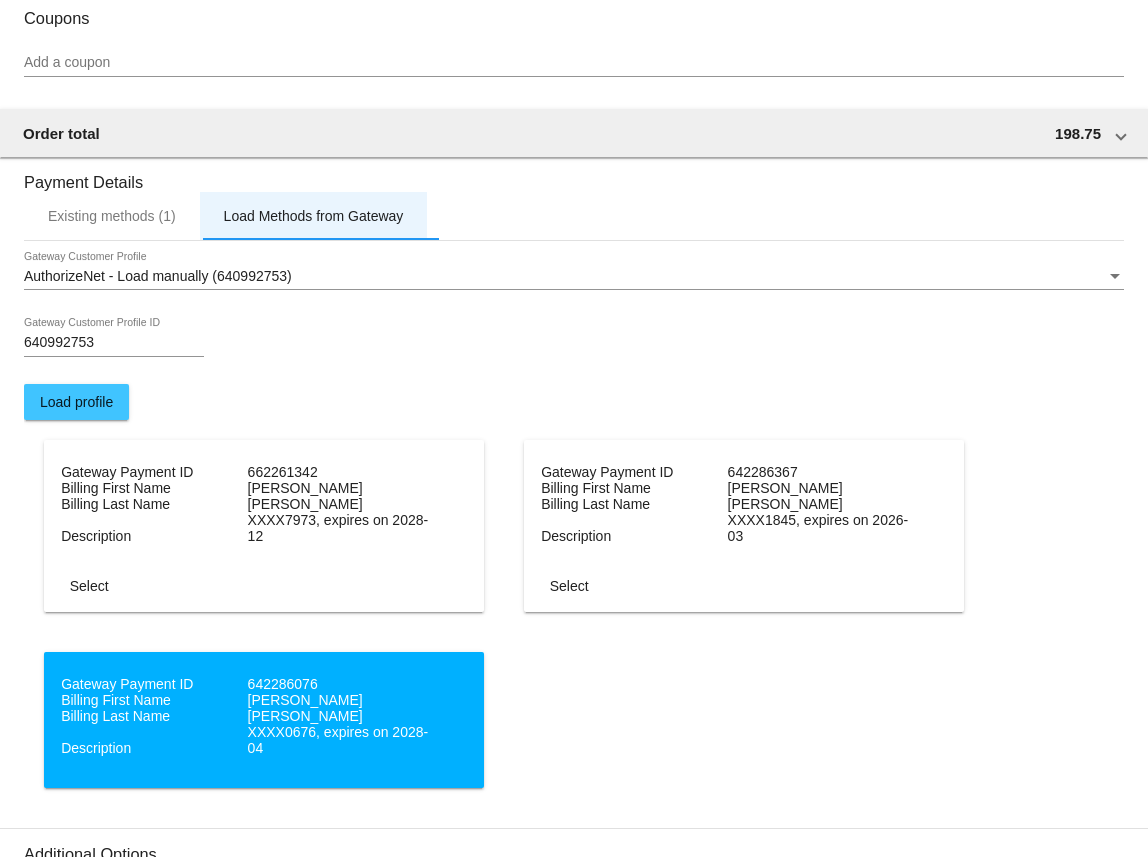 scroll, scrollTop: 1753, scrollLeft: 0, axis: vertical 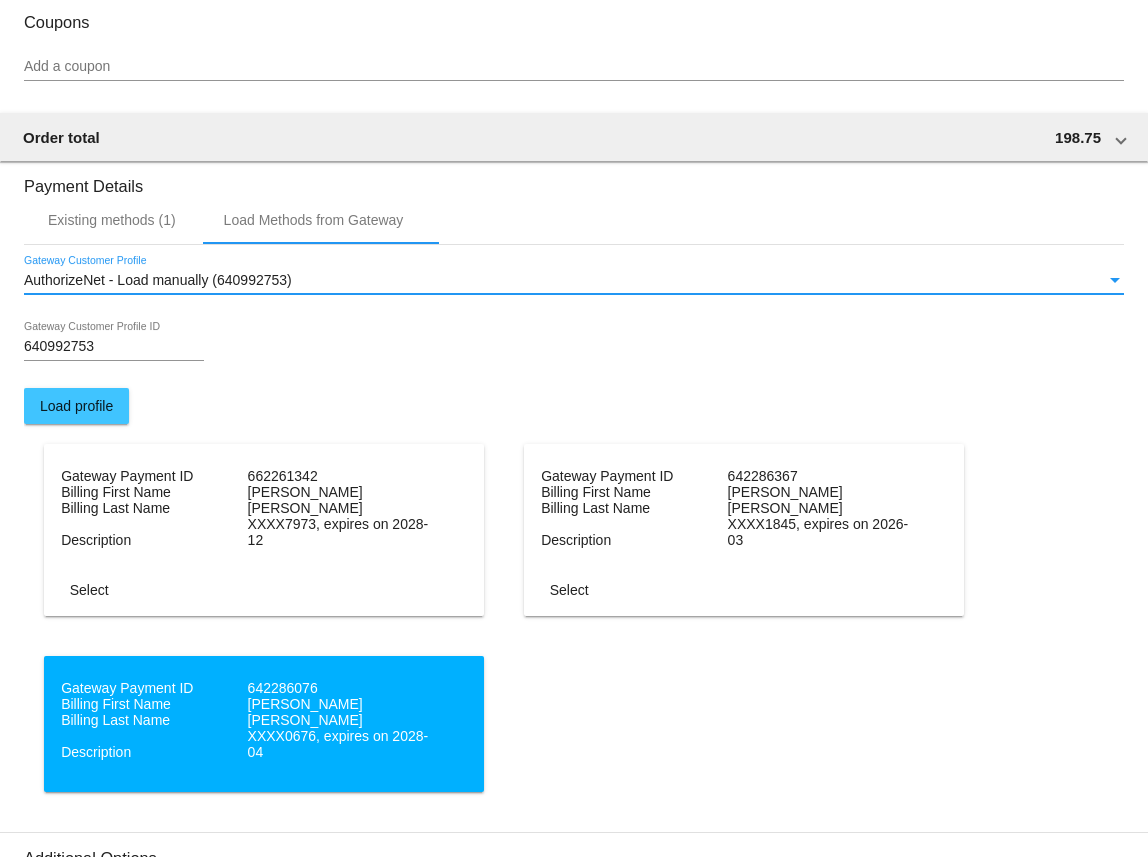 click on "AuthorizeNet - Load manually (640992753)" at bounding box center [158, 280] 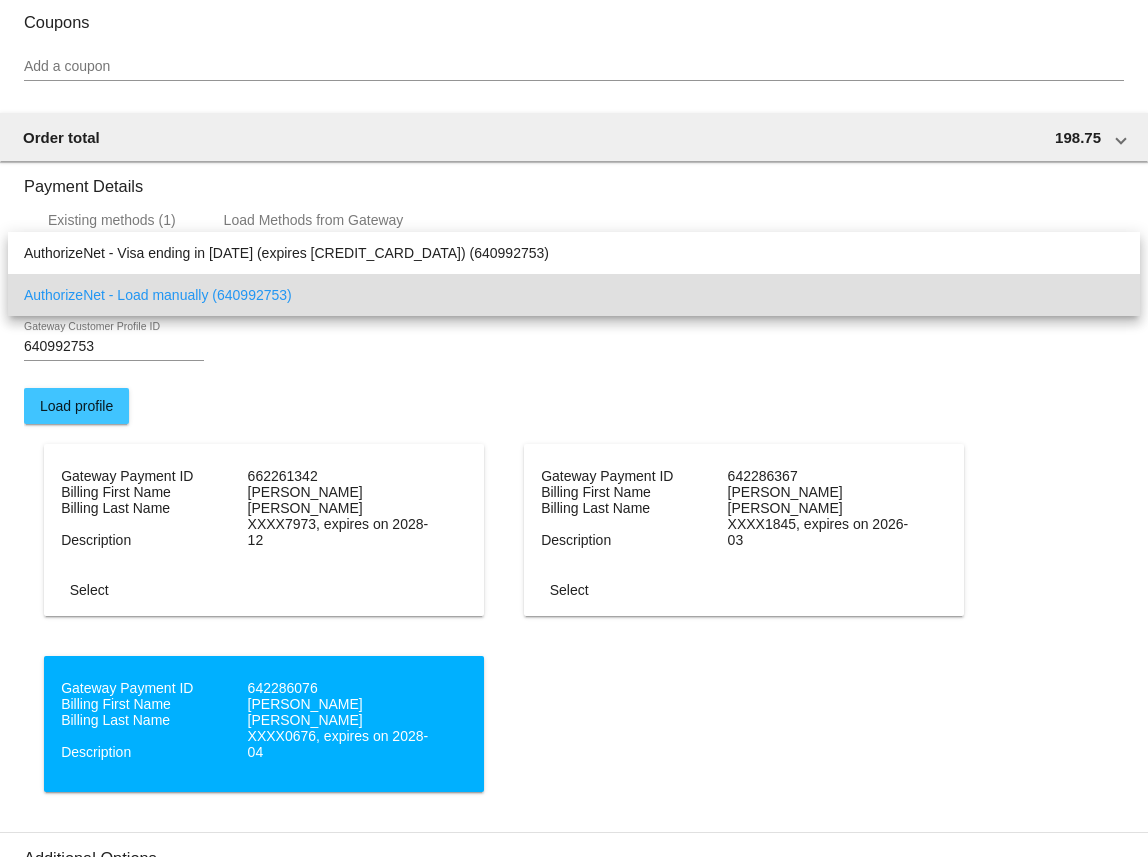click at bounding box center (574, 428) 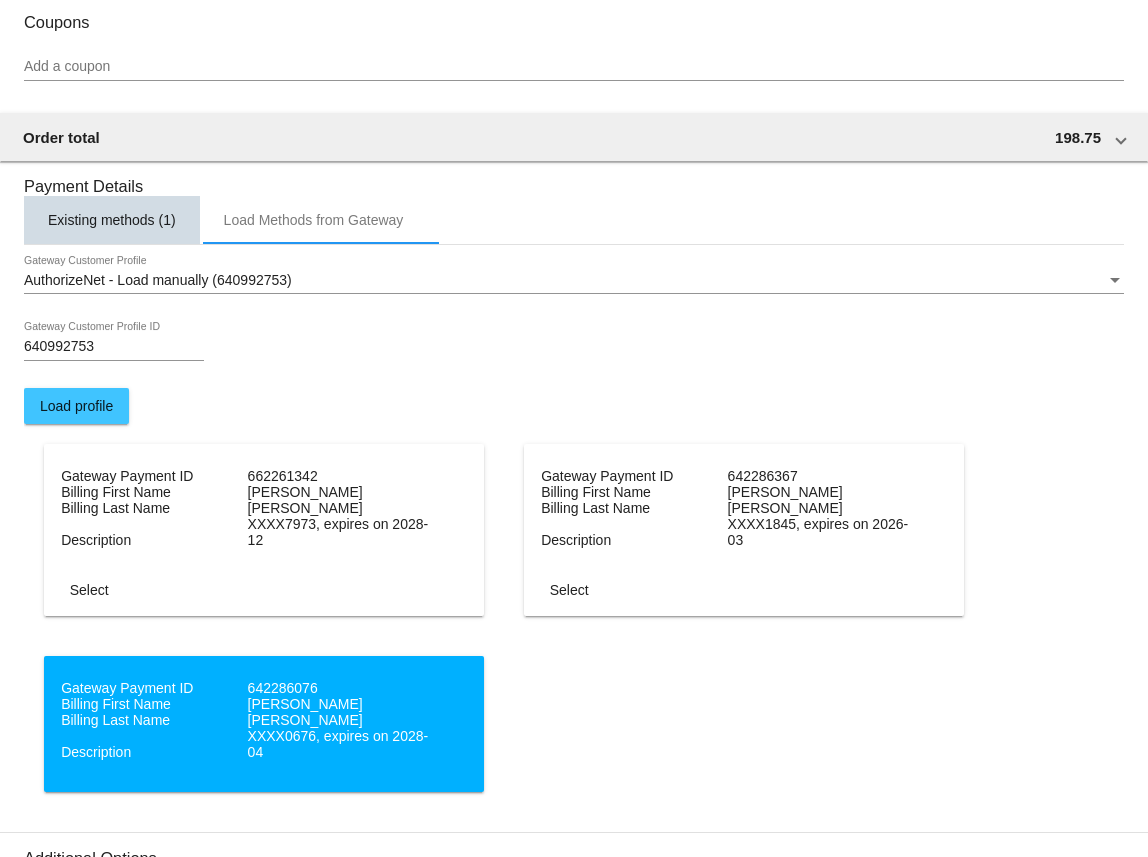 click on "Existing methods (1)" at bounding box center [112, 220] 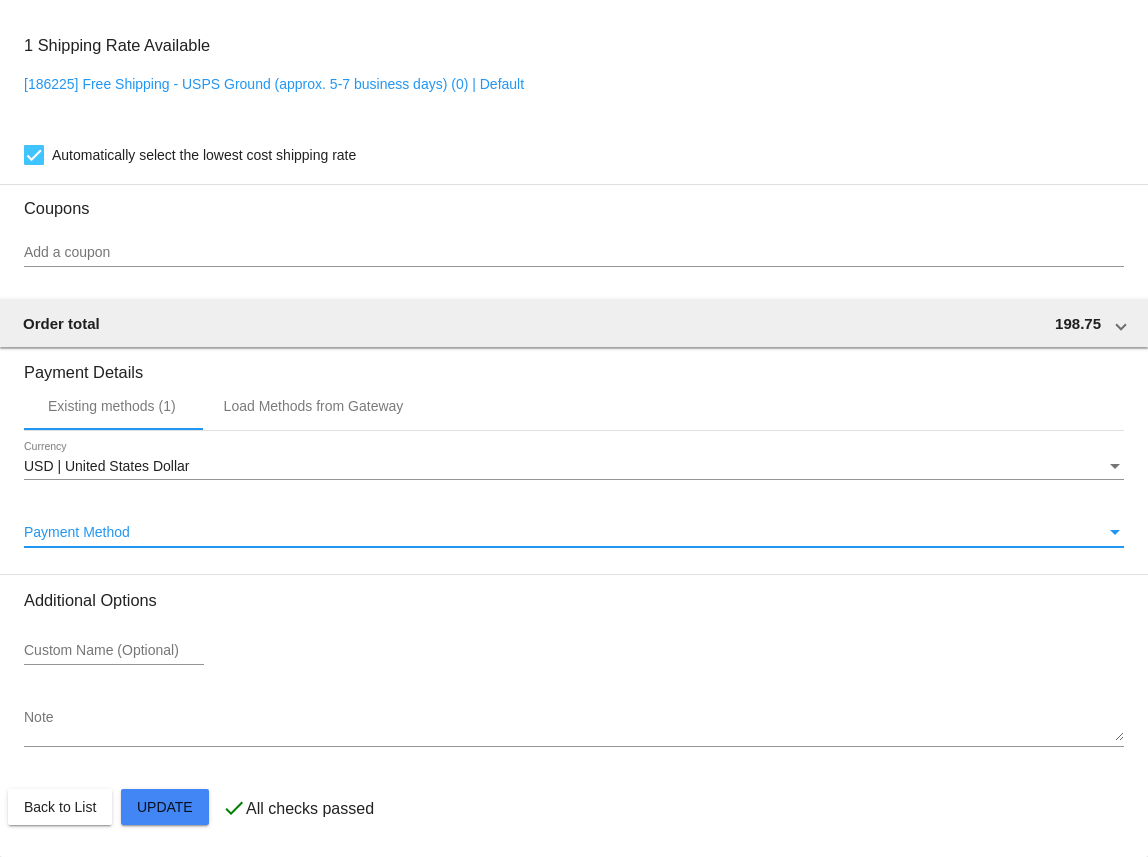 click on "Payment Method" at bounding box center [565, 533] 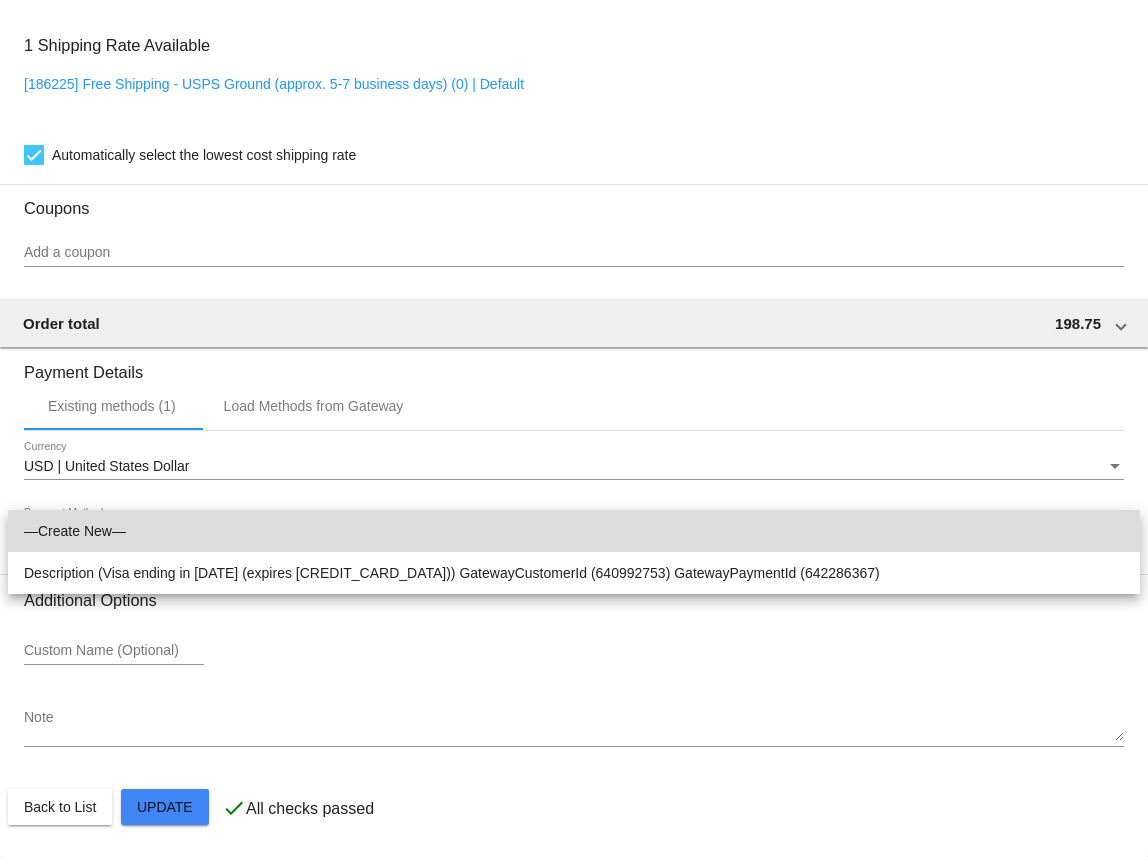 click on "—Create New—" at bounding box center (574, 531) 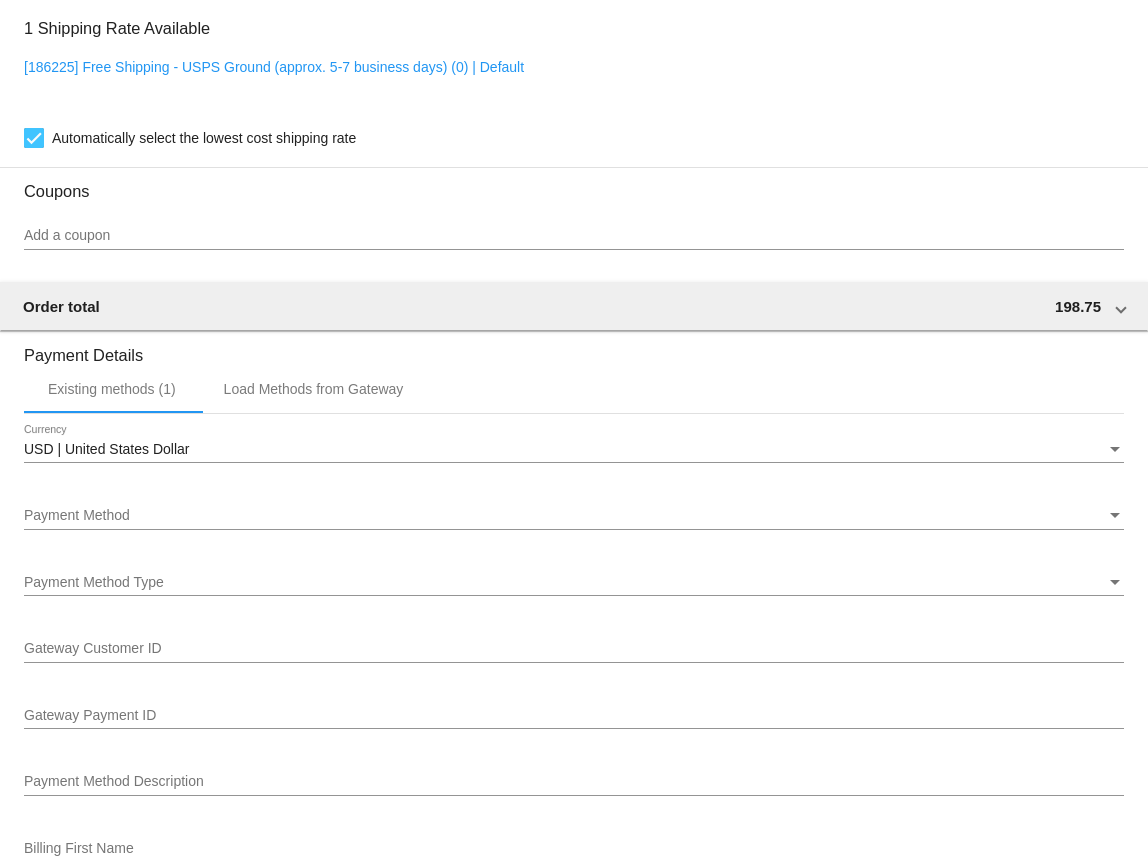 click on "Payment Method Type
Payment Method Type" at bounding box center [574, 576] 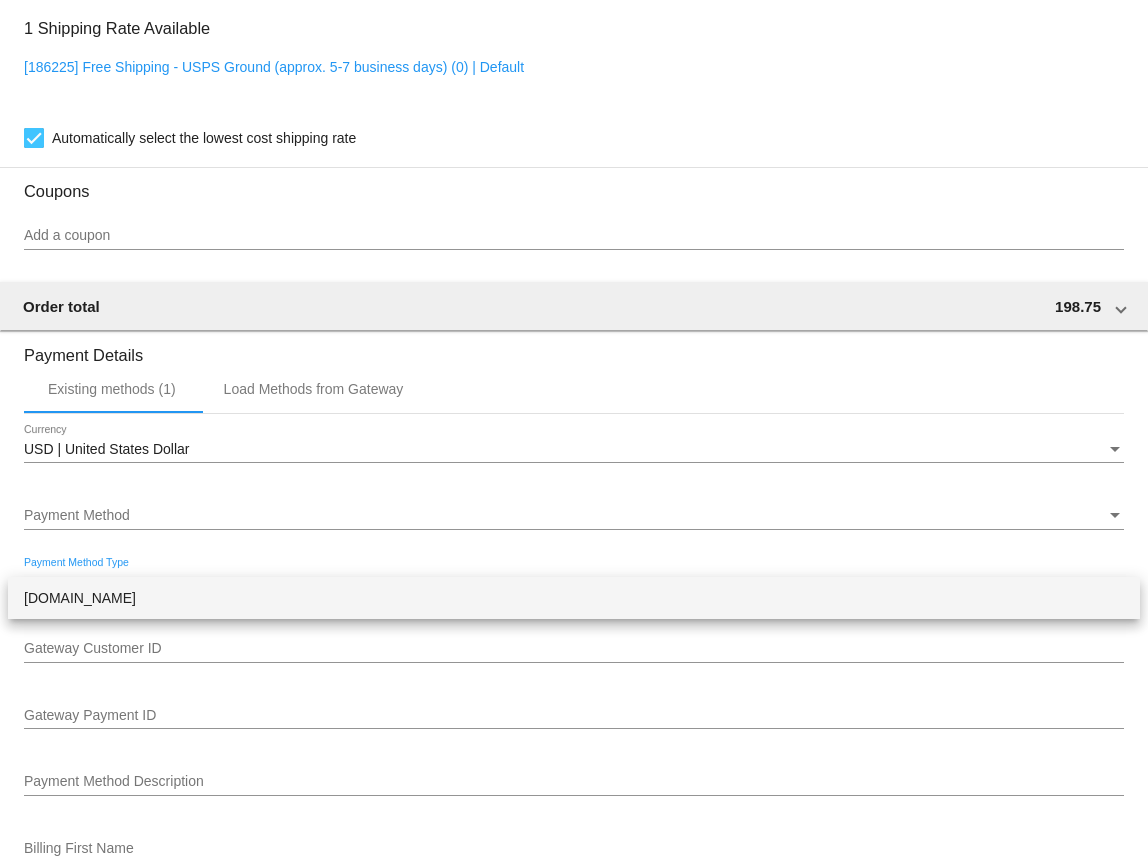 click at bounding box center (574, 428) 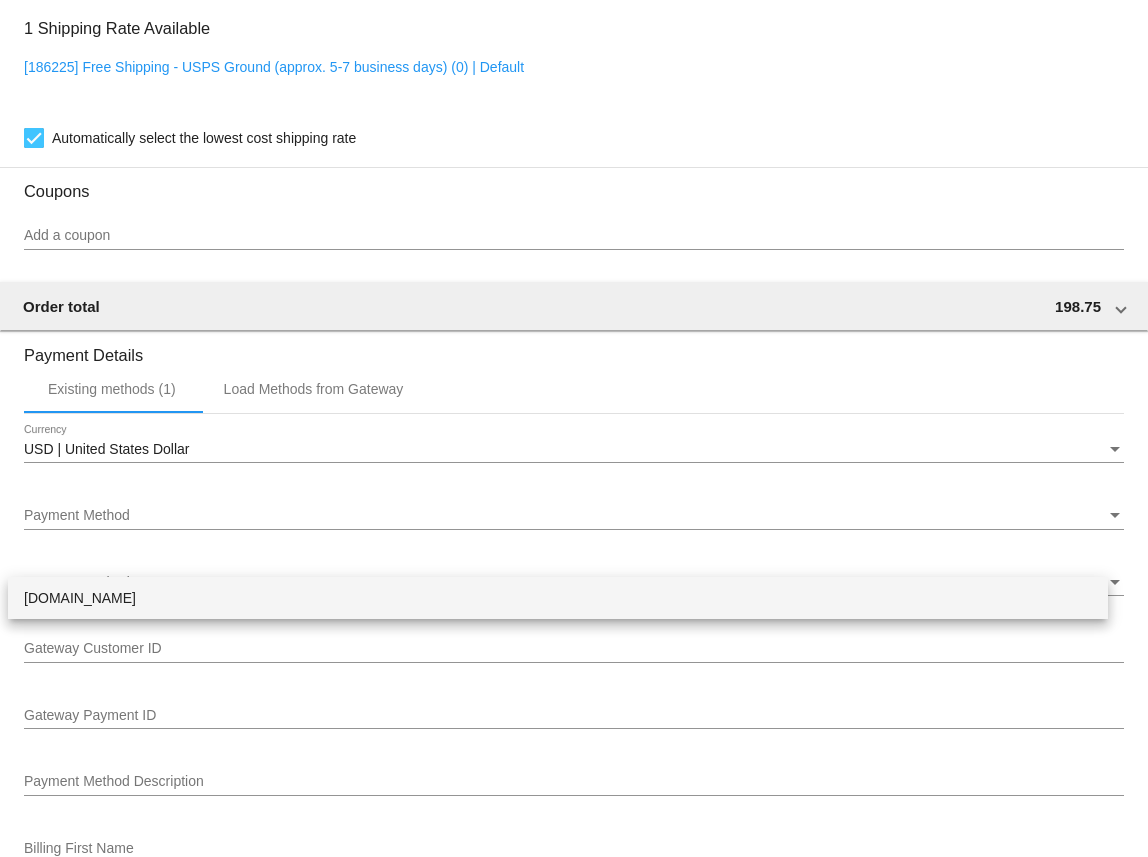 click on "Gateway Customer ID" at bounding box center [574, 649] 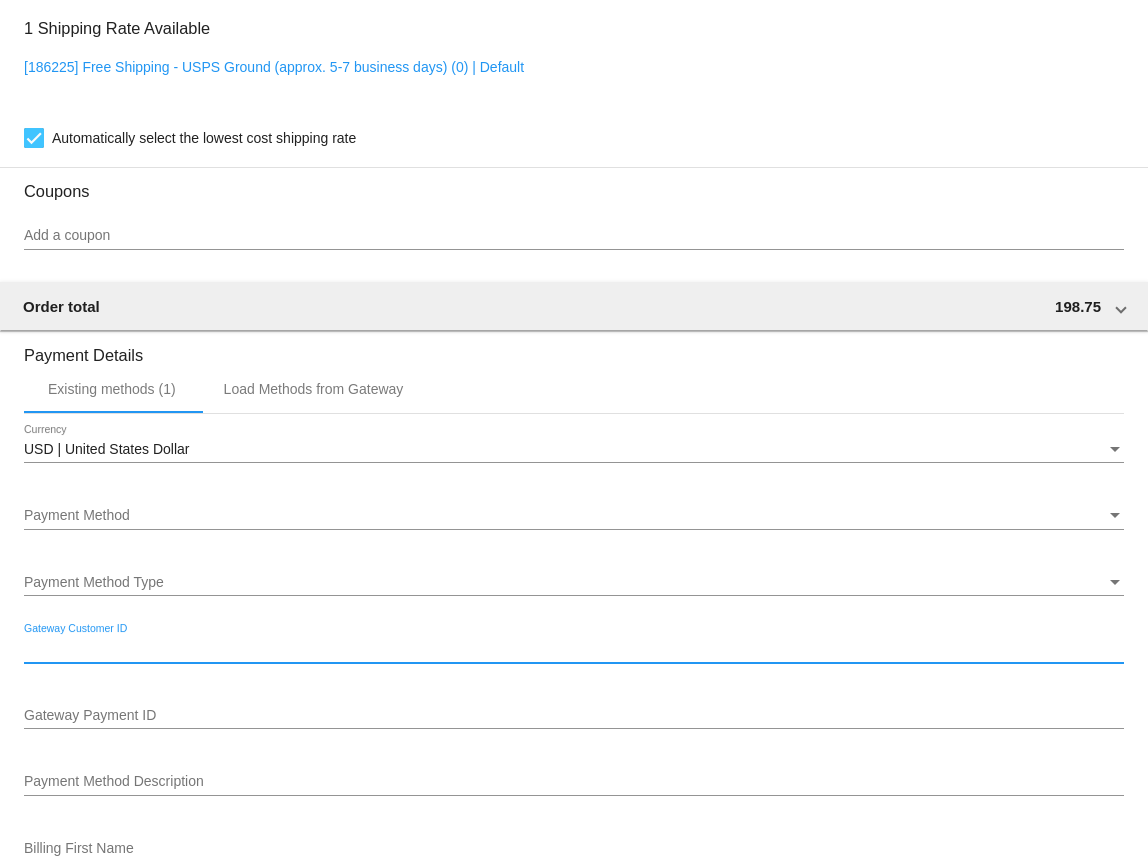 paste on "640992753" 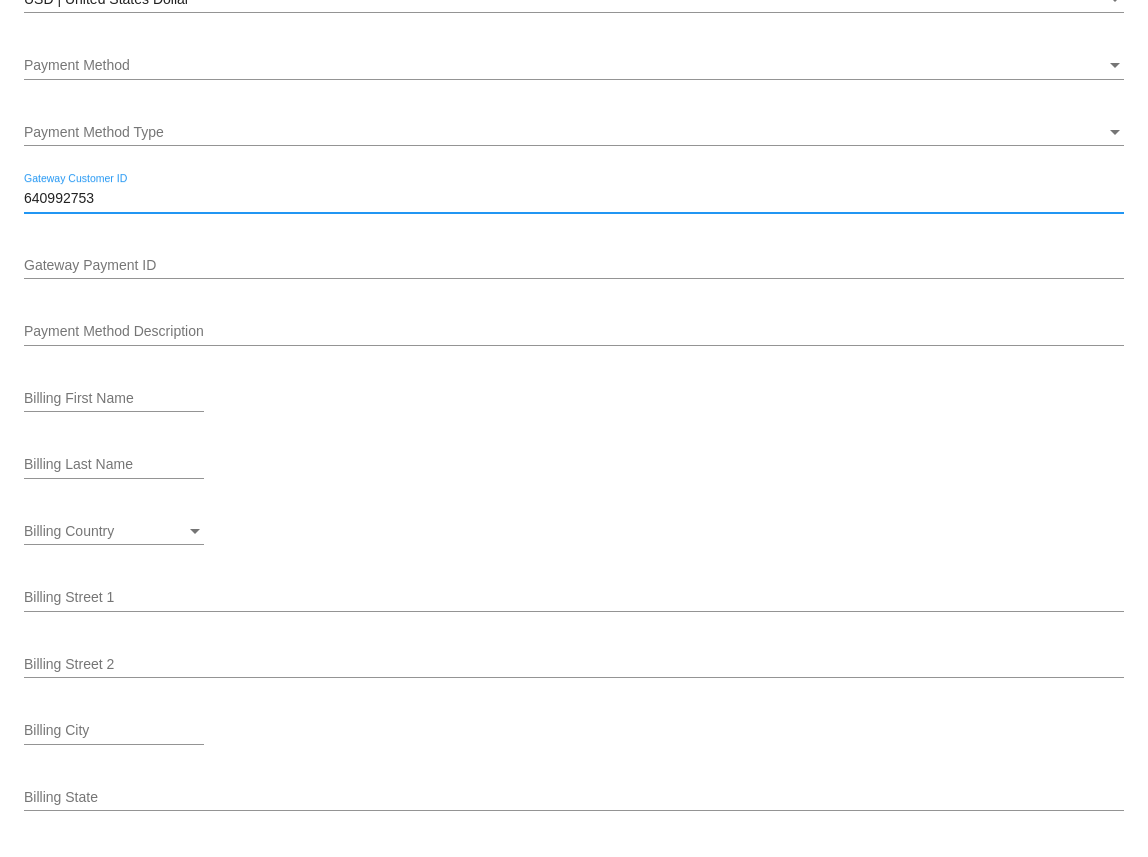 scroll, scrollTop: 2008, scrollLeft: 0, axis: vertical 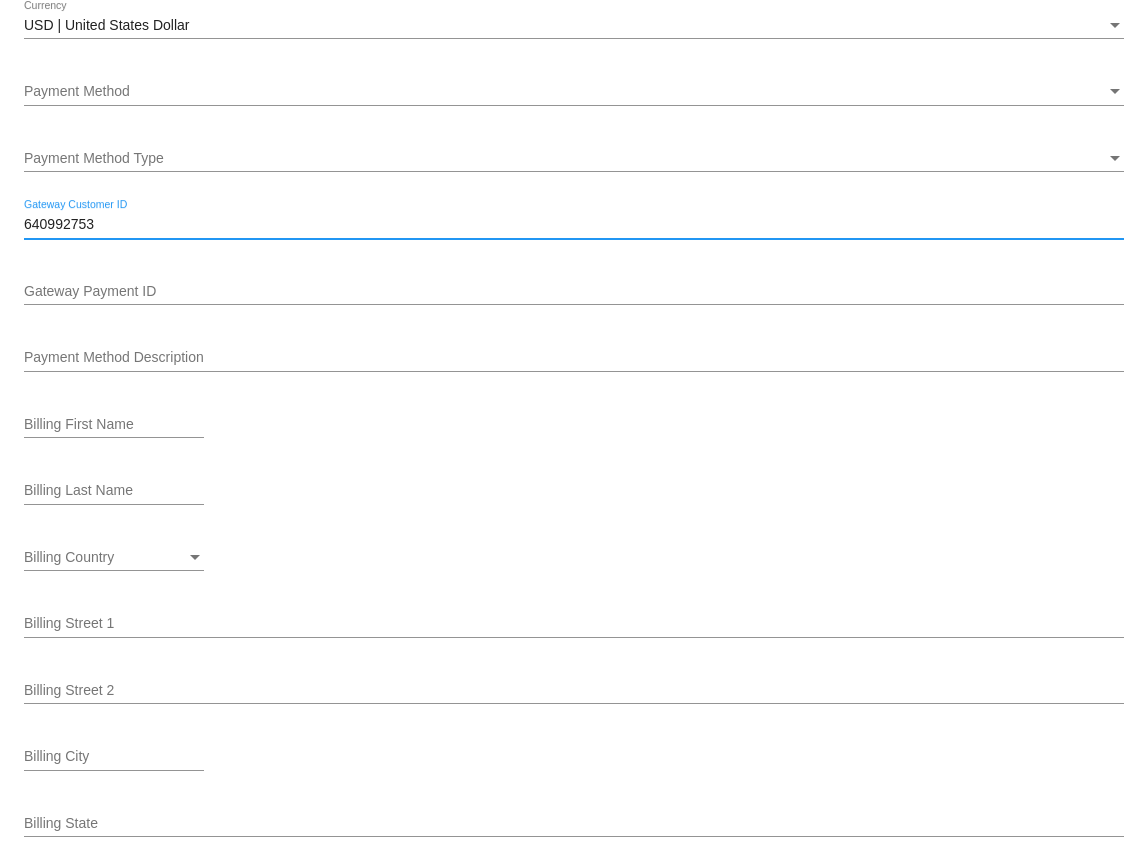 type on "640992753" 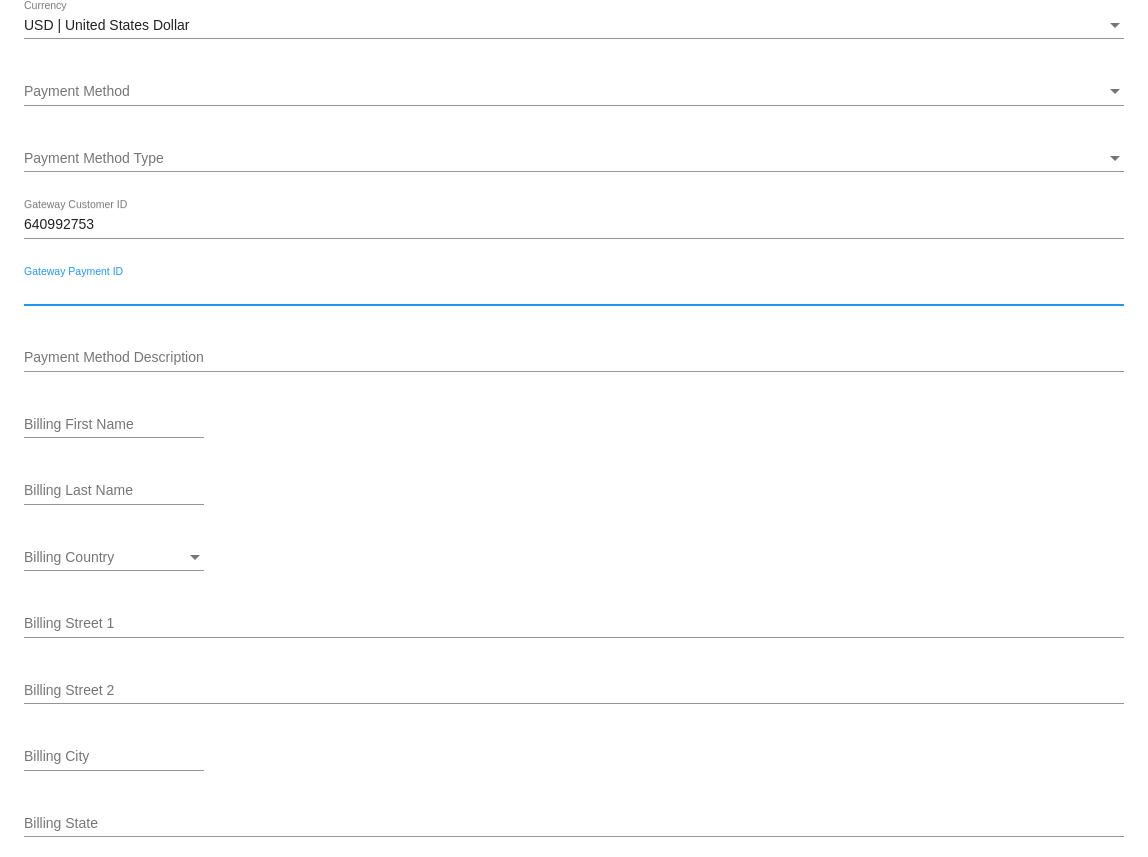 paste on "642286076" 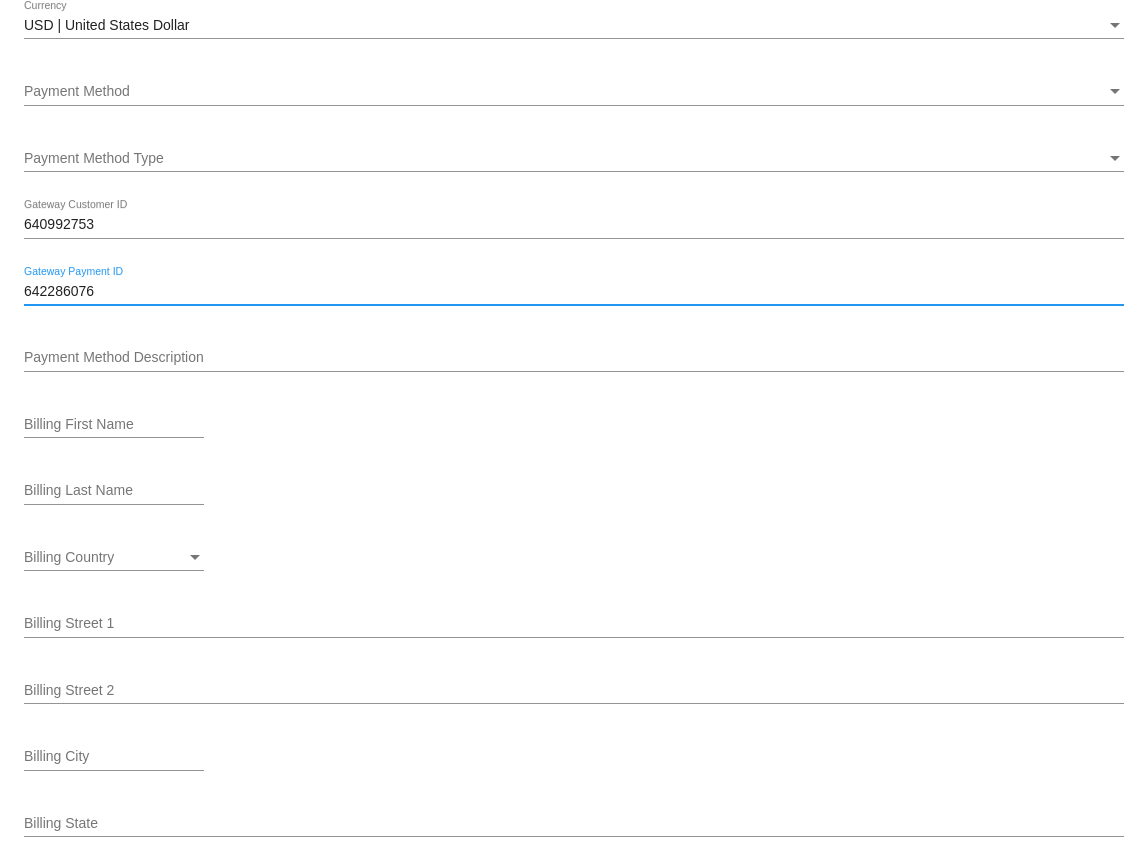 type on "642286076" 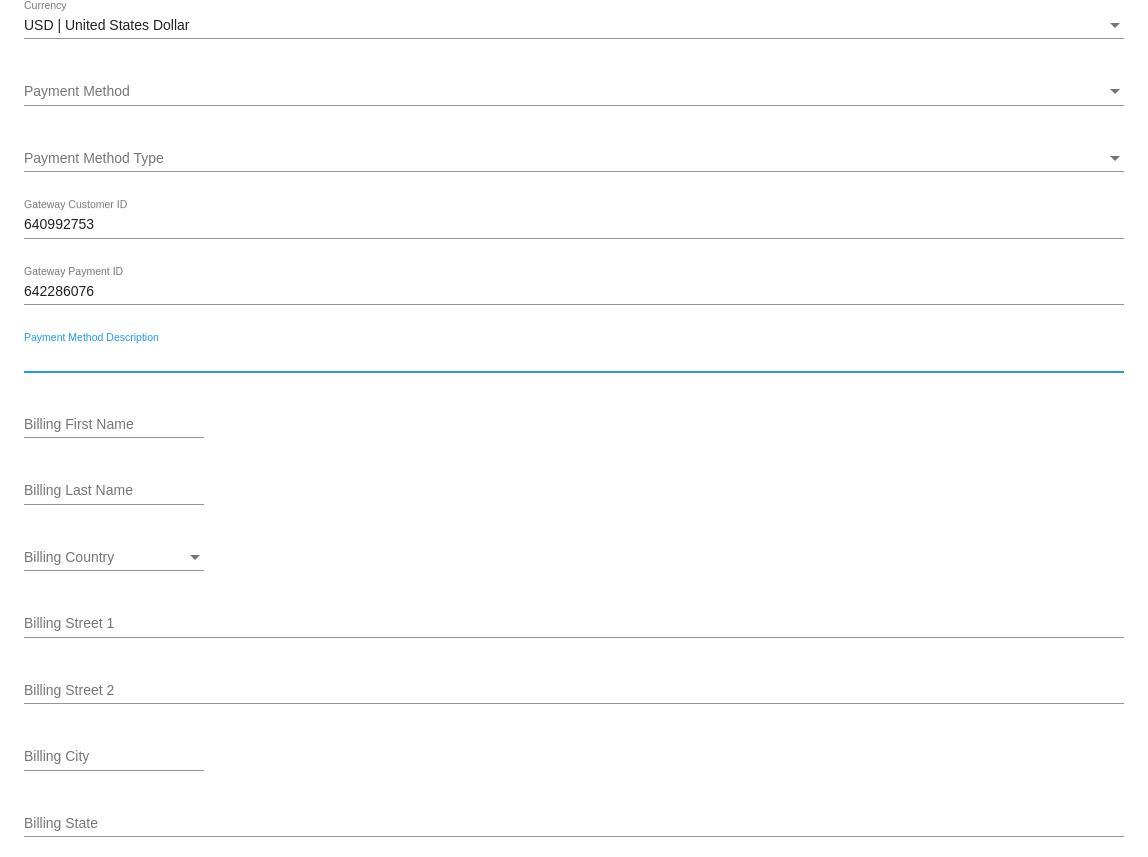 click on "Payment Method Description" at bounding box center [574, 358] 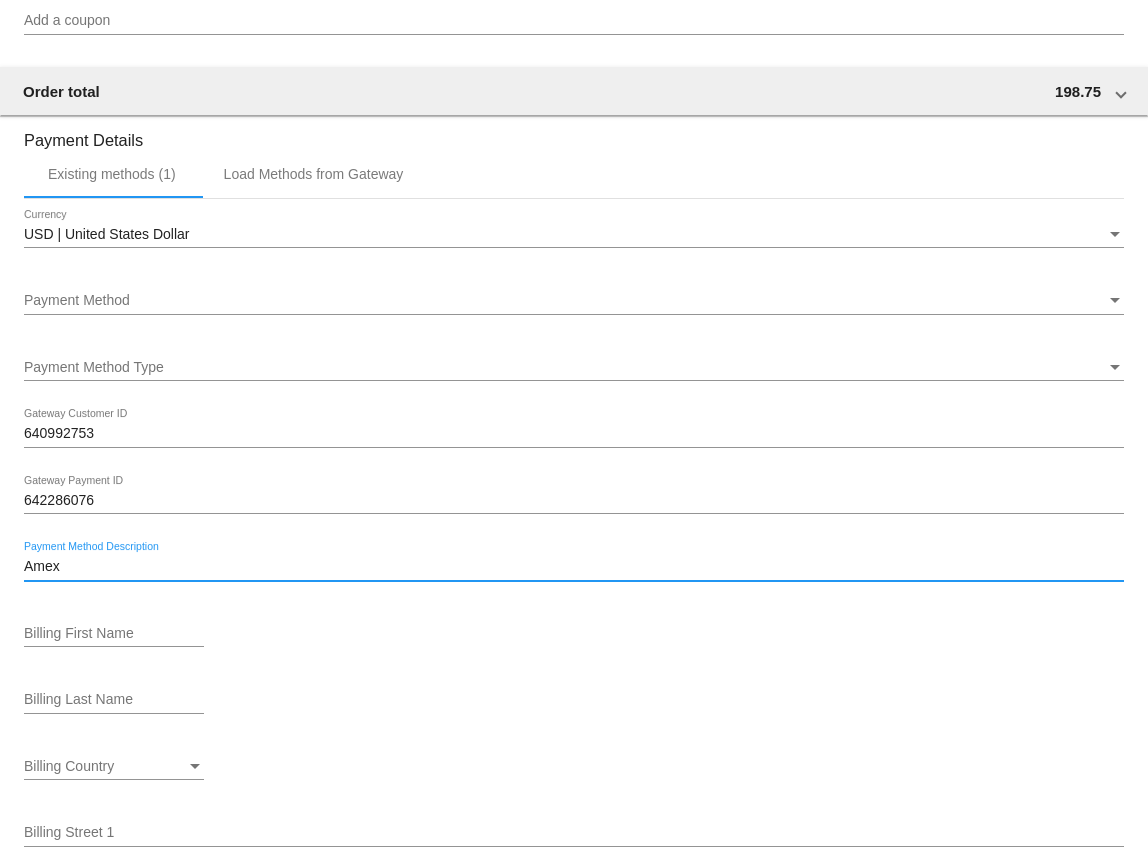 scroll, scrollTop: 1796, scrollLeft: 0, axis: vertical 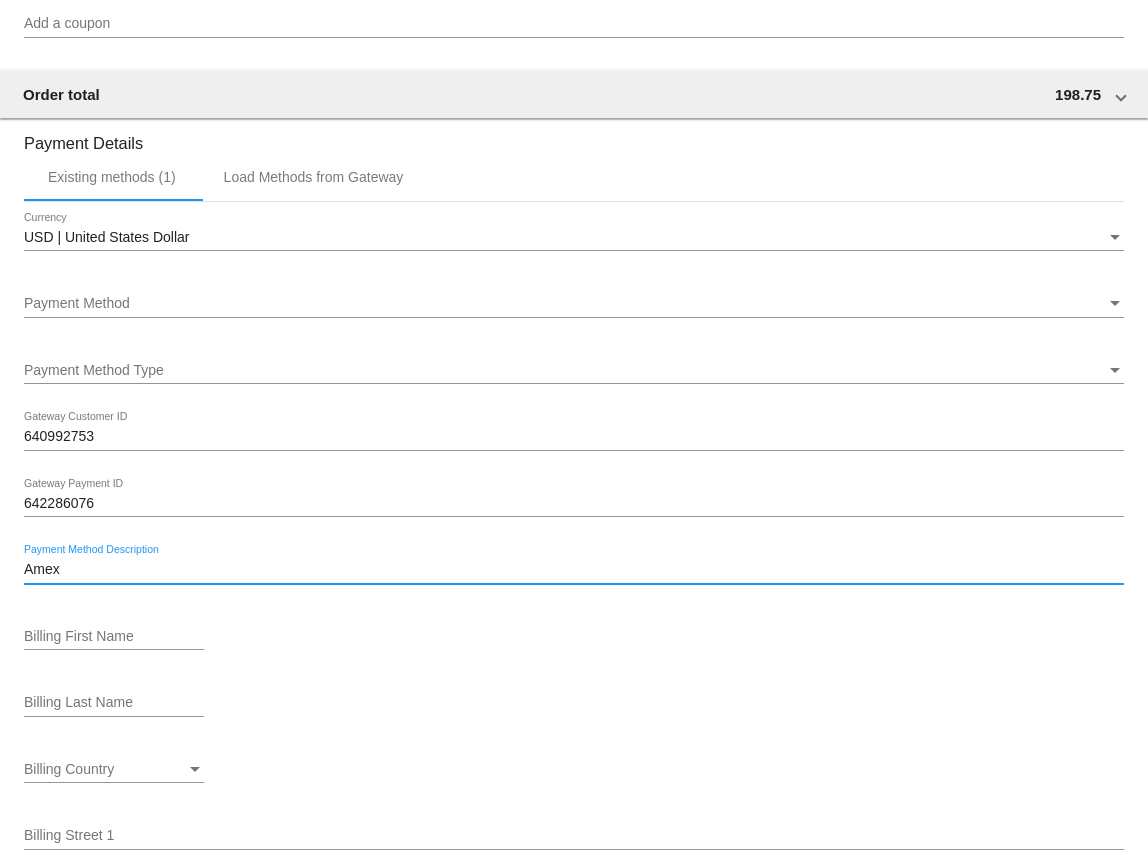 click on "Payment Method" at bounding box center (77, 303) 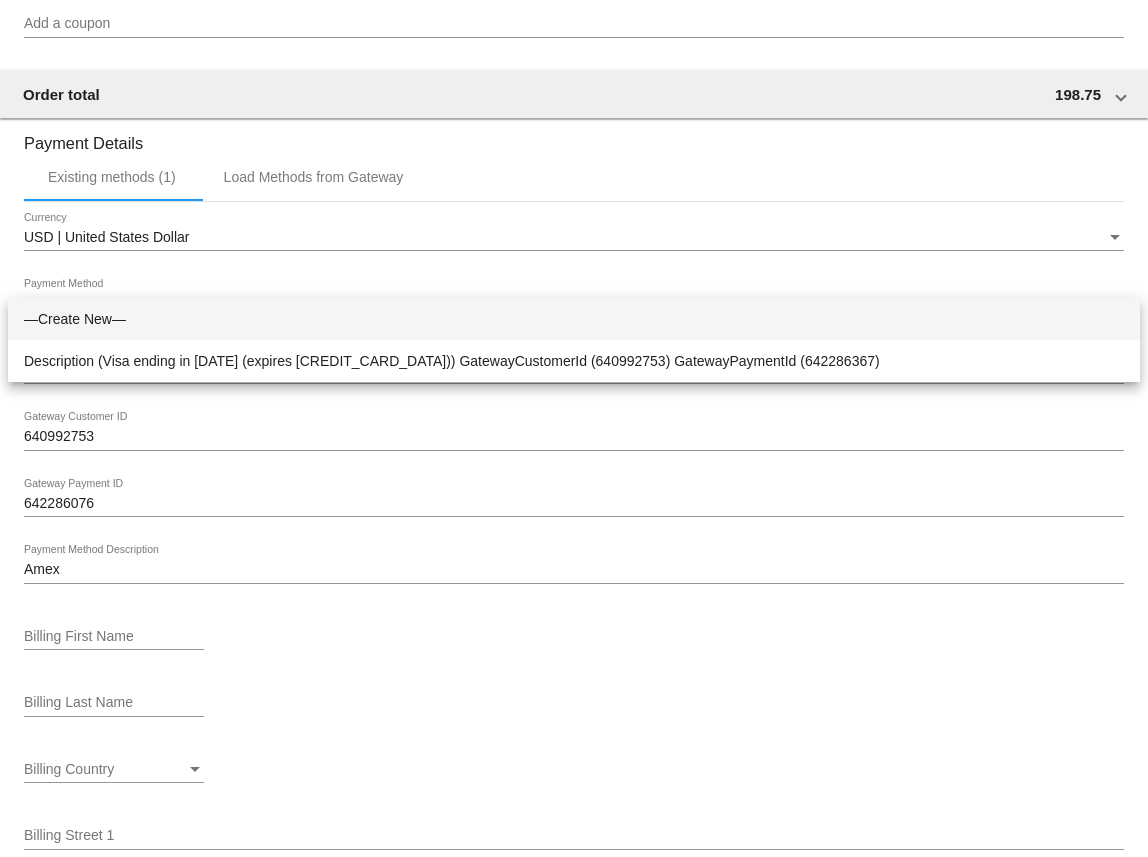 click at bounding box center [574, 428] 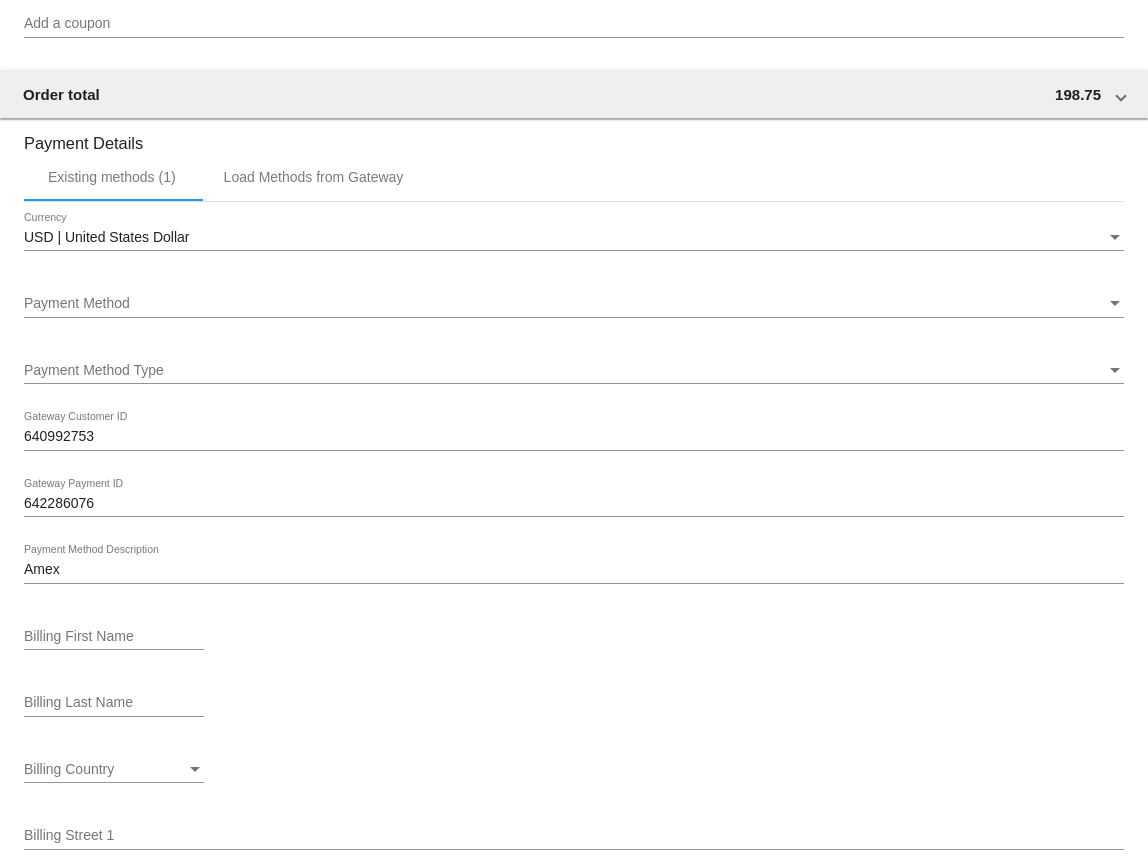 click on "Payment Method Type" at bounding box center (94, 370) 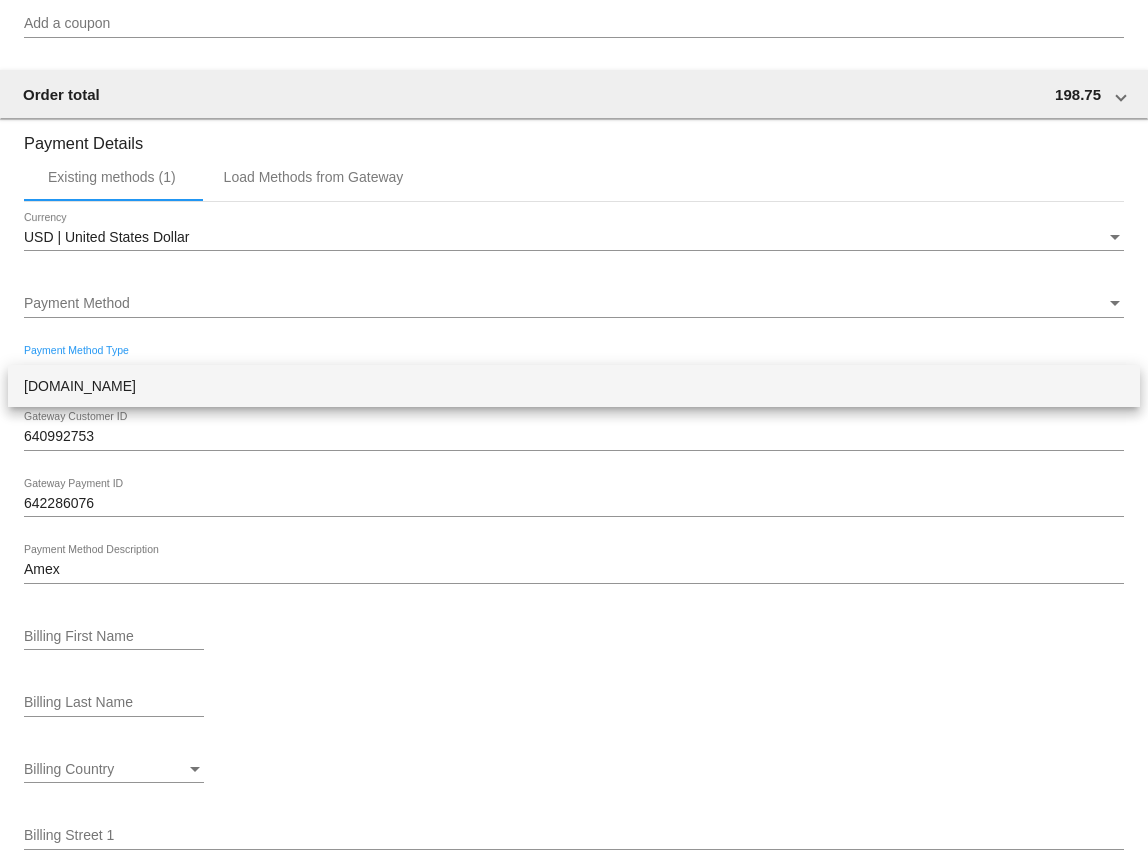 click on "Authorize.Net" at bounding box center [574, 386] 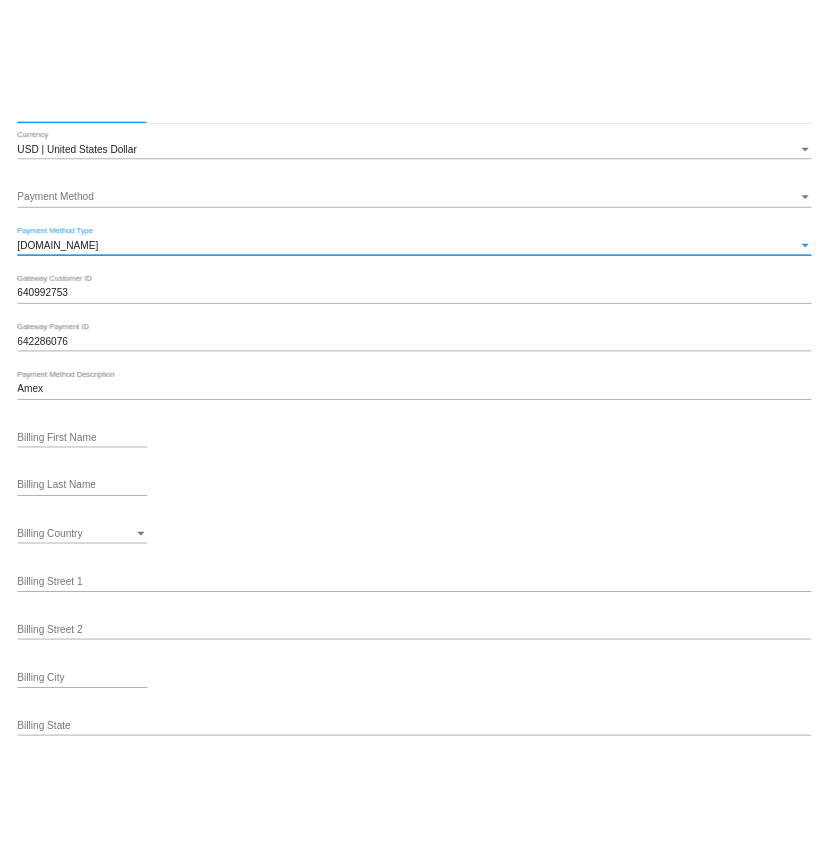 scroll, scrollTop: 2000, scrollLeft: 0, axis: vertical 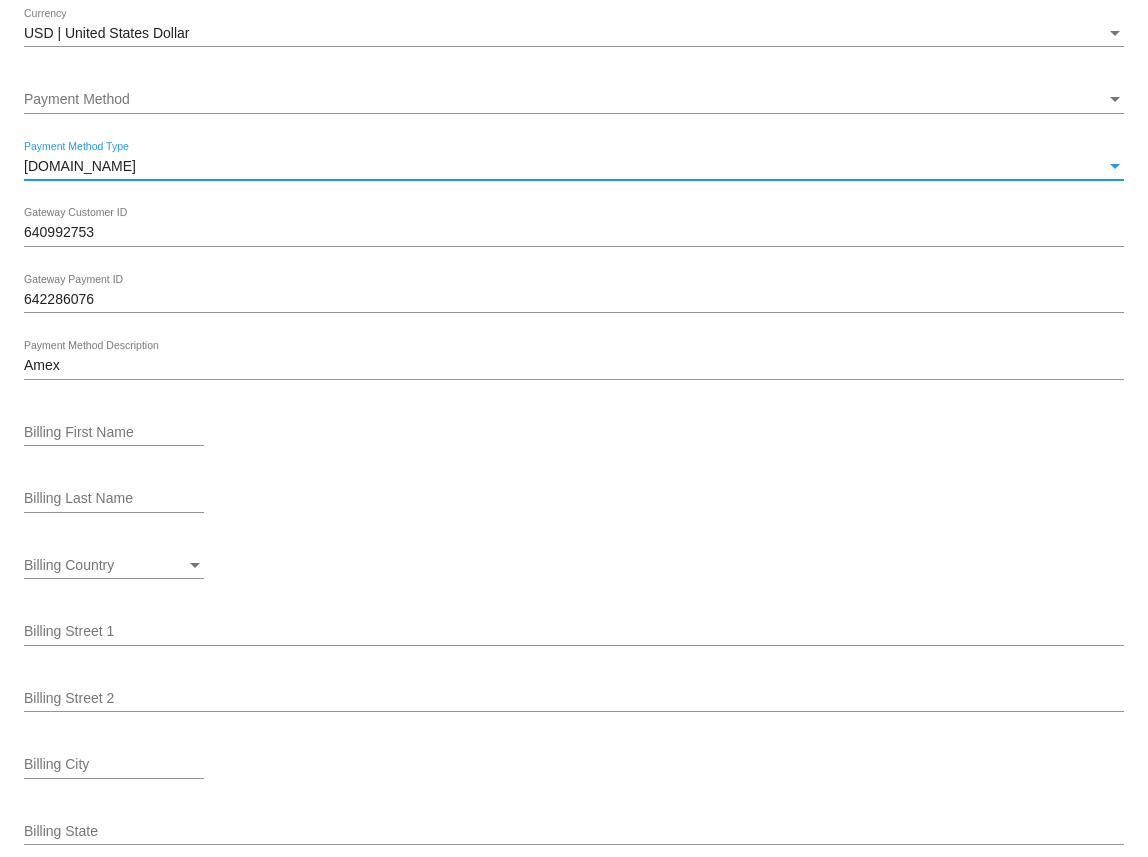 click on "Amex" at bounding box center (574, 366) 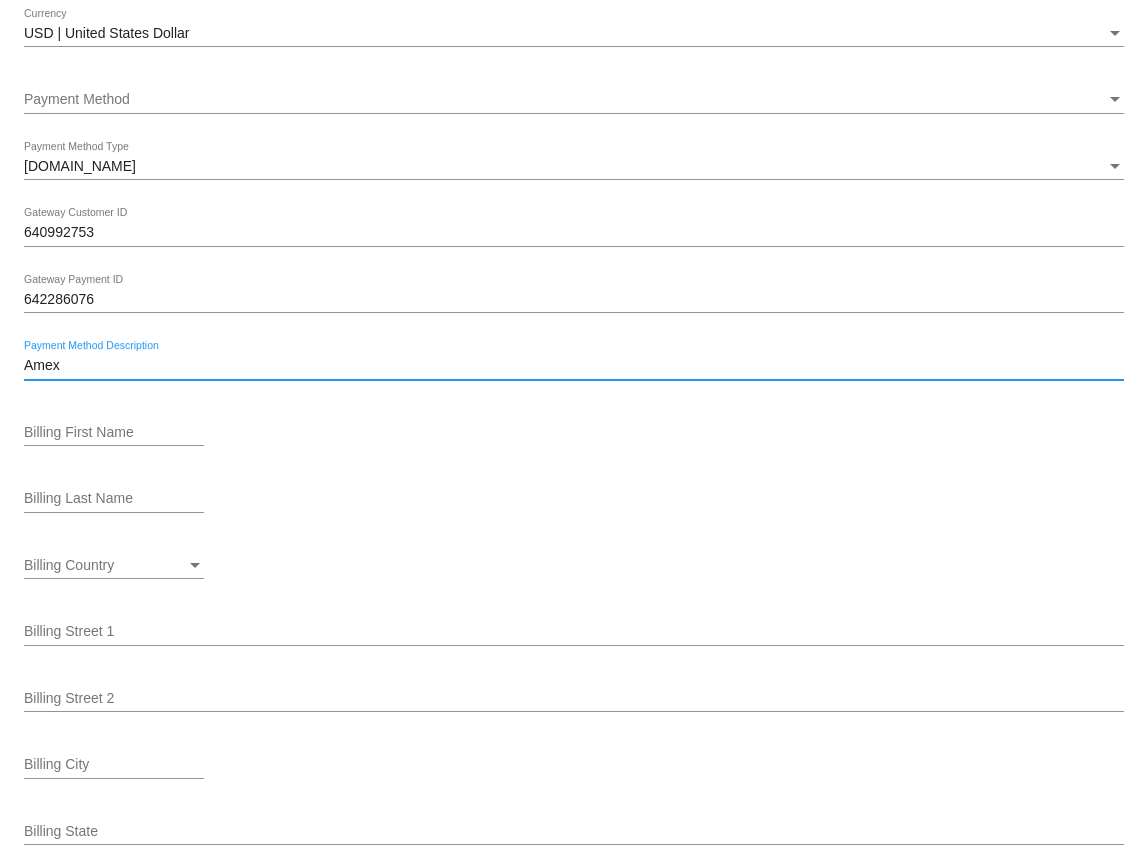 click on "Amex" at bounding box center [574, 366] 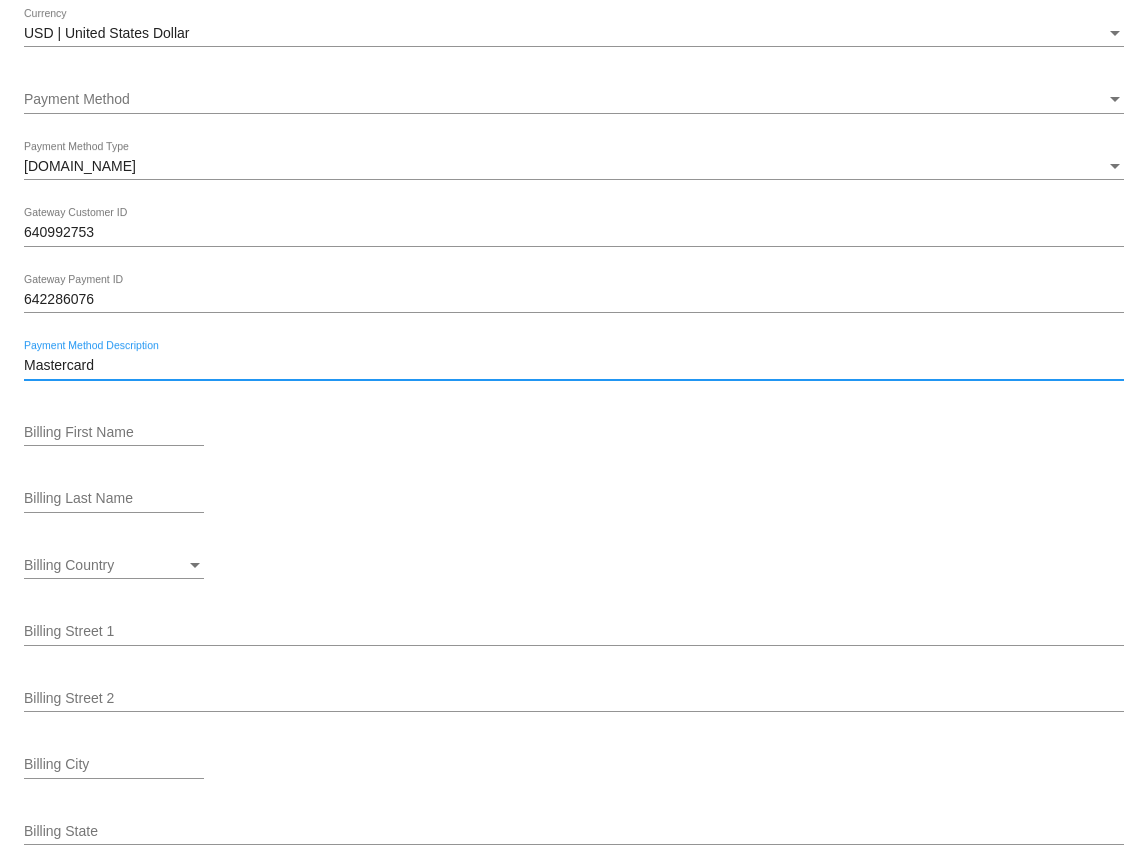 type on "Mastercard" 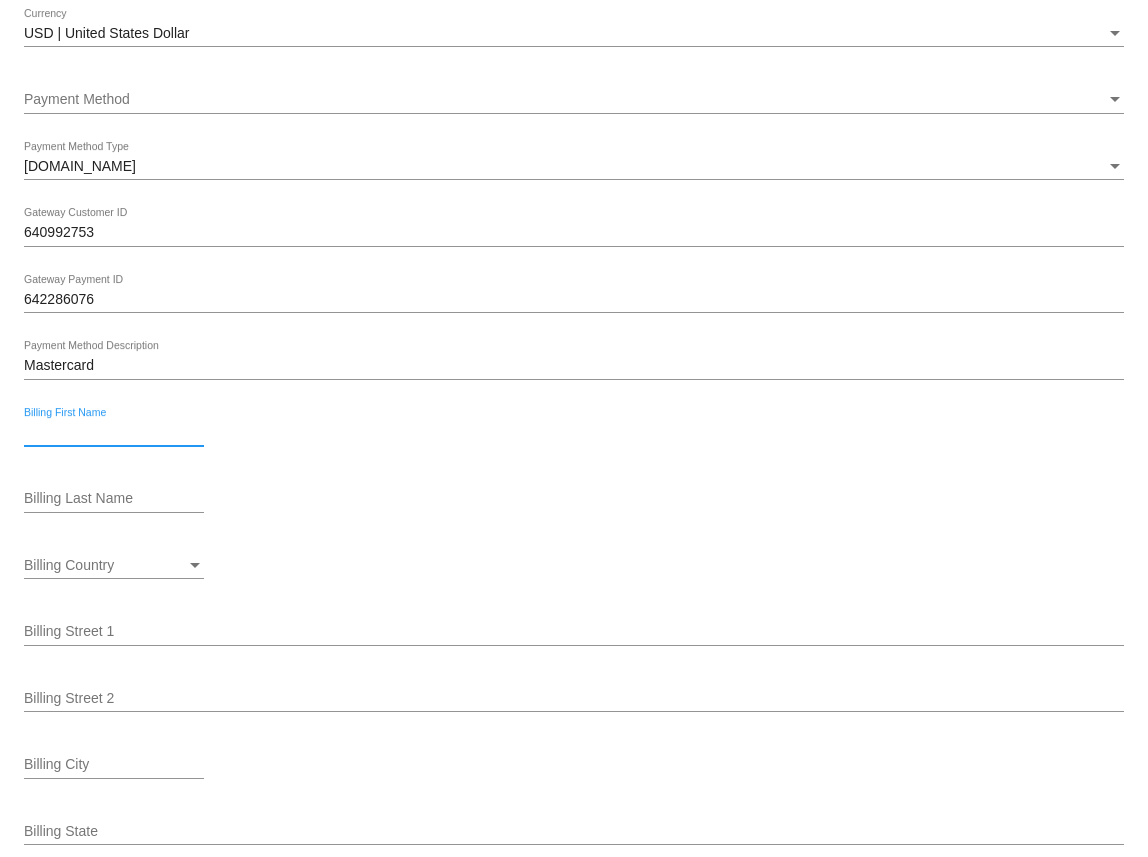 click on "Billing First Name" at bounding box center [114, 433] 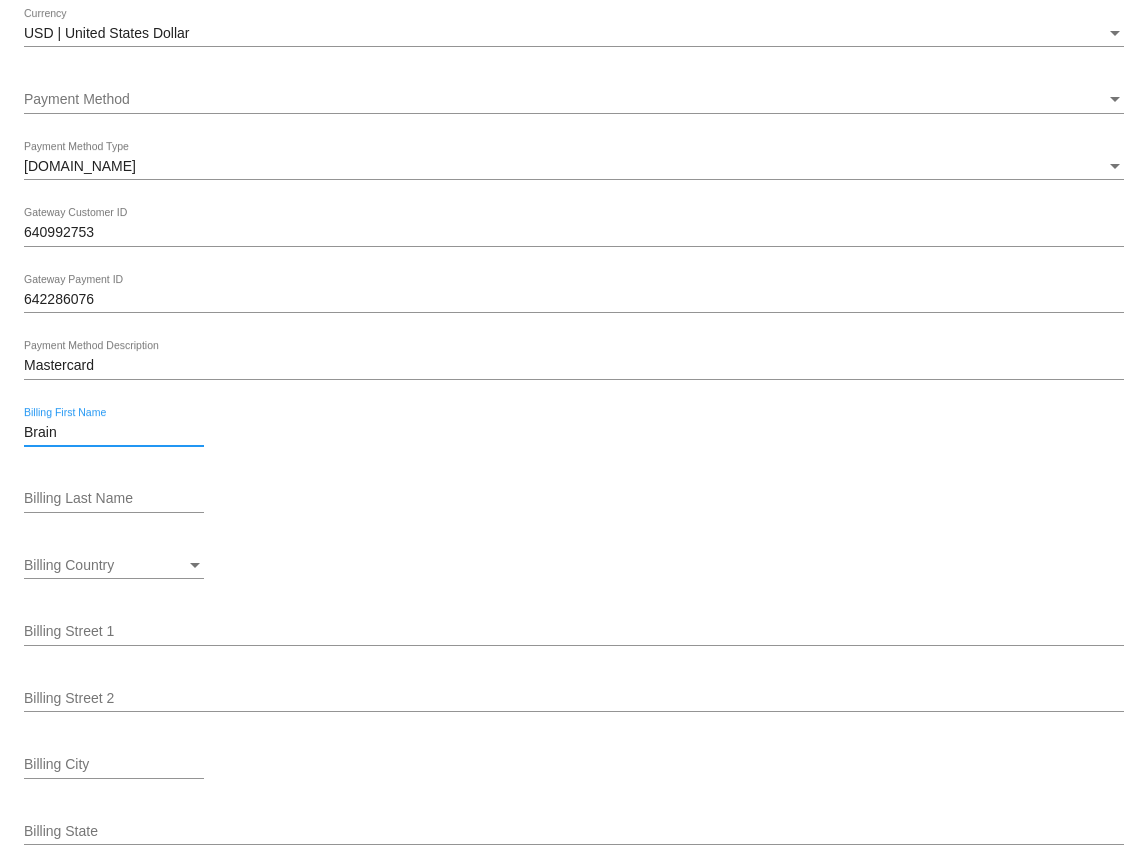 type on "Brain" 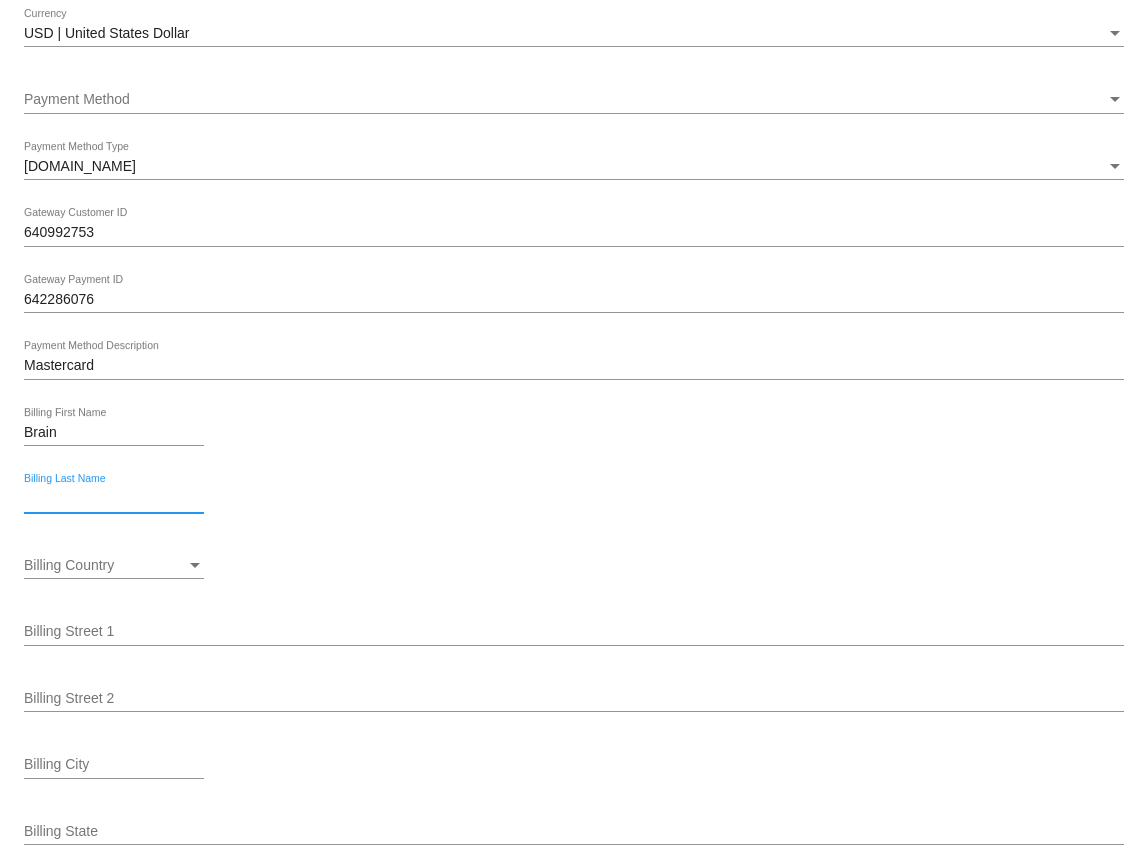 click on "Billing Last Name" at bounding box center [114, 499] 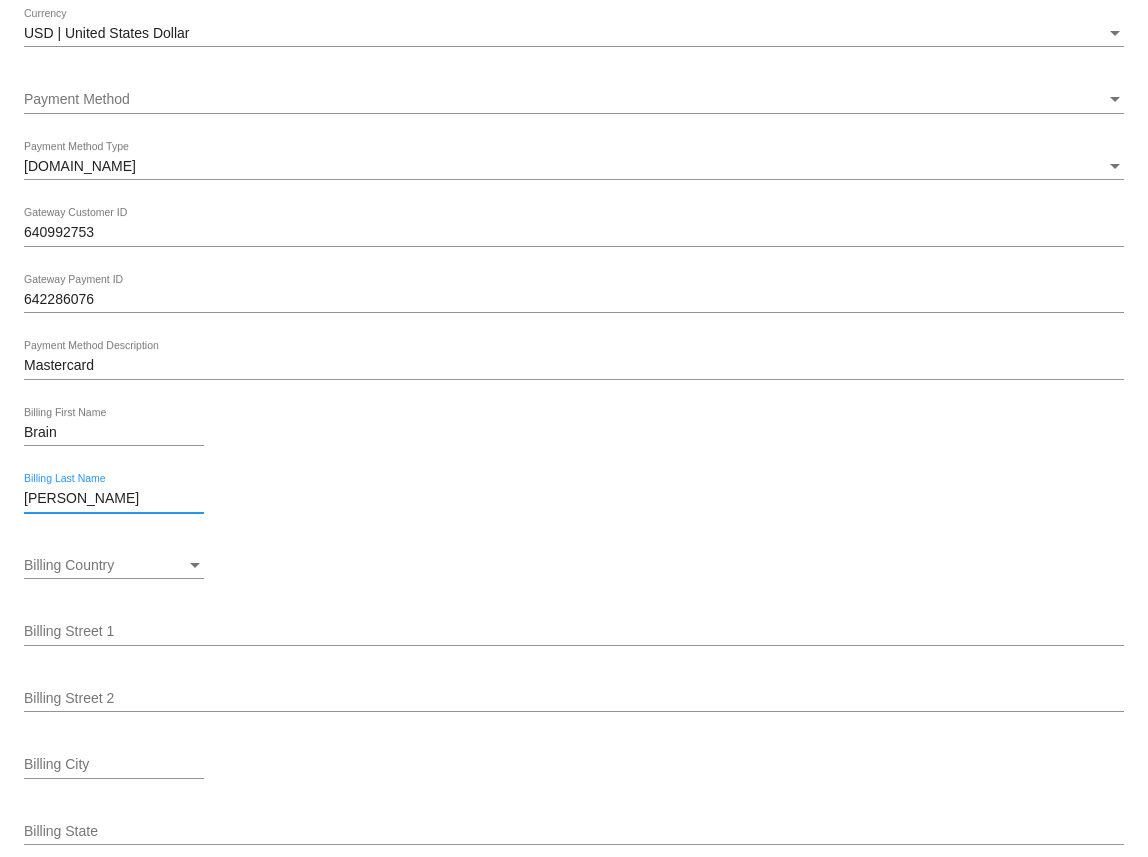 type on "[PERSON_NAME]" 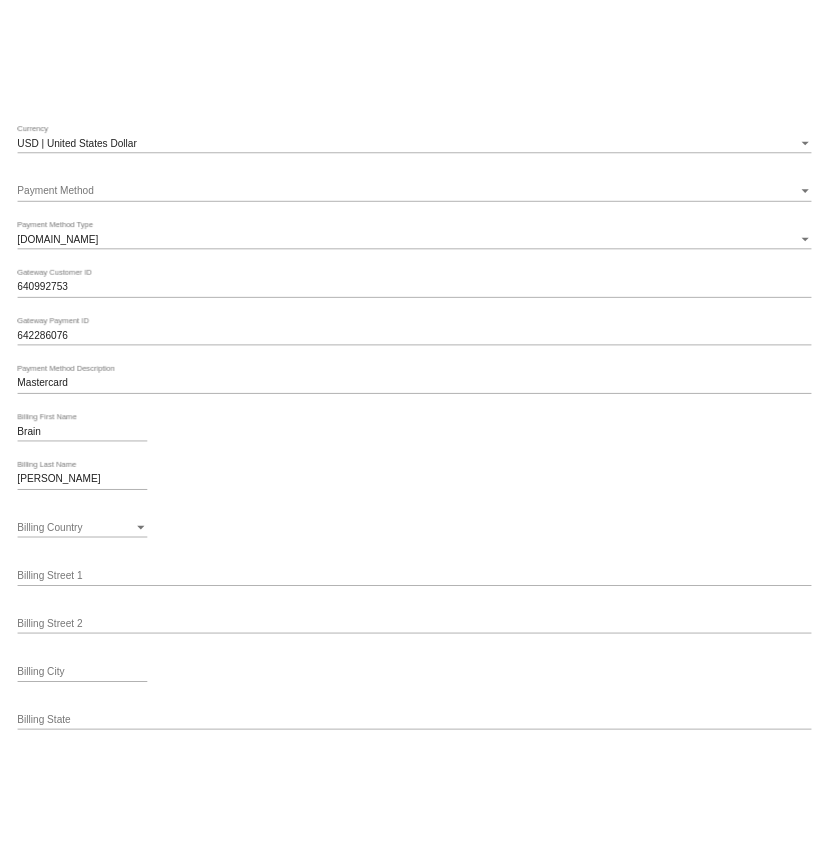 scroll, scrollTop: 2042, scrollLeft: 0, axis: vertical 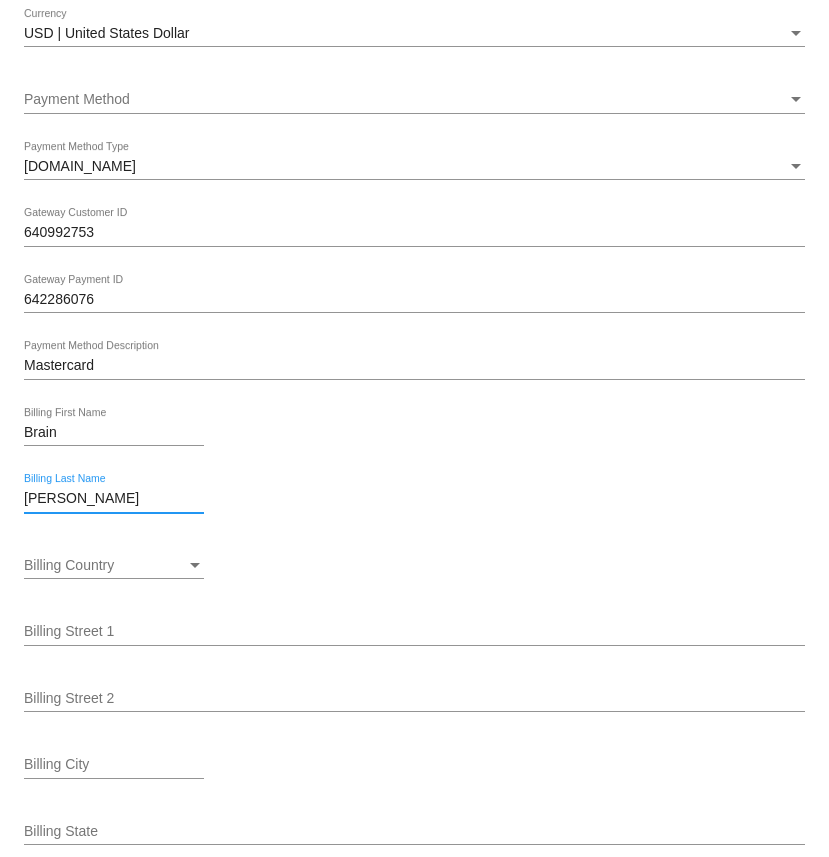 click on "Billing Country" at bounding box center (69, 565) 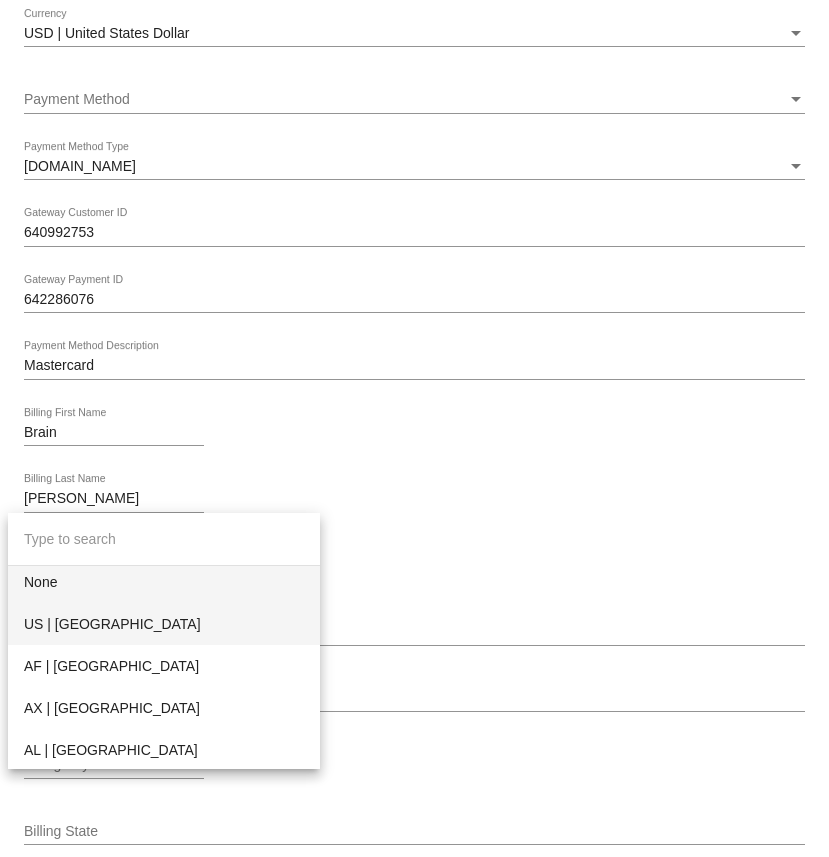 click on "US | [GEOGRAPHIC_DATA]" at bounding box center [164, 624] 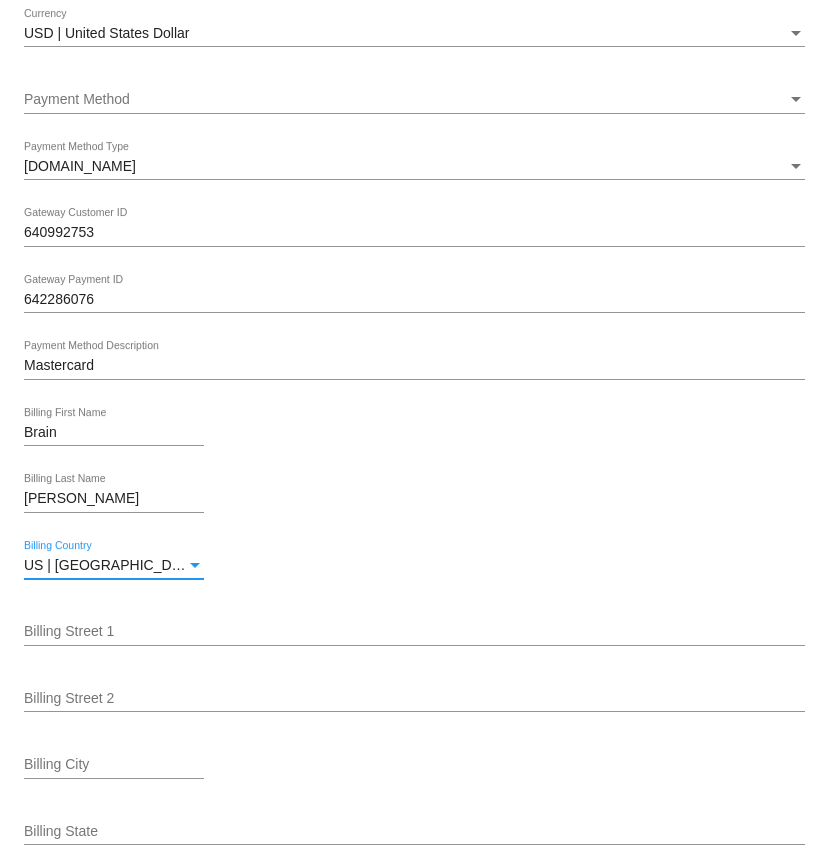 click on "Billing Street 1" at bounding box center [414, 632] 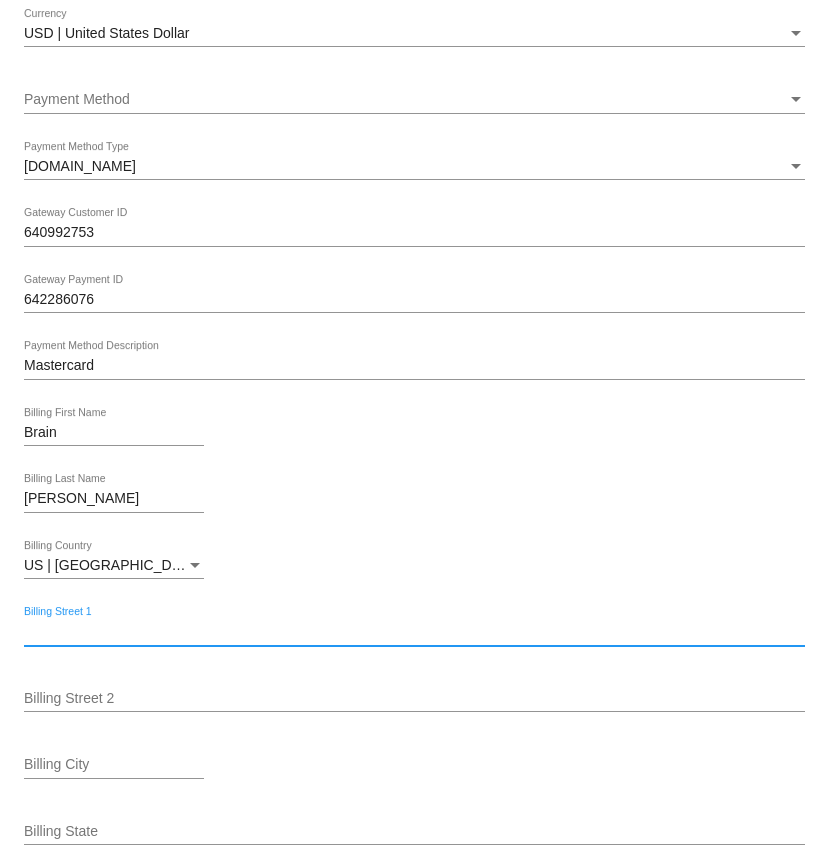 paste on "PO Box 218" 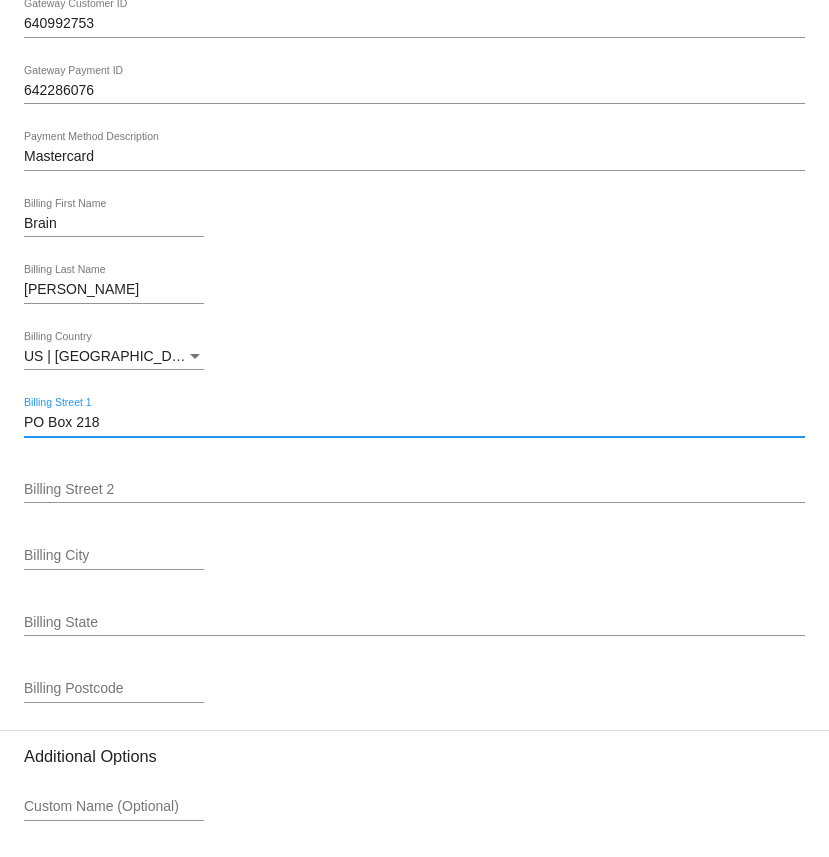 scroll, scrollTop: 2272, scrollLeft: 0, axis: vertical 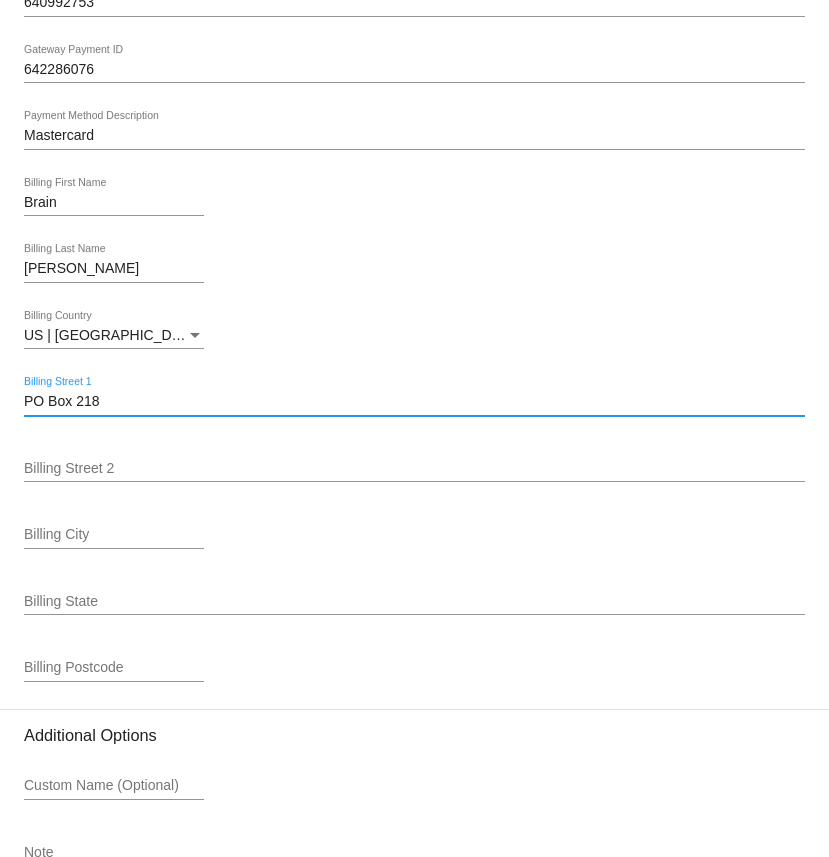 type on "PO Box 218" 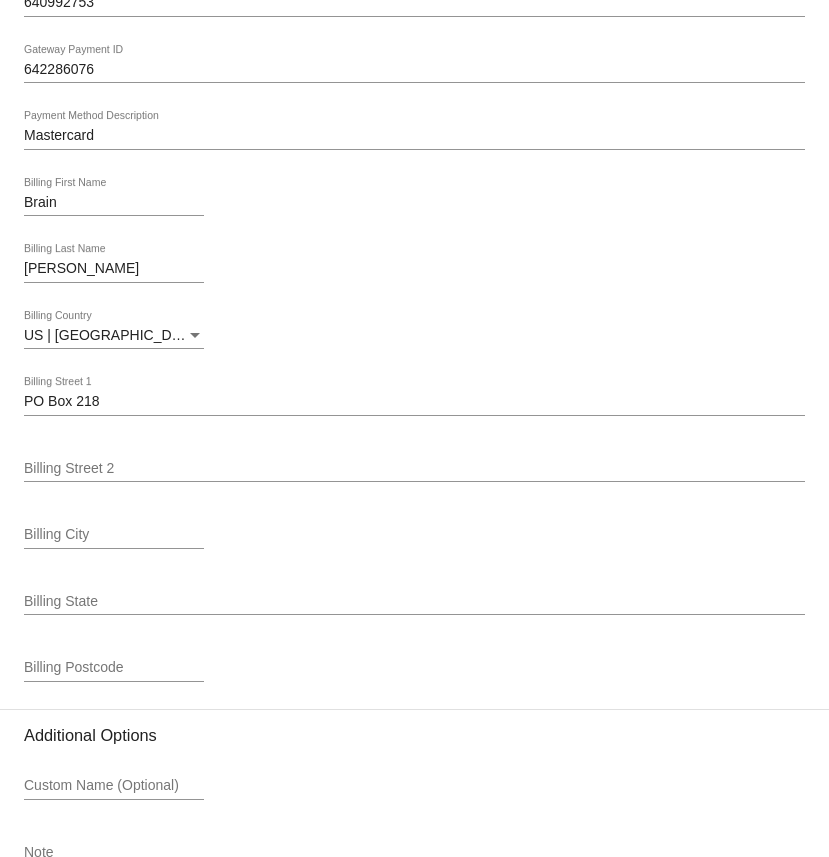 click on "Billing City" at bounding box center (114, 535) 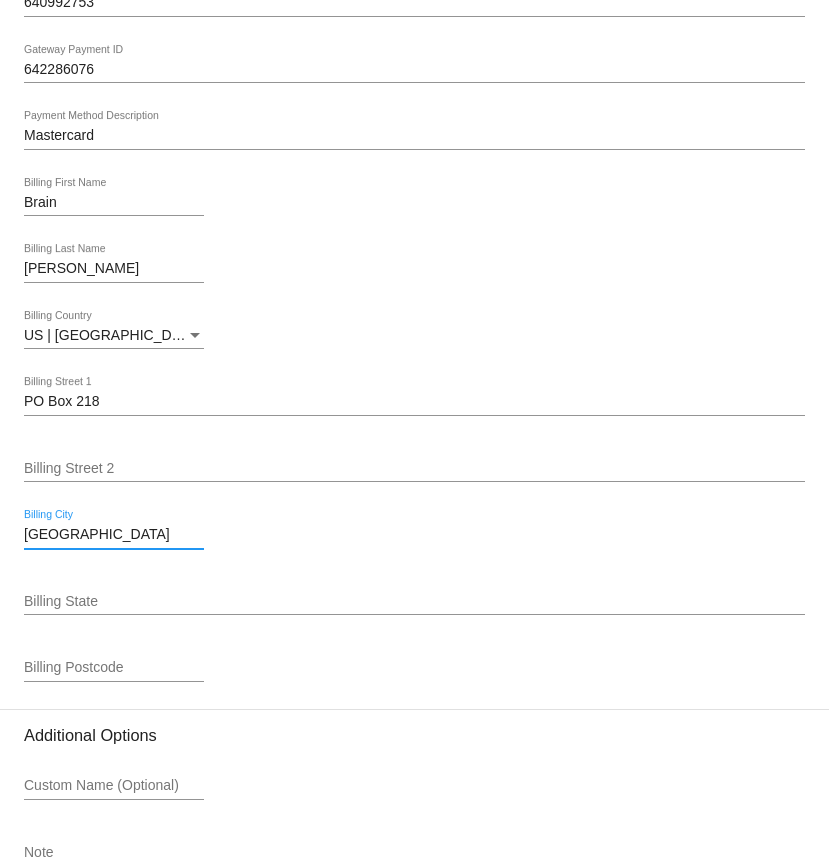 type on "[GEOGRAPHIC_DATA]" 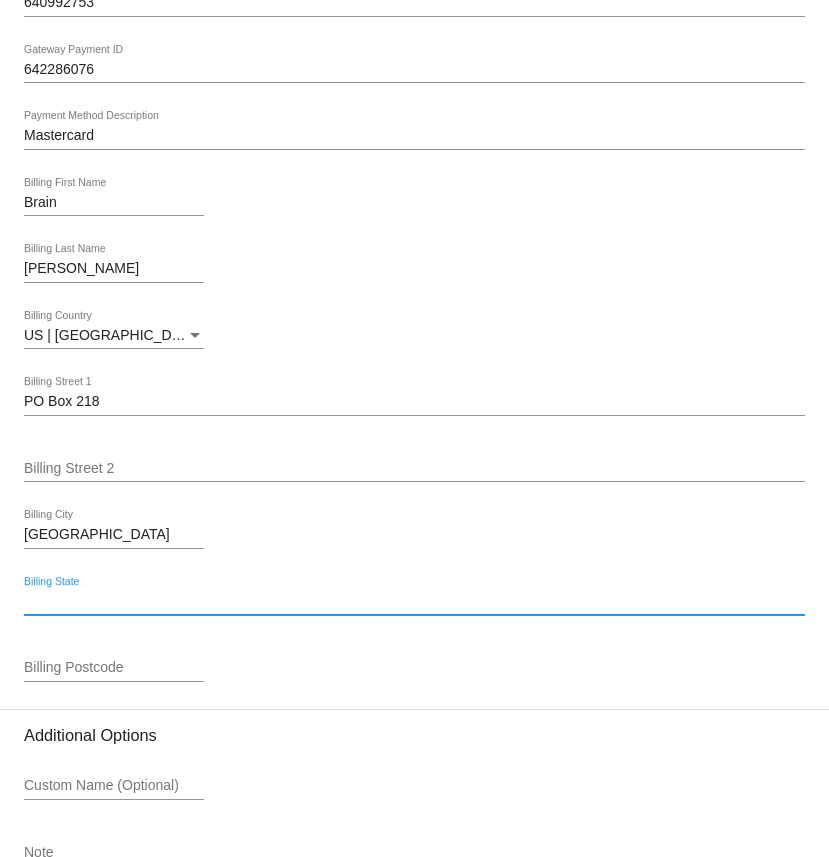 click on "Billing State" at bounding box center [414, 602] 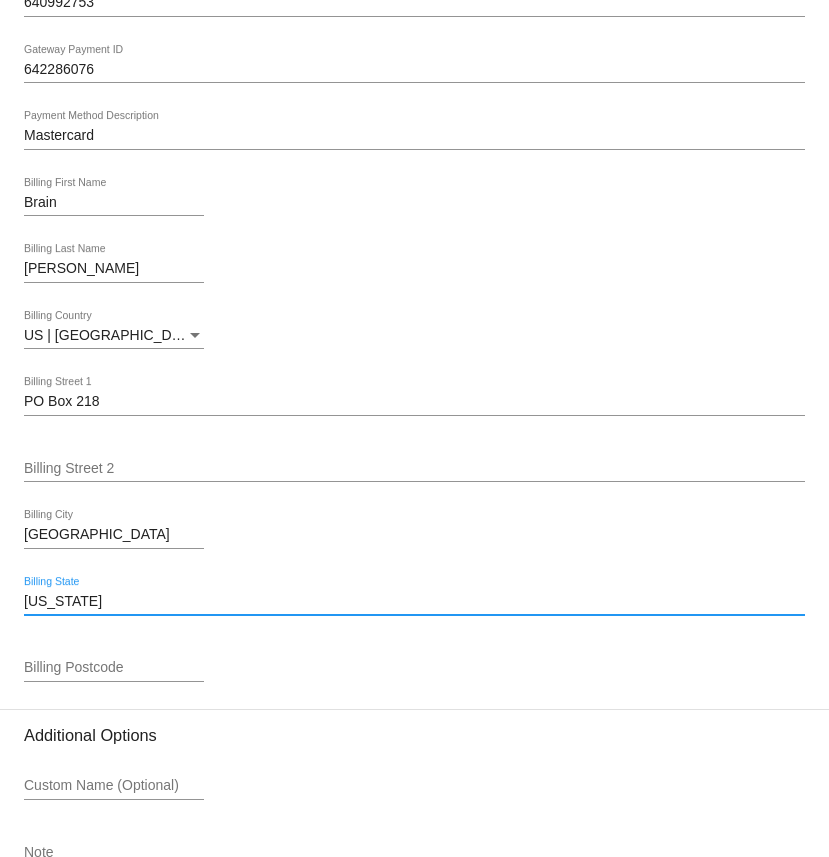 type on "California" 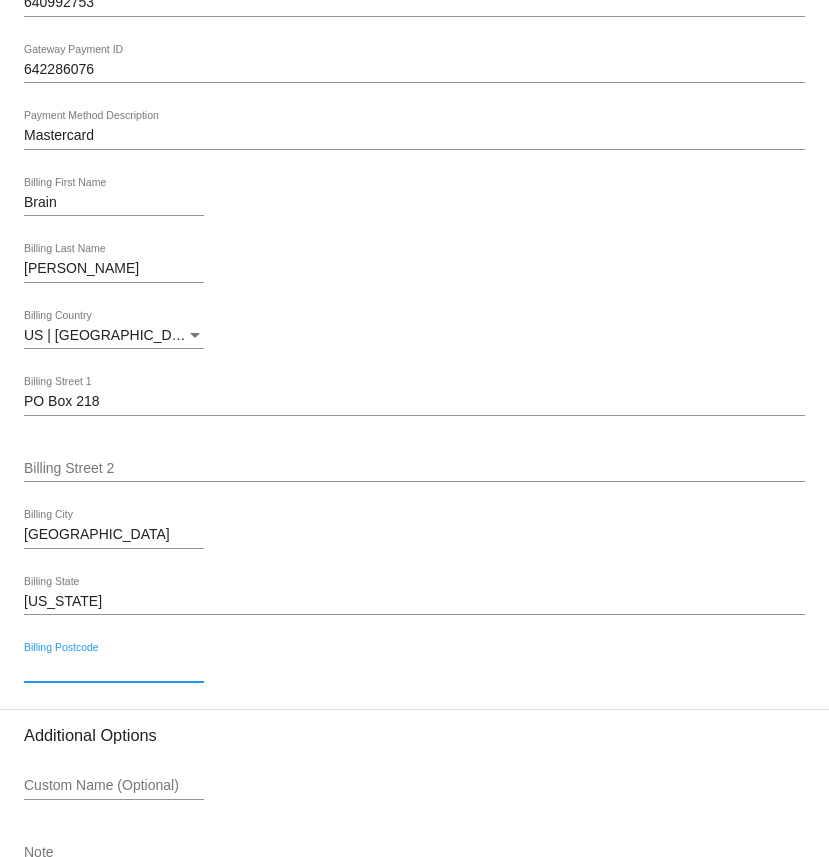 paste on "95946" 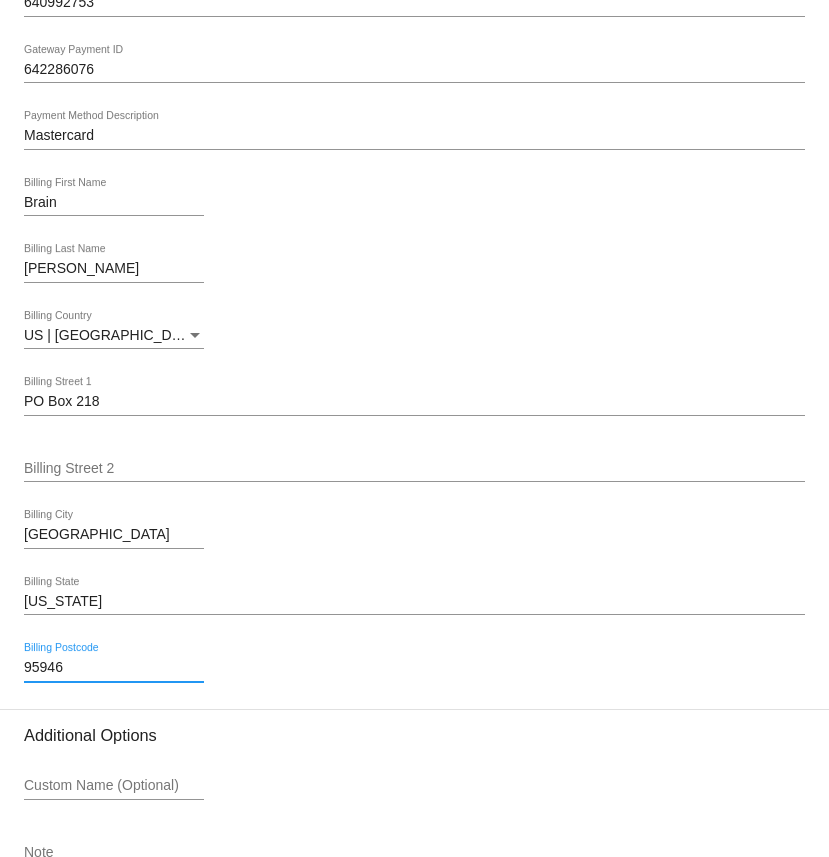 type on "95946" 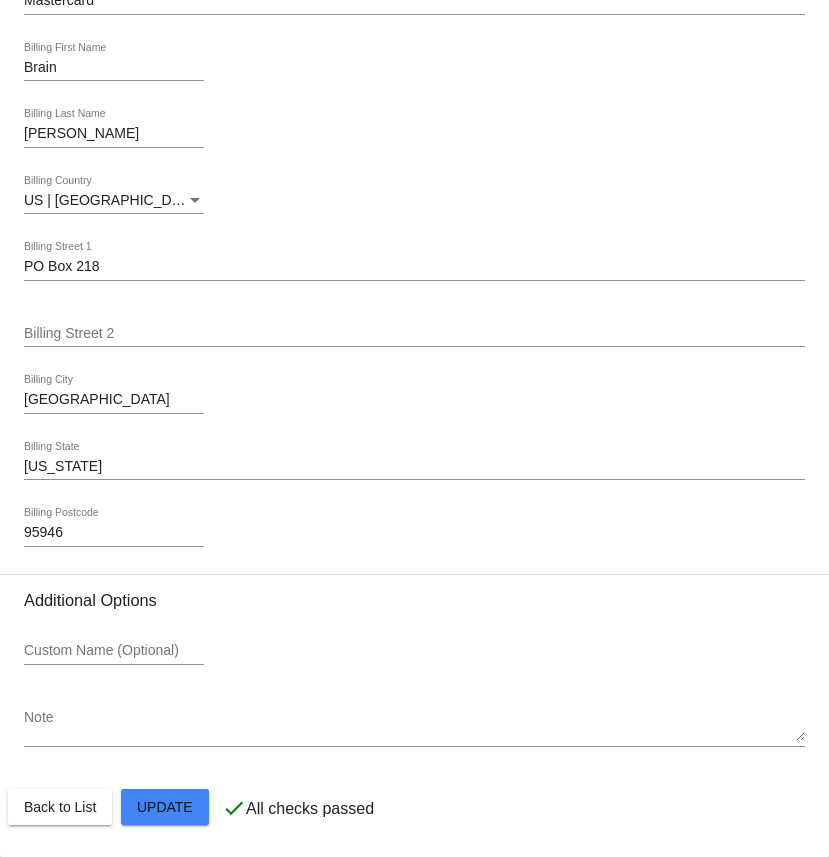 scroll, scrollTop: 2430, scrollLeft: 0, axis: vertical 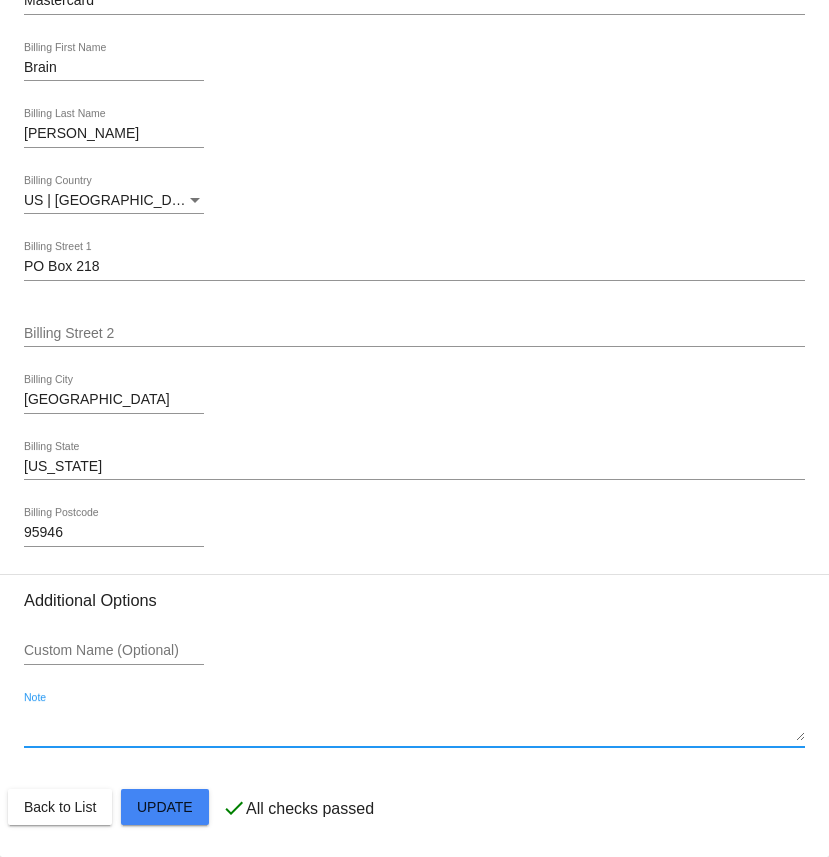 click on "Note" at bounding box center (414, 726) 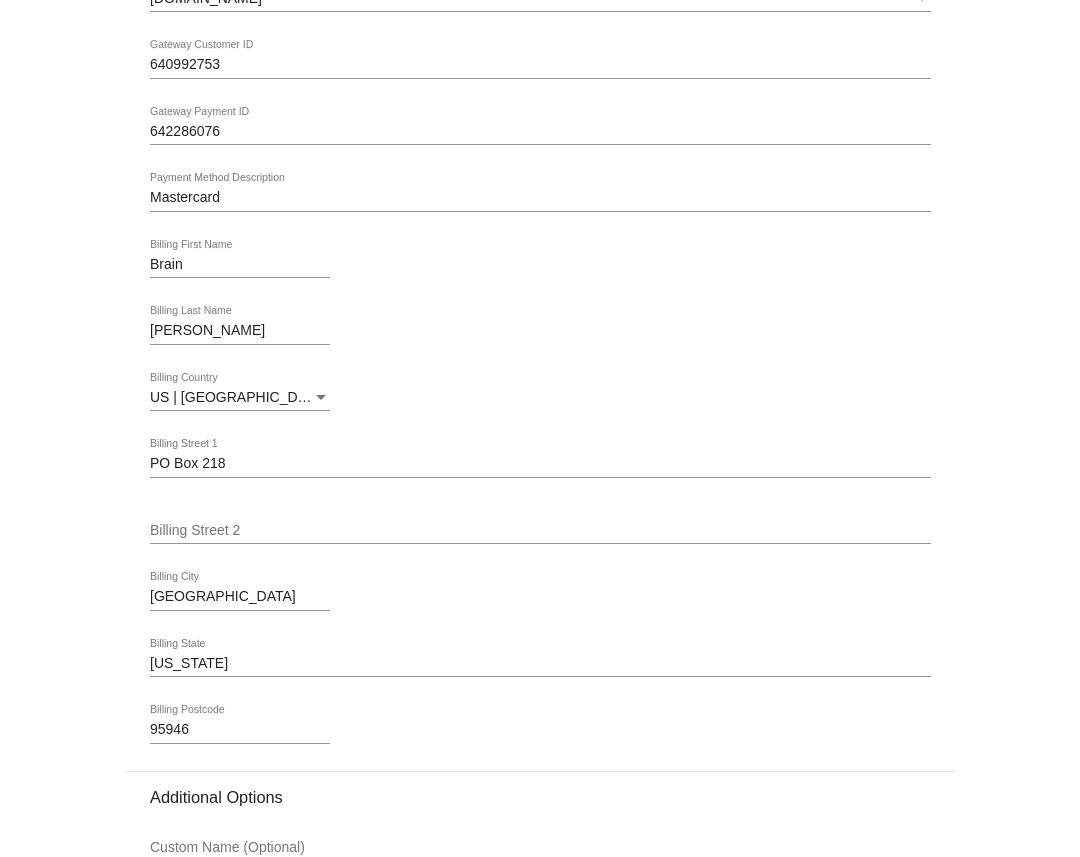 scroll, scrollTop: 2430, scrollLeft: 0, axis: vertical 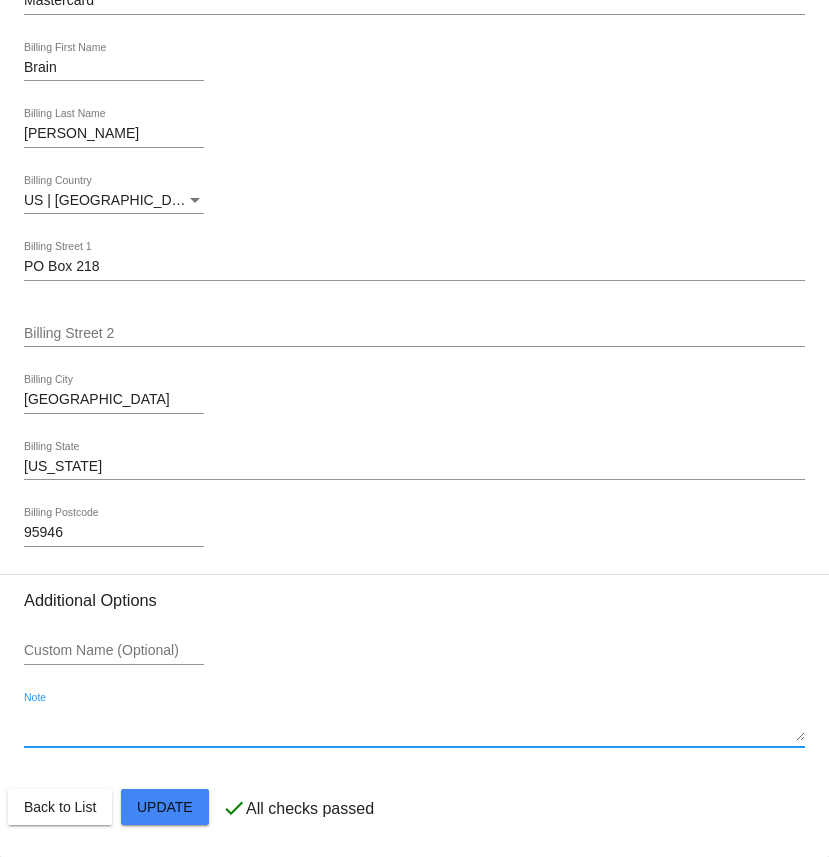 click on "Customer
5108220: Brian Konet
akabk.billpay@gmail.com
Customer Shipping
Enter Shipping Address Select A Saved Address (0)
Brian
Shipping First Name
Konet
Shipping Last Name
US | USA
Shipping Country
PO Box 218
Shipping Street 1
Shipping Street 2
Penn Valley
Shipping City
CA | California
Shipping State
95946
Shipping Postcode
Scheduled Order Details
Frequency:
Every 1 months
Active
Status
5" 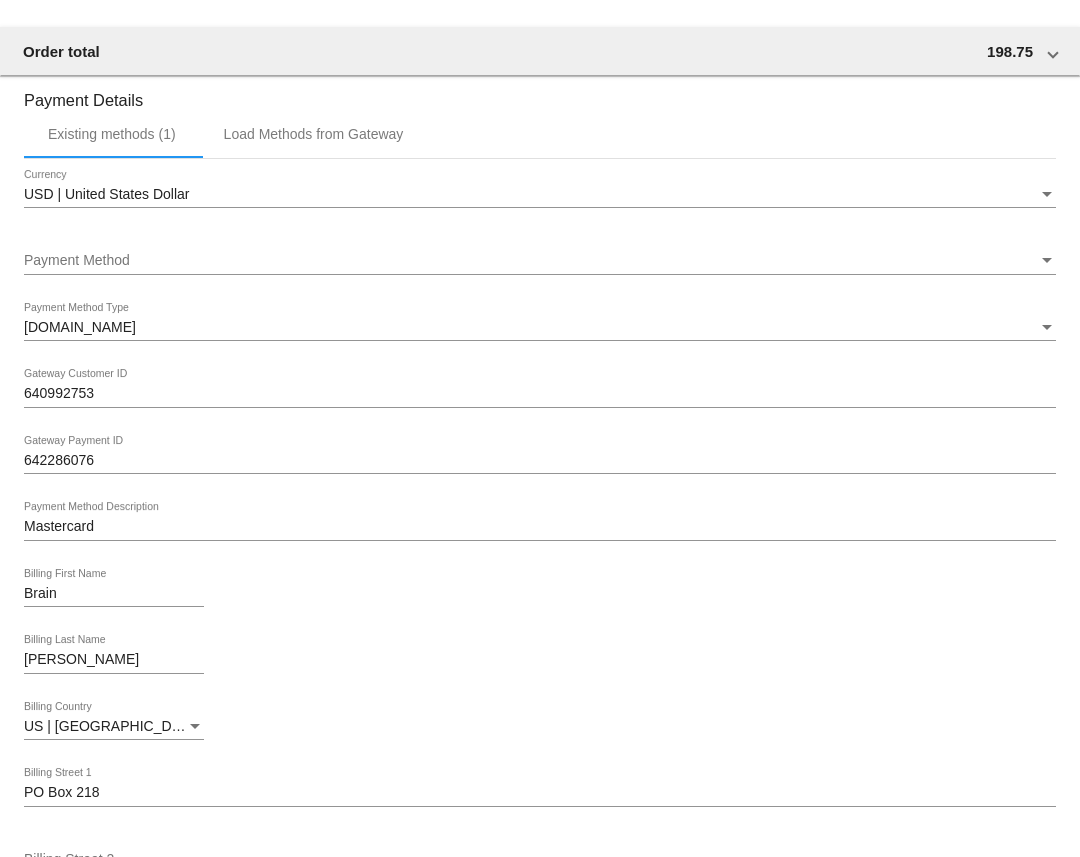 scroll, scrollTop: 1869, scrollLeft: 0, axis: vertical 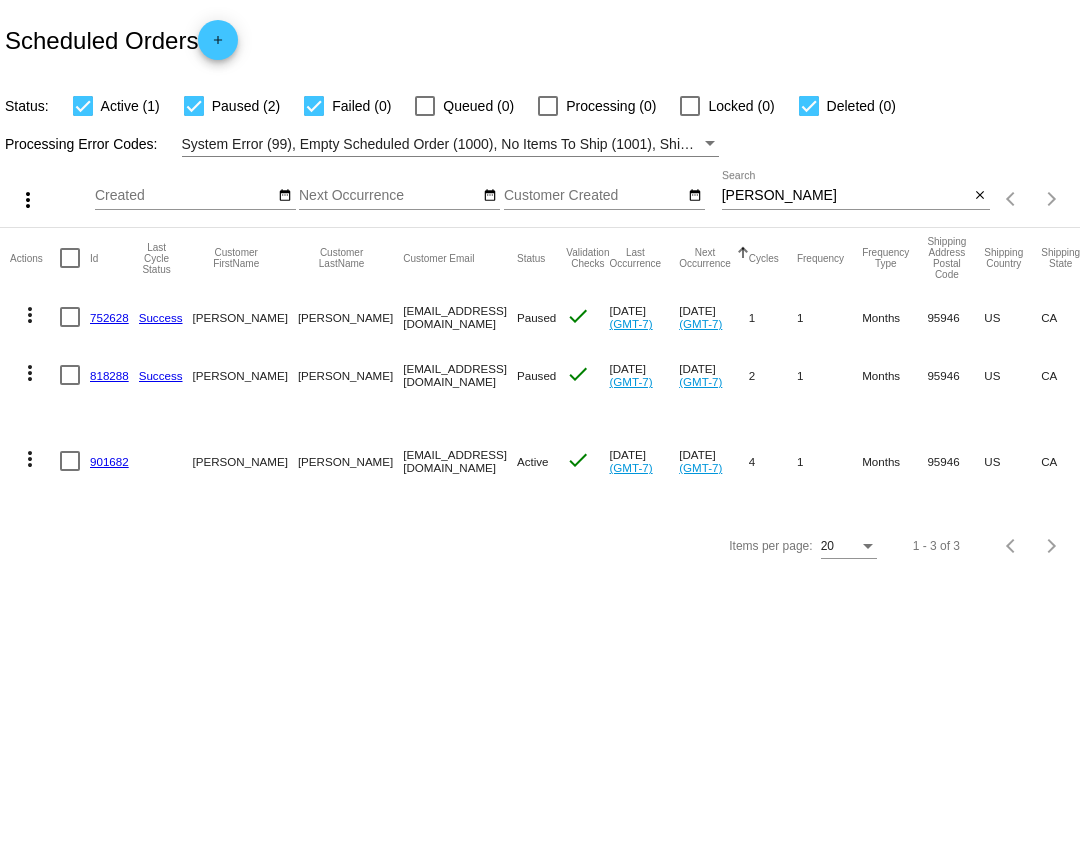 click on "901682" 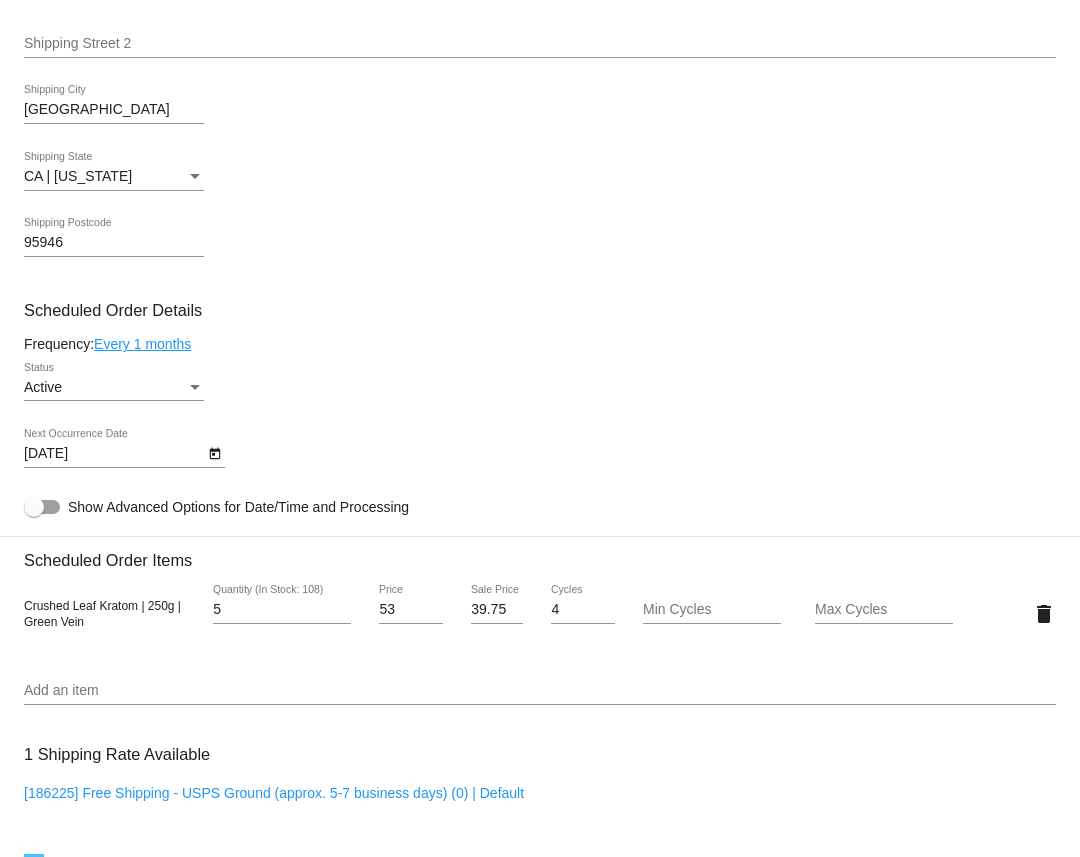 scroll, scrollTop: 1445, scrollLeft: 0, axis: vertical 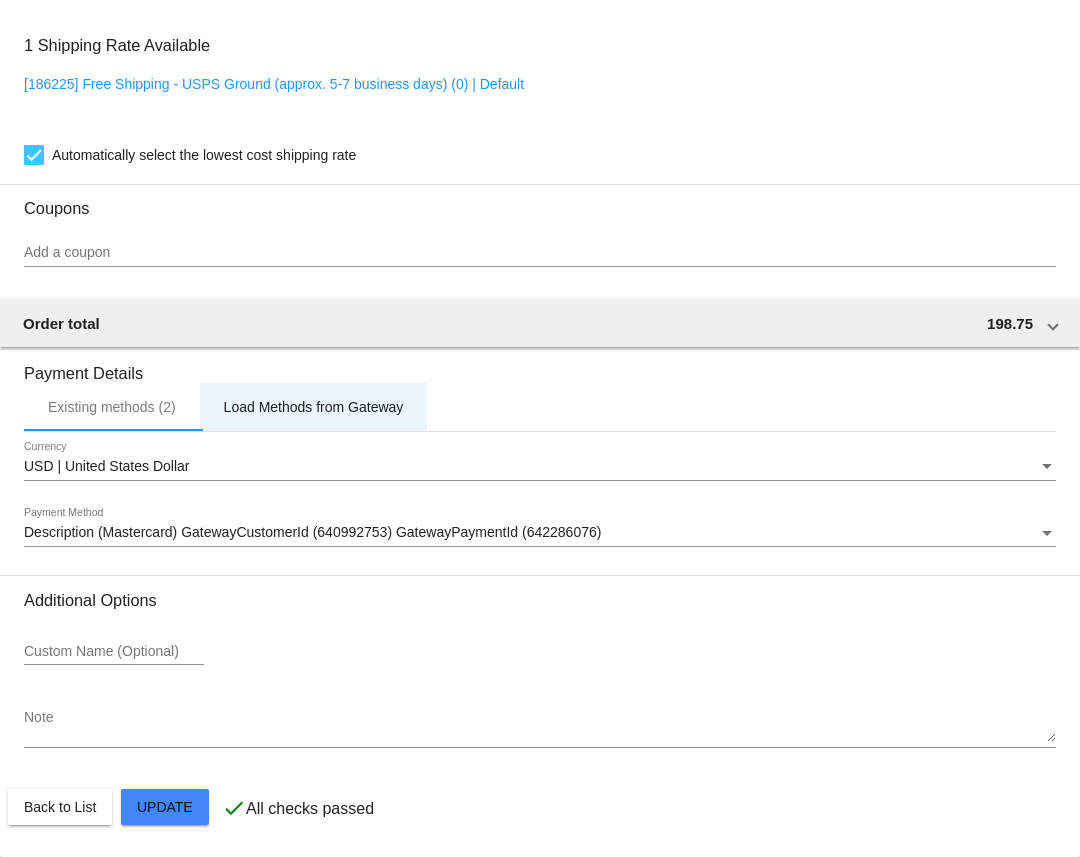click on "Load Methods from Gateway" at bounding box center [314, 407] 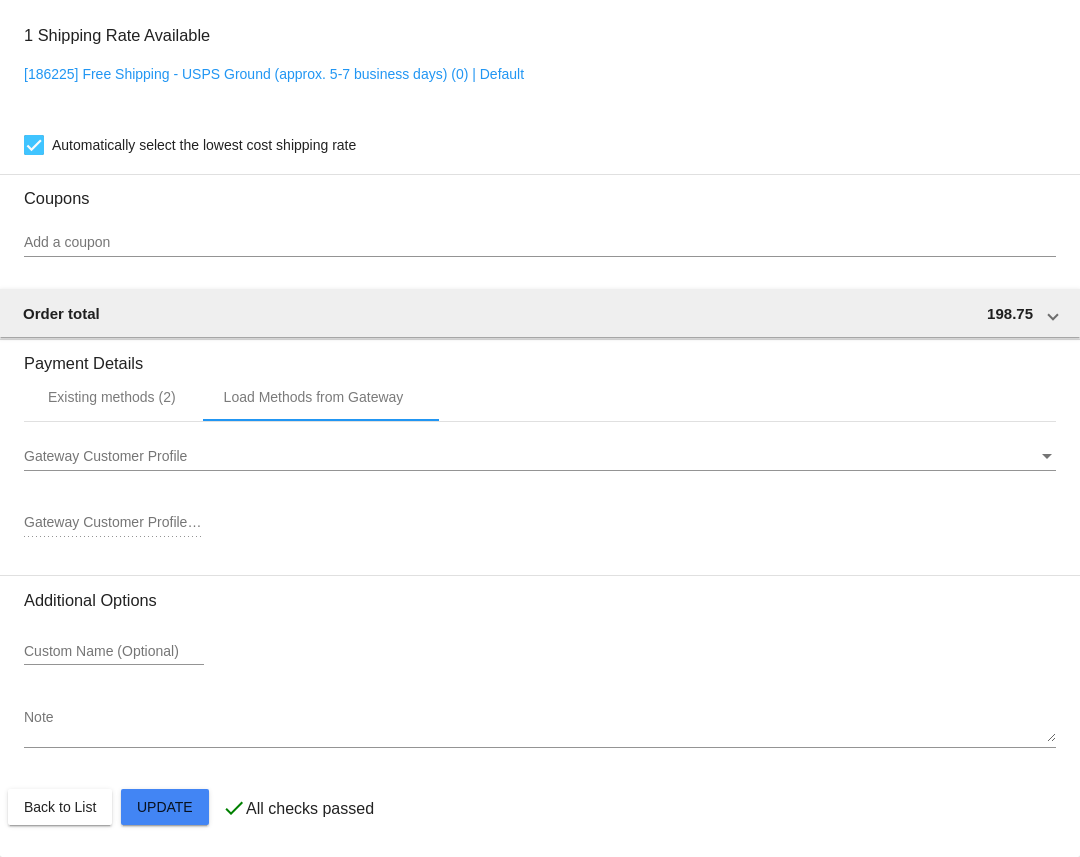 click on "Gateway Customer Profile
Gateway Customer Profile" at bounding box center [540, 451] 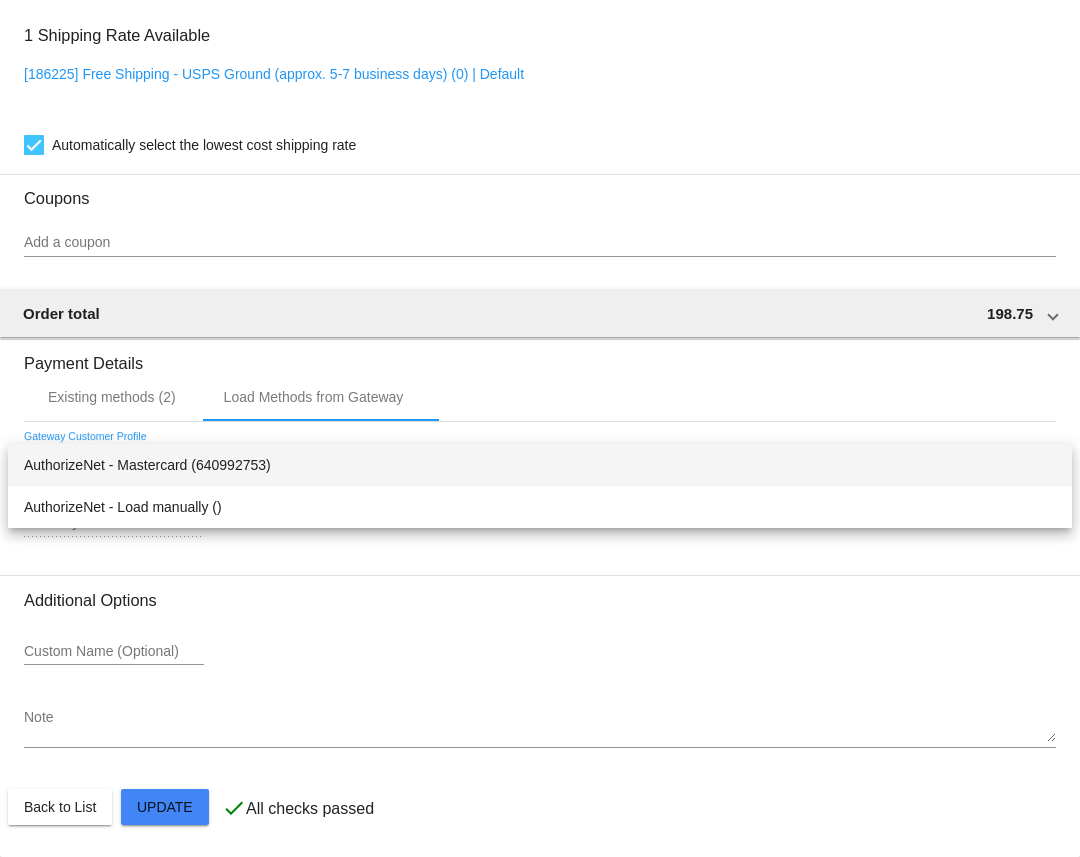 click at bounding box center [540, 428] 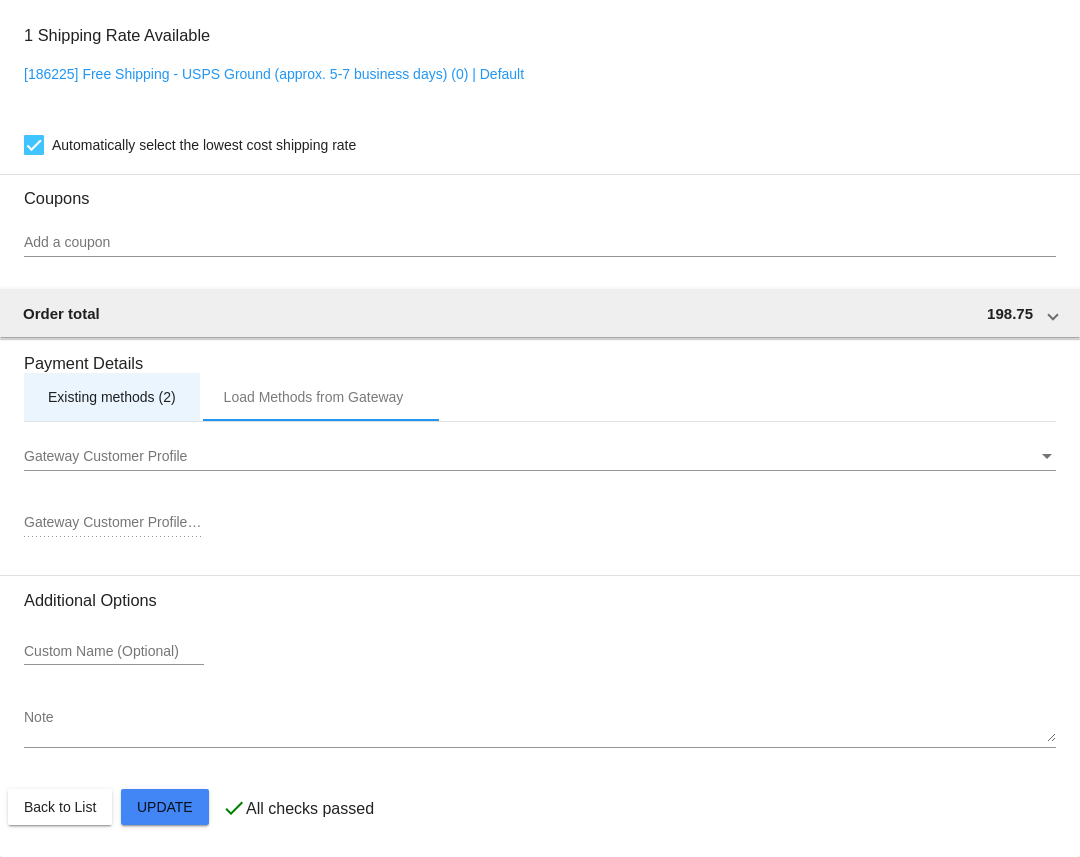click on "Existing methods (2)" at bounding box center [112, 397] 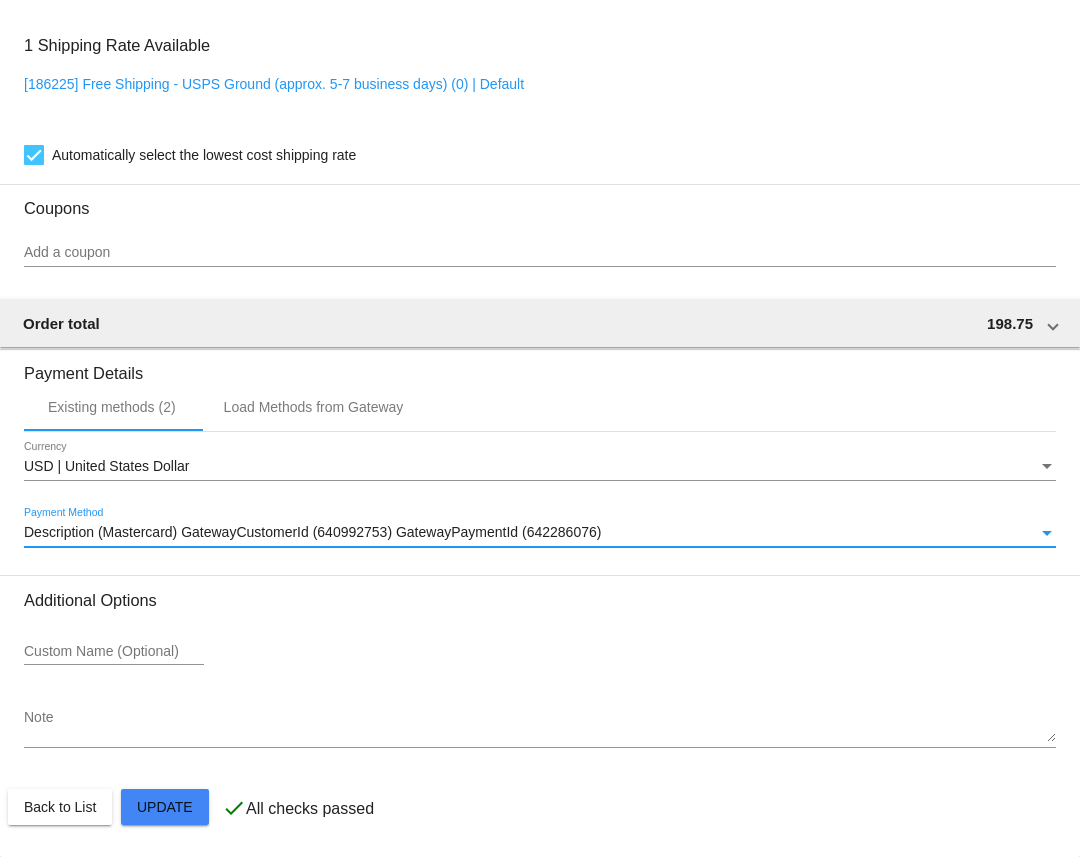 click on "Description (Mastercard) GatewayCustomerId (640992753)
GatewayPaymentId (642286076)" at bounding box center (312, 532) 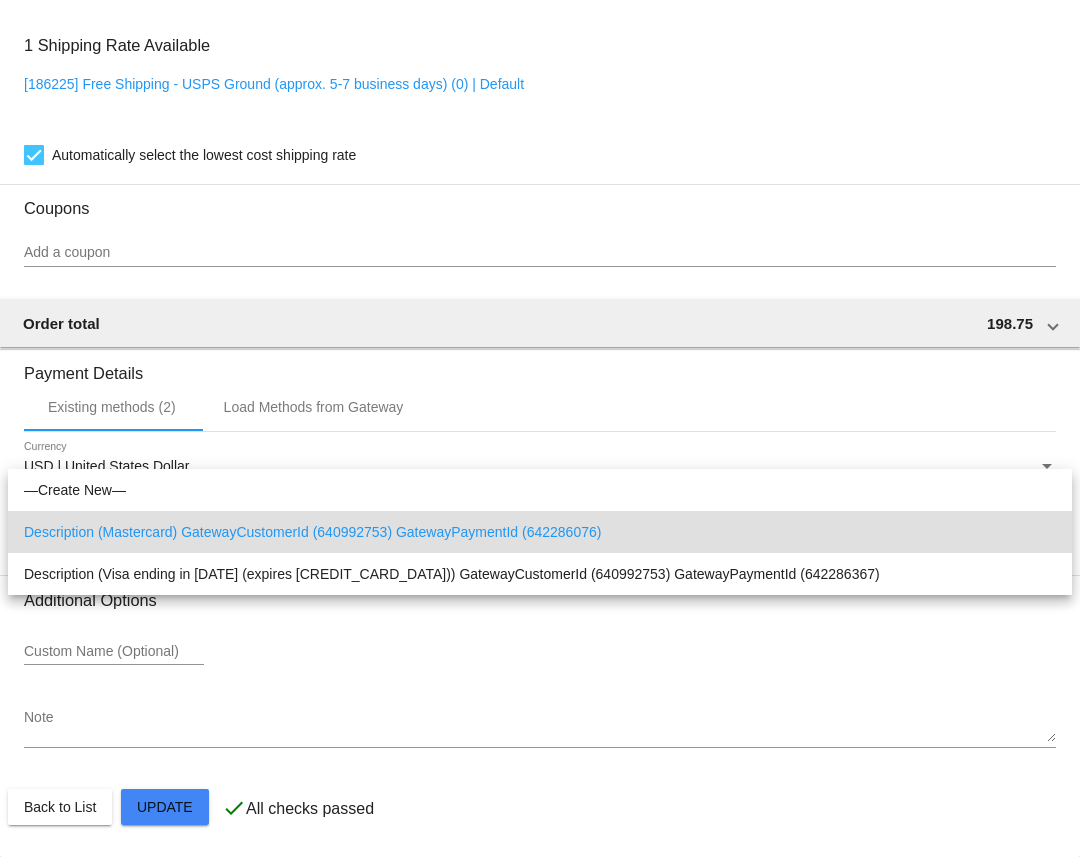 click at bounding box center (540, 428) 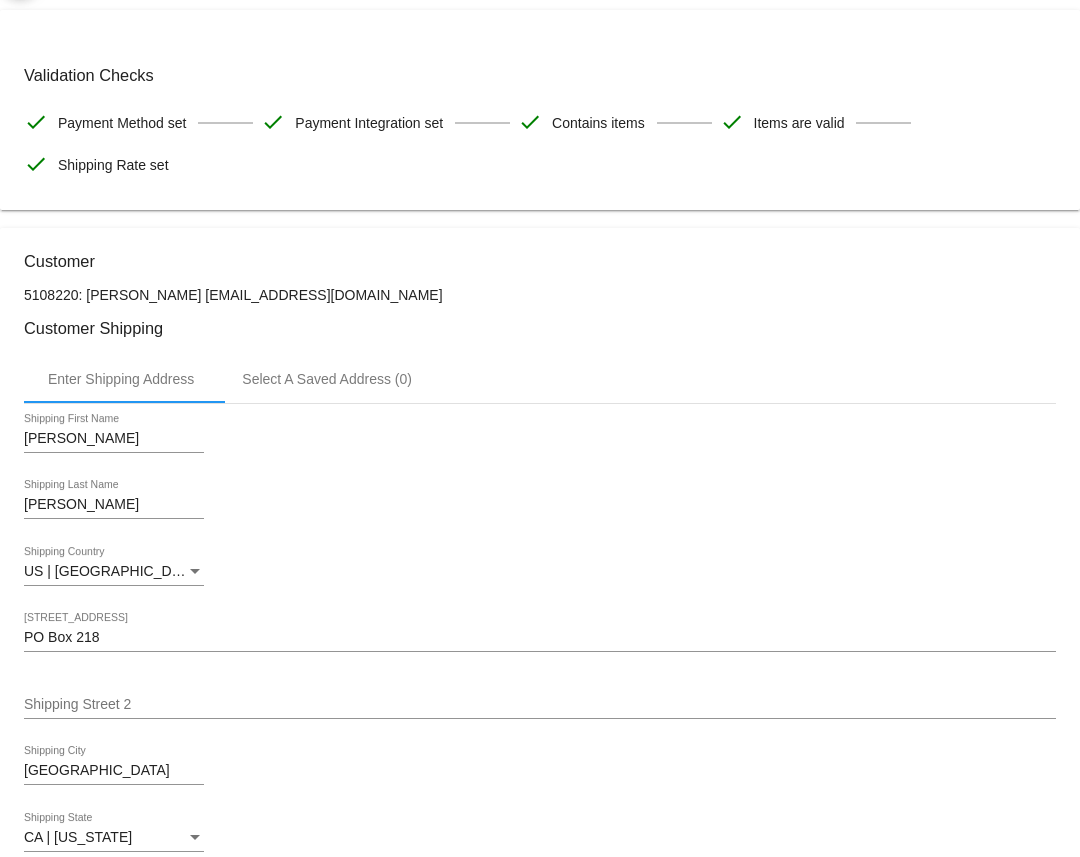 scroll, scrollTop: 0, scrollLeft: 0, axis: both 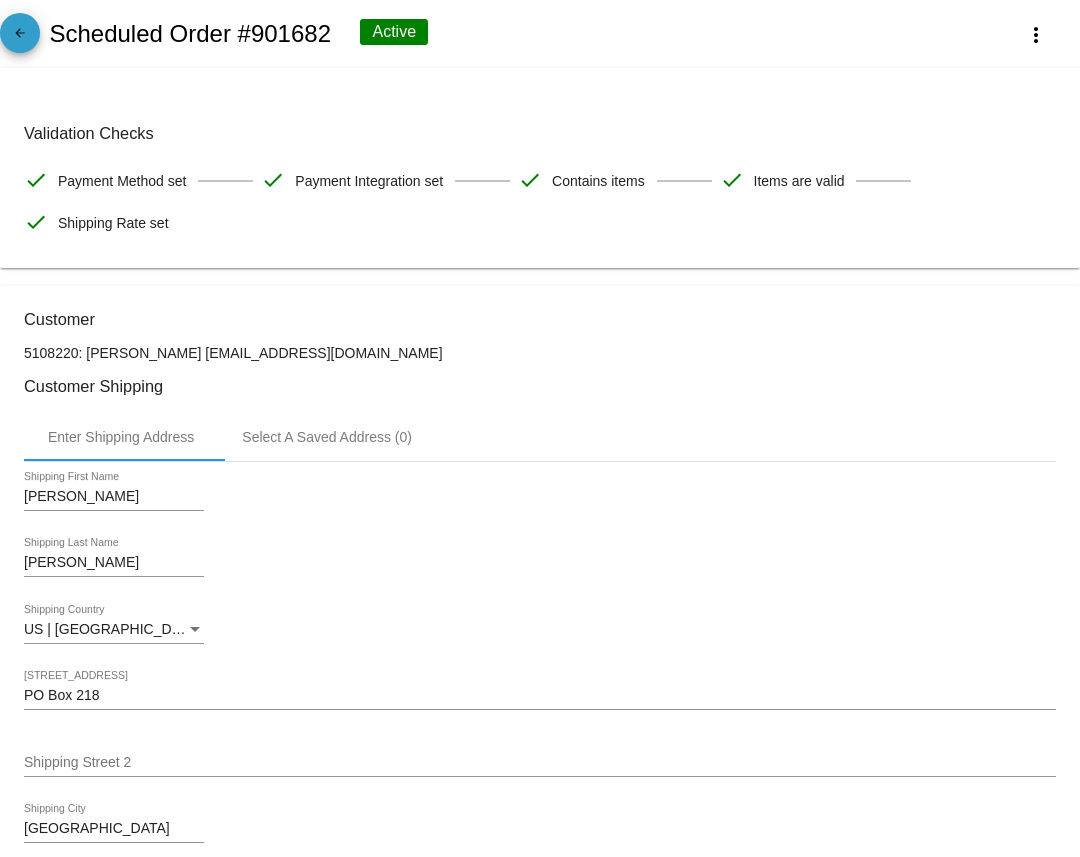 click on "arrow_back" 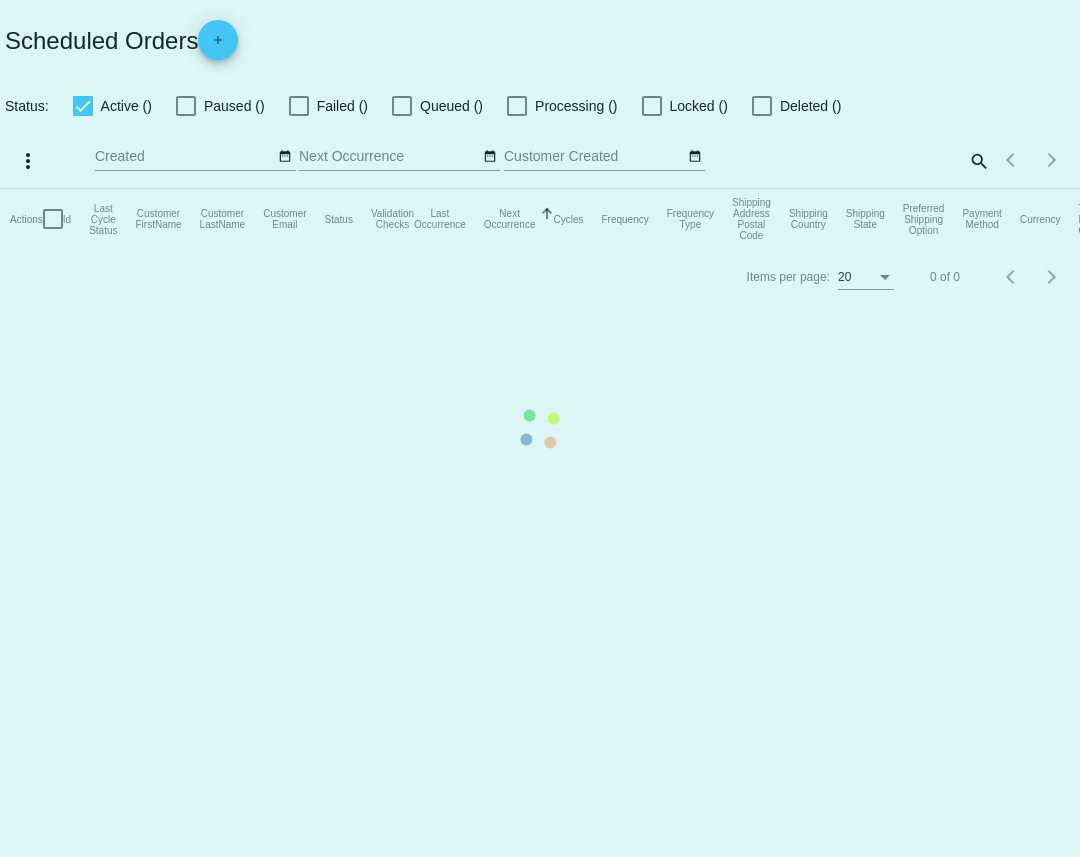 checkbox on "true" 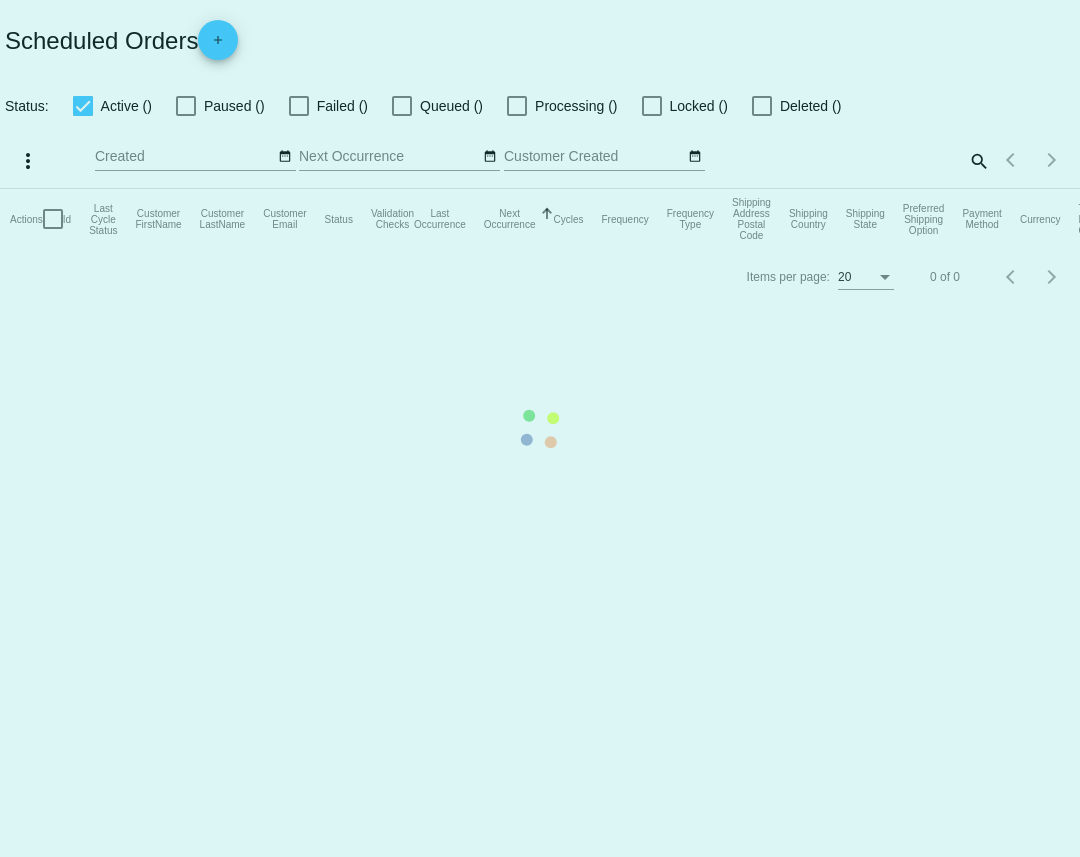 checkbox on "true" 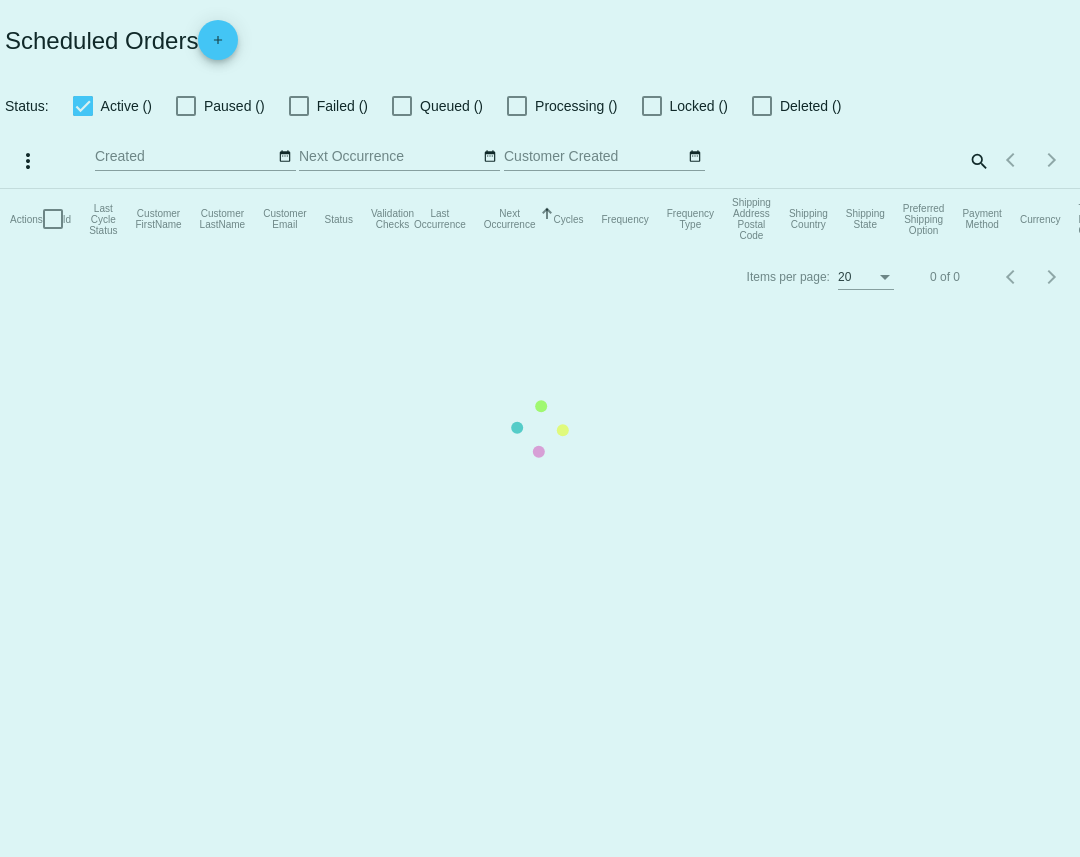 checkbox on "true" 